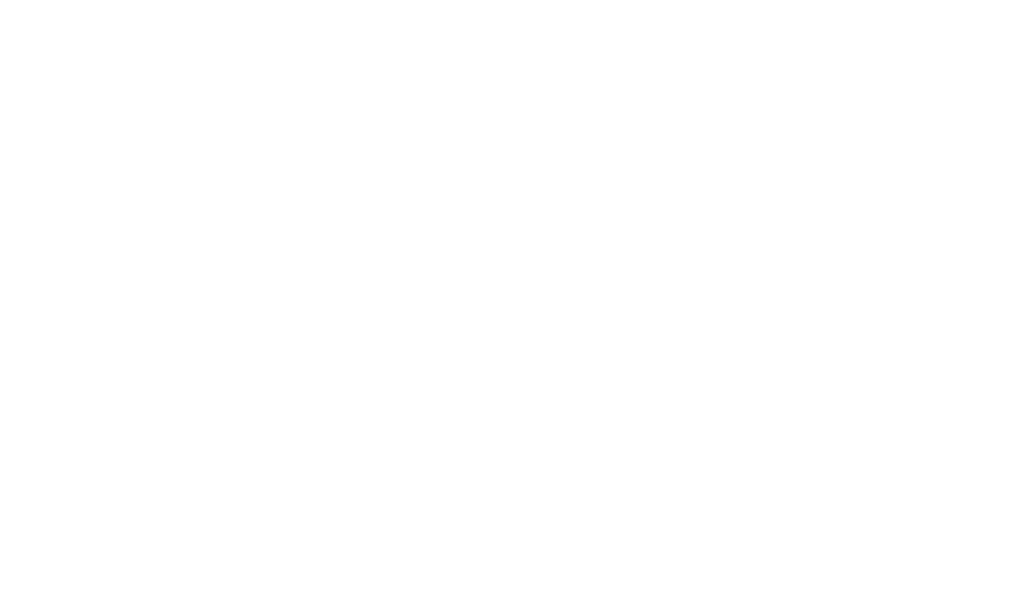 scroll, scrollTop: 0, scrollLeft: 0, axis: both 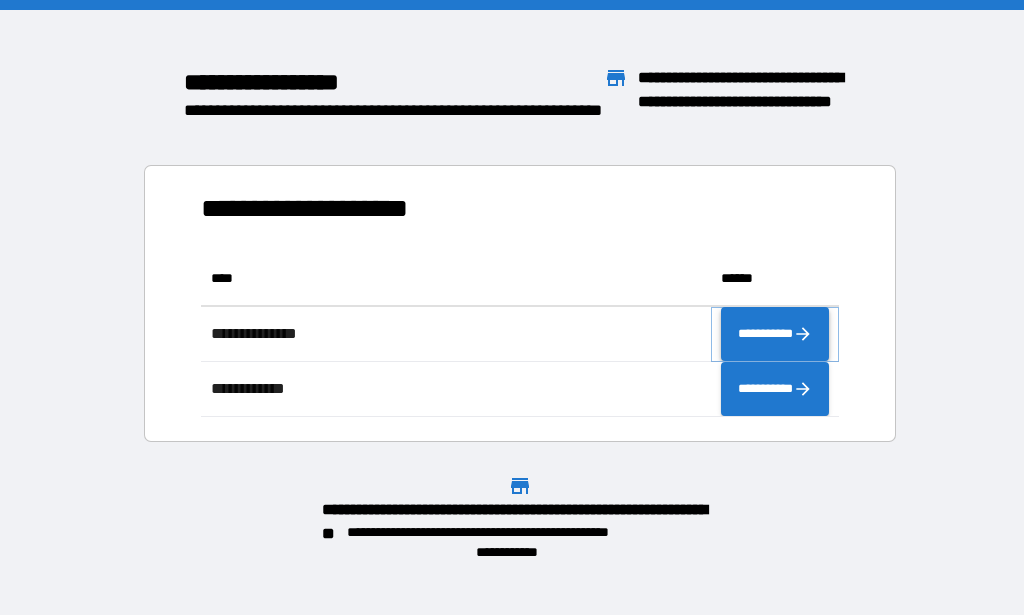 click 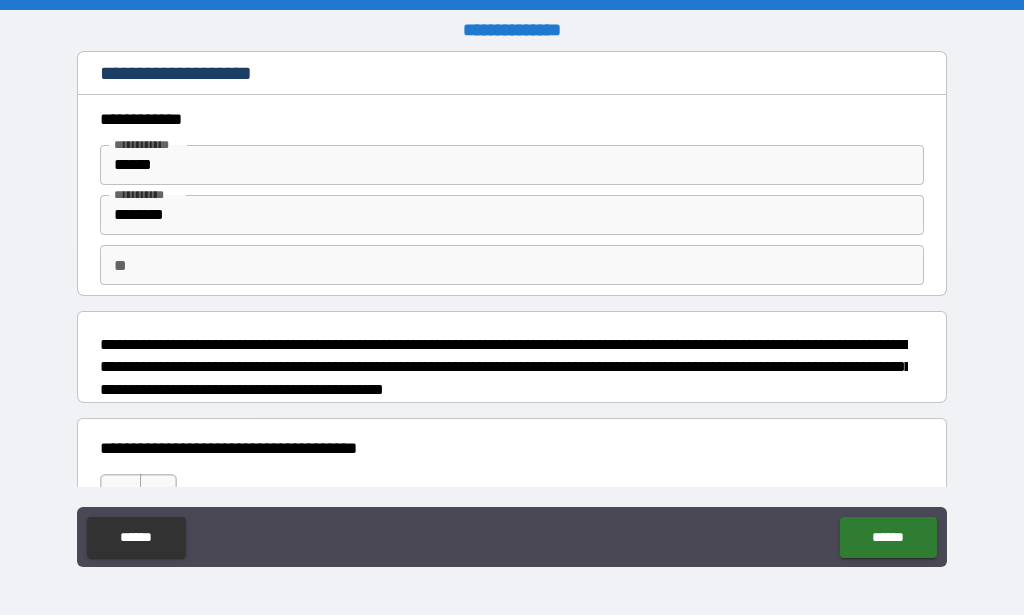 click on "**" at bounding box center [512, 265] 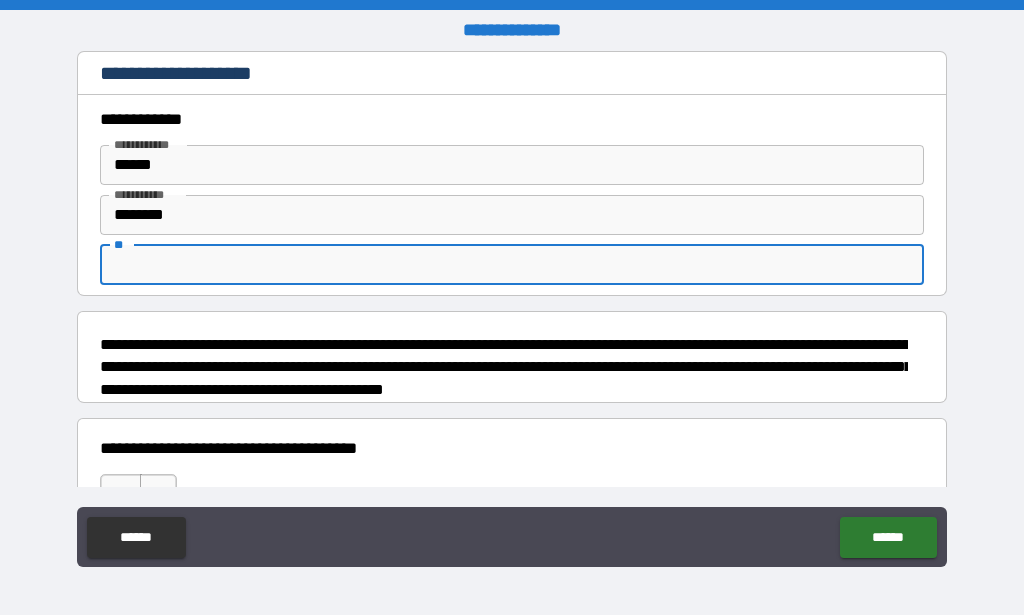 click on "**" at bounding box center (512, 265) 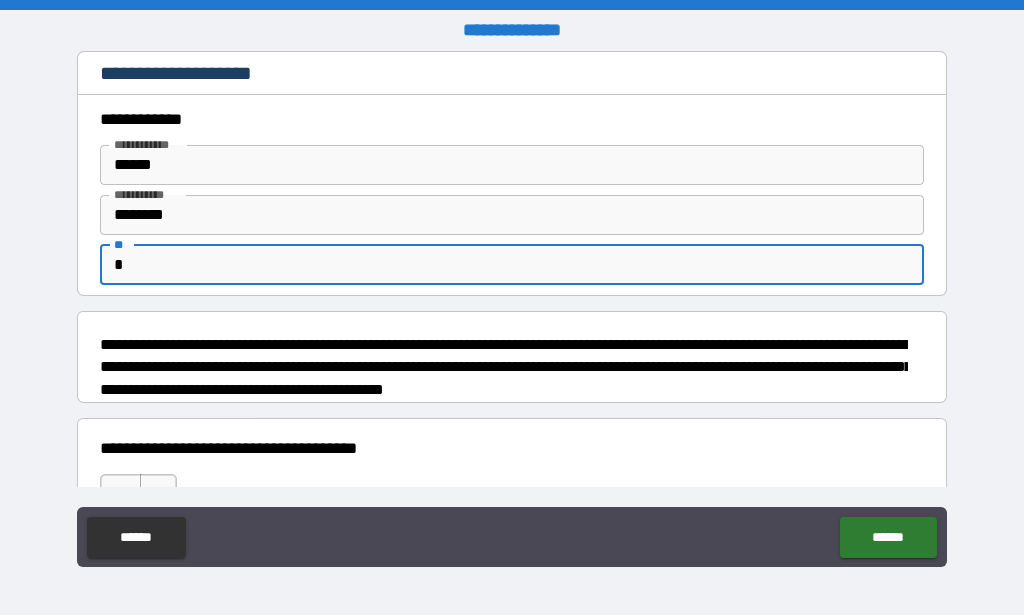 type on "*" 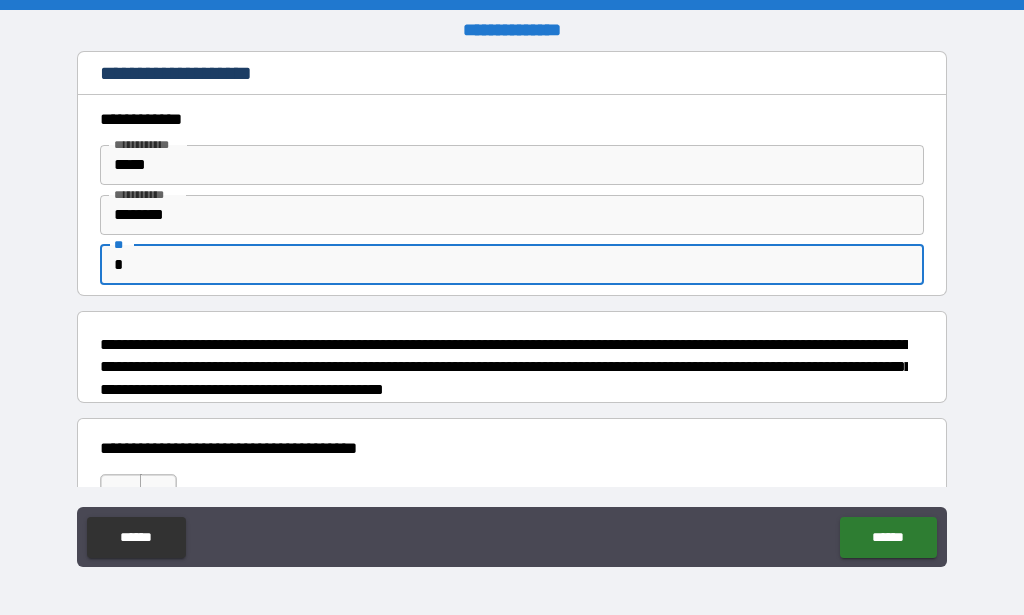 type on "*******" 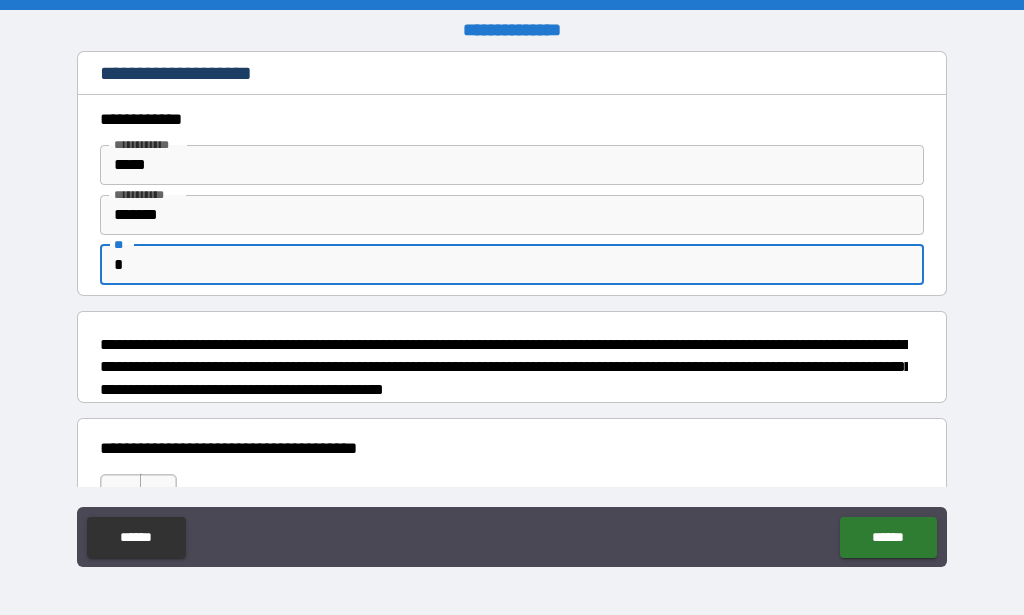 type on "****" 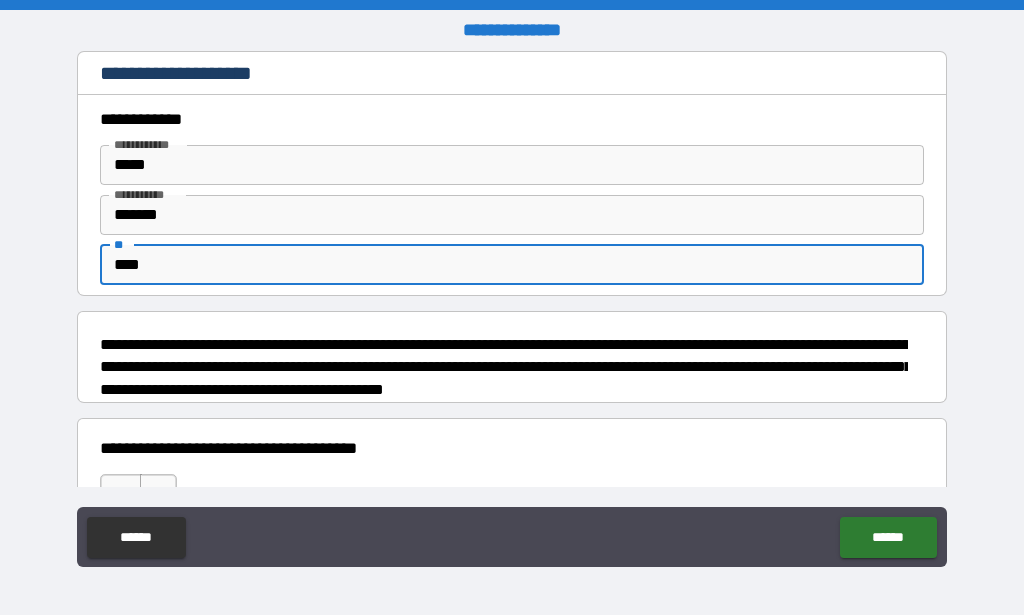 click on "**********" at bounding box center (504, 368) 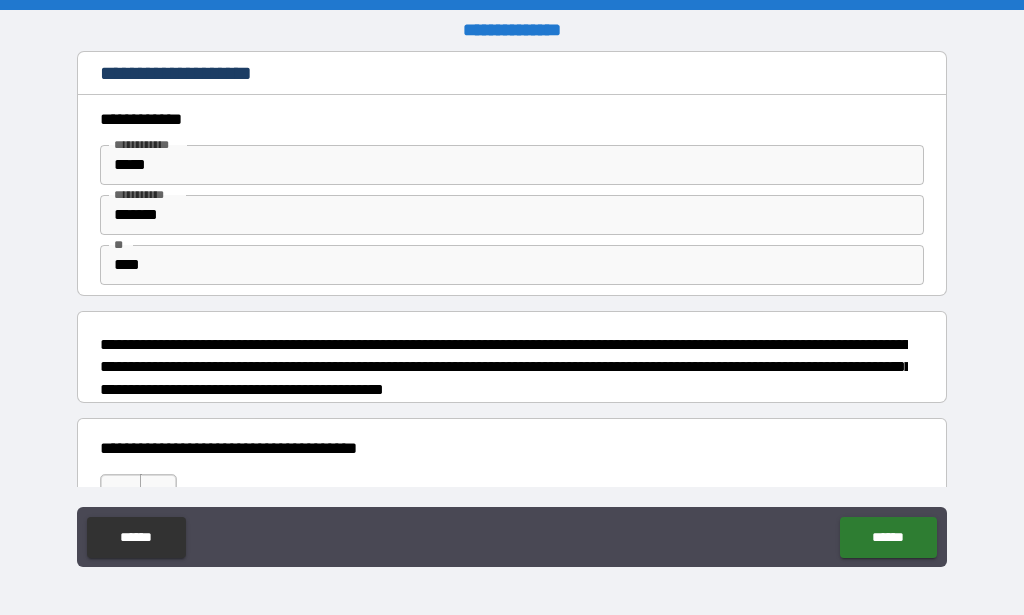 scroll, scrollTop: 57, scrollLeft: 0, axis: vertical 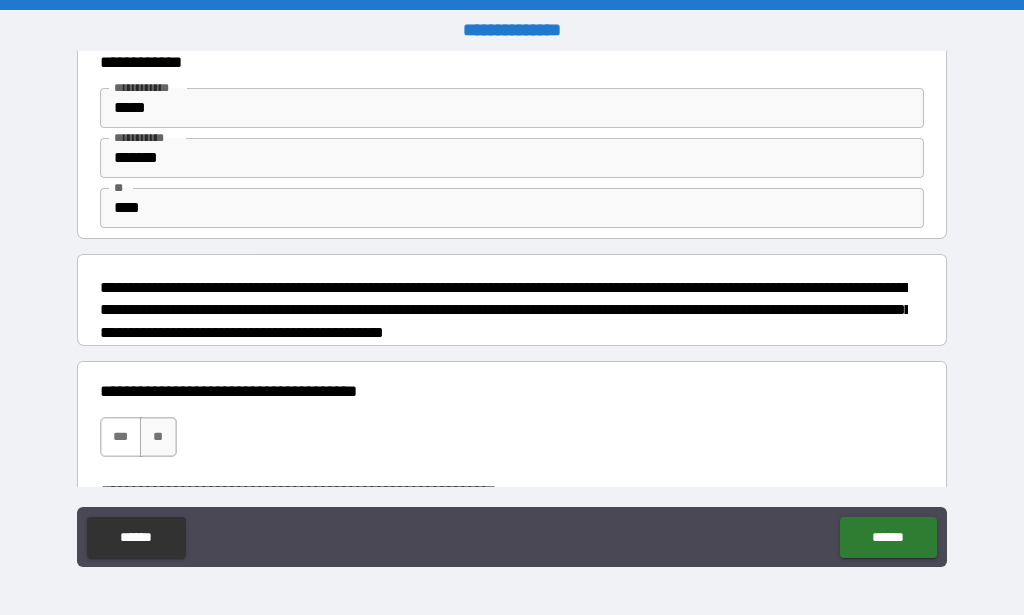 click on "***" at bounding box center [121, 437] 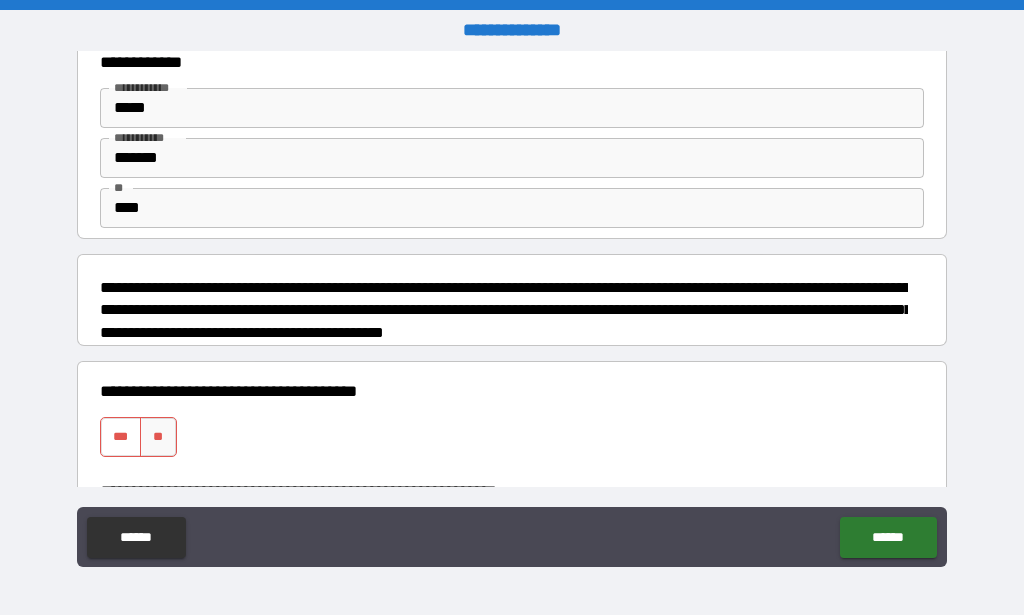 click on "***" at bounding box center (121, 437) 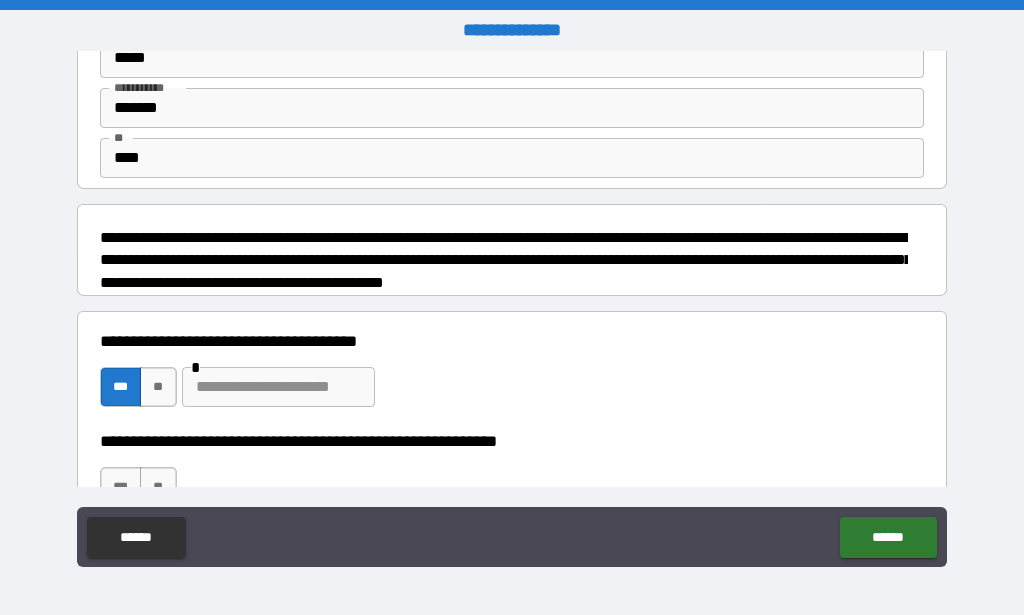 scroll, scrollTop: 171, scrollLeft: 0, axis: vertical 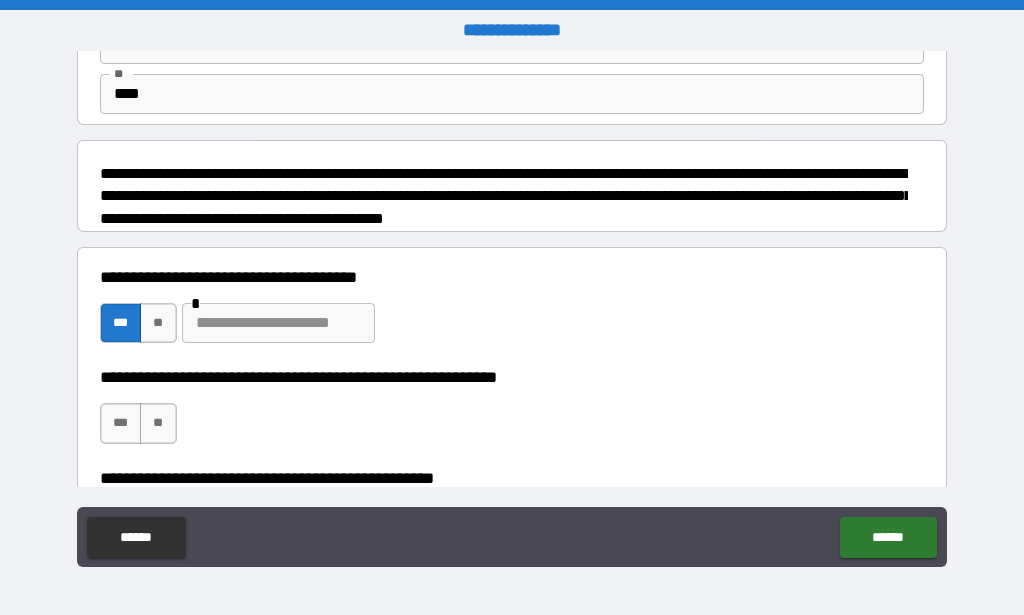 click at bounding box center [278, 323] 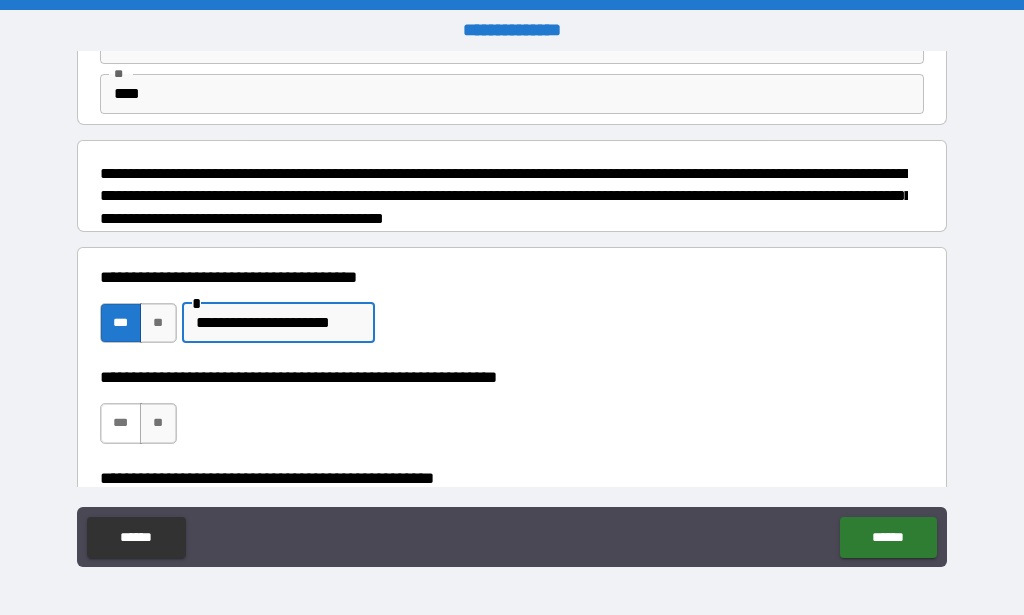 type on "**********" 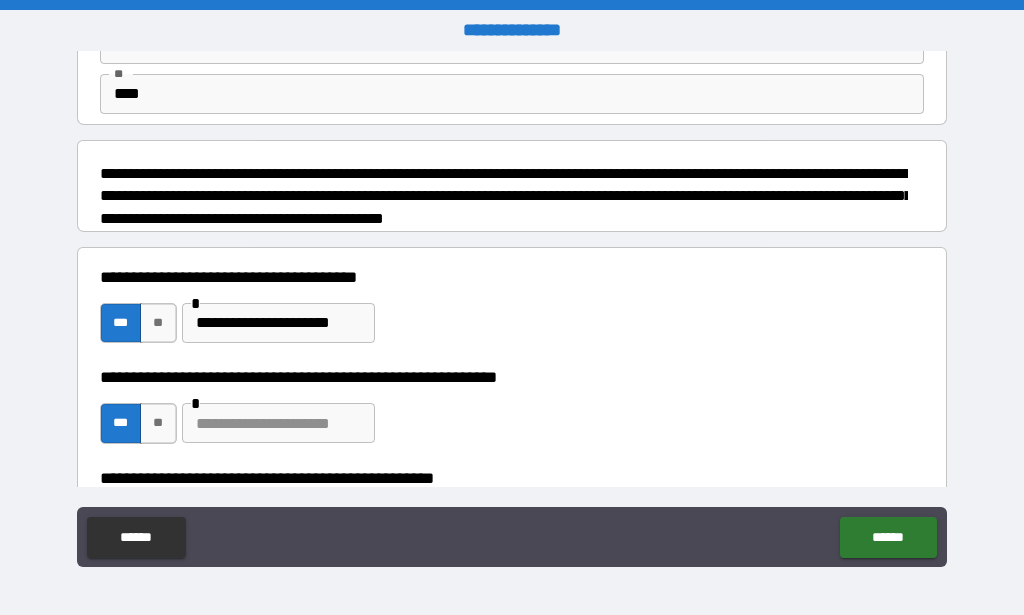 click on "***" at bounding box center [121, 423] 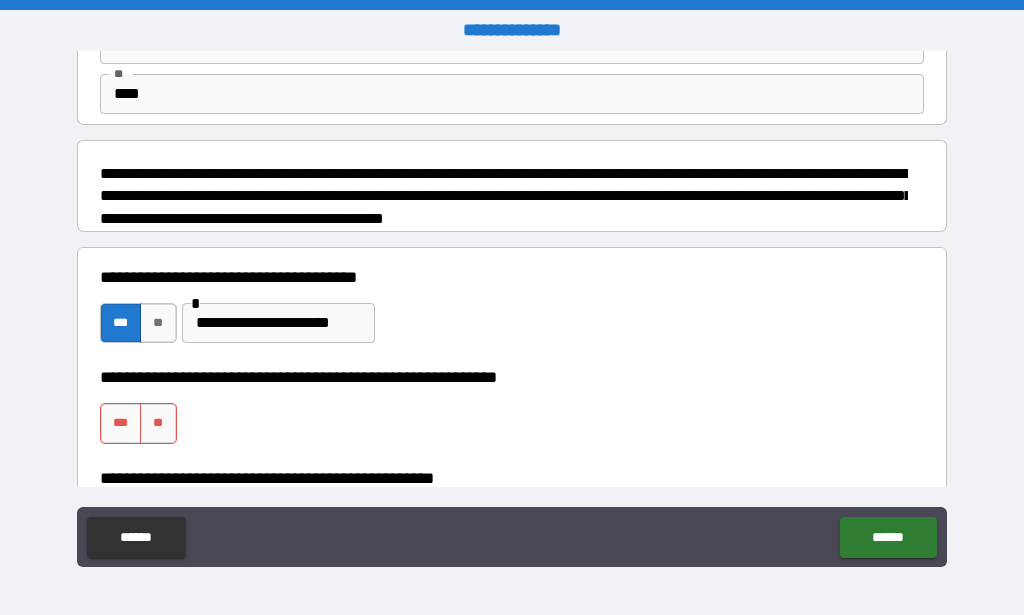 click on "**********" at bounding box center (512, 413) 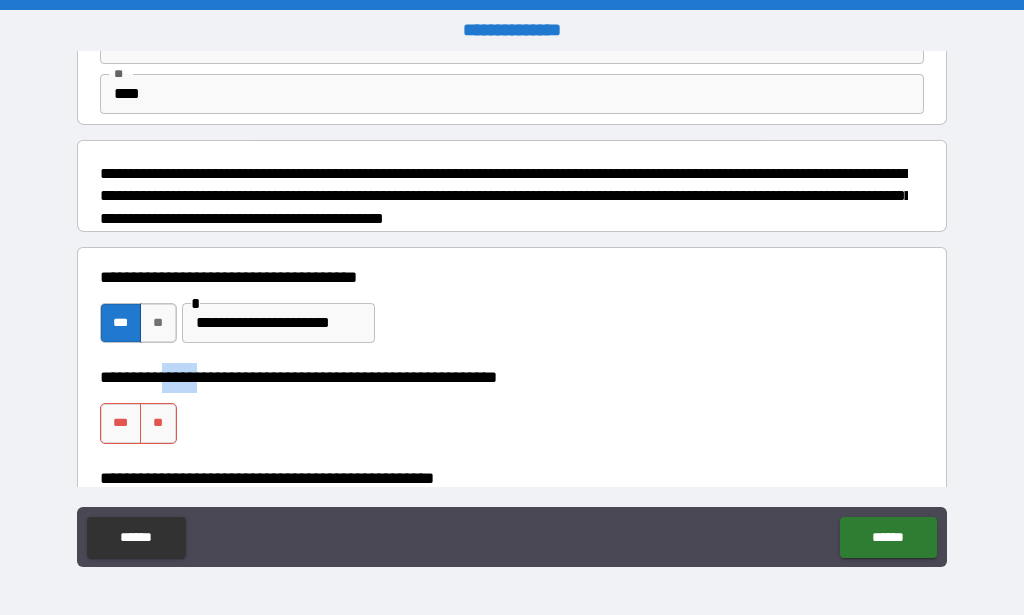click on "**********" at bounding box center [512, 413] 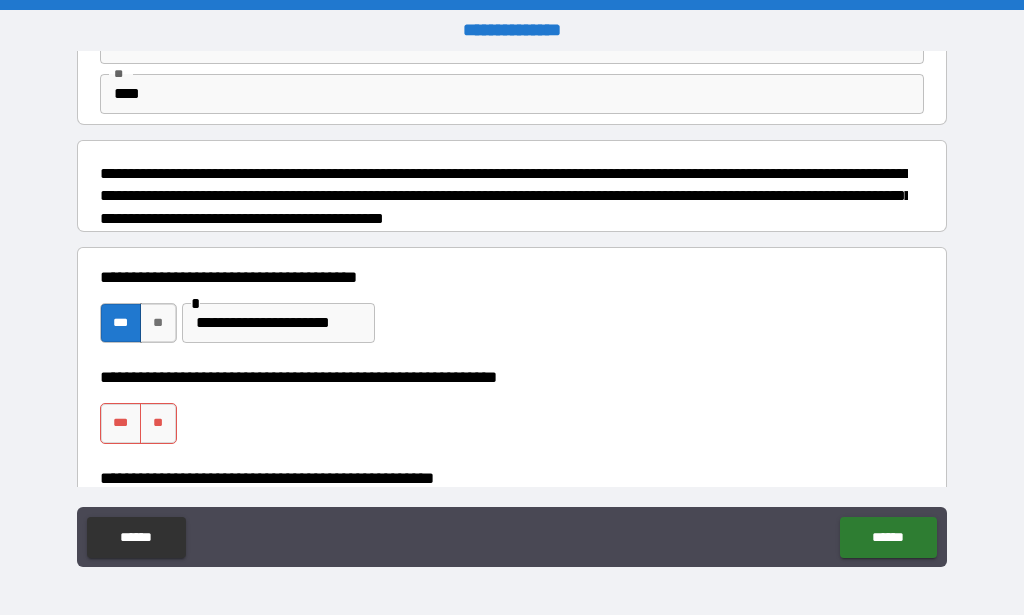 click on "*** **" at bounding box center (141, 428) 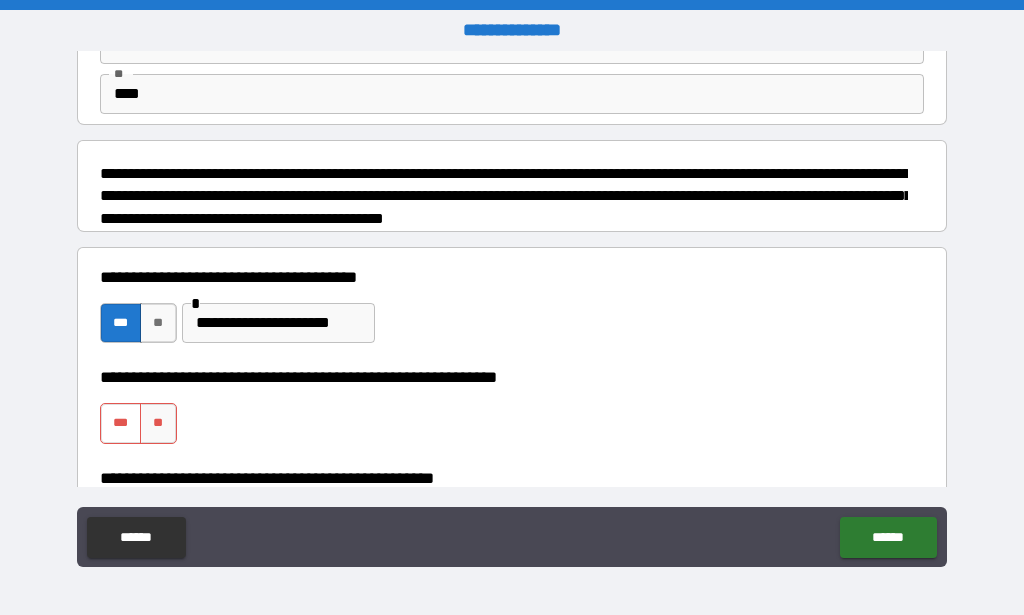 click on "***" at bounding box center [121, 423] 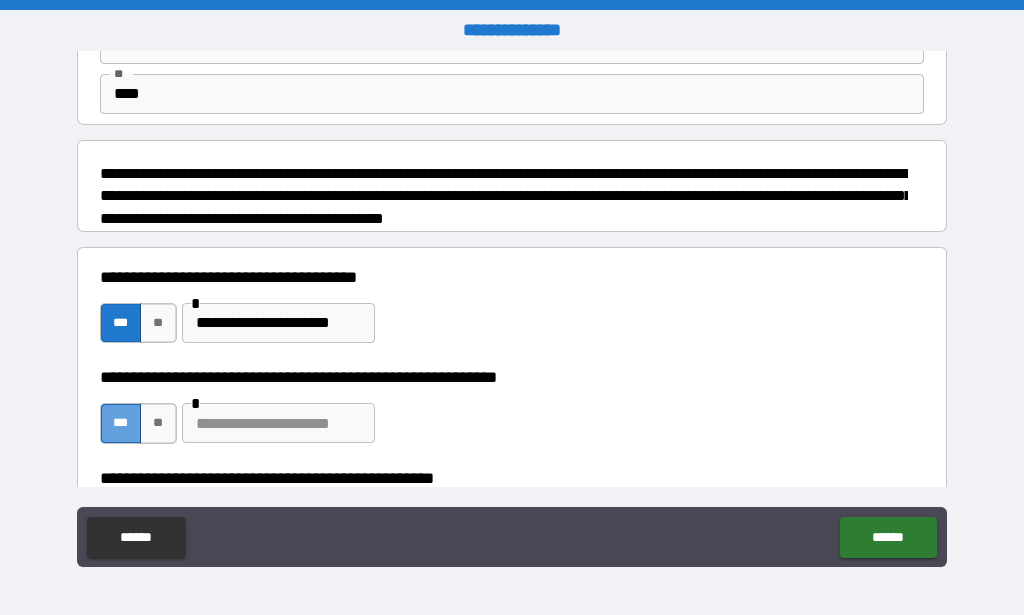 click on "***" at bounding box center [121, 423] 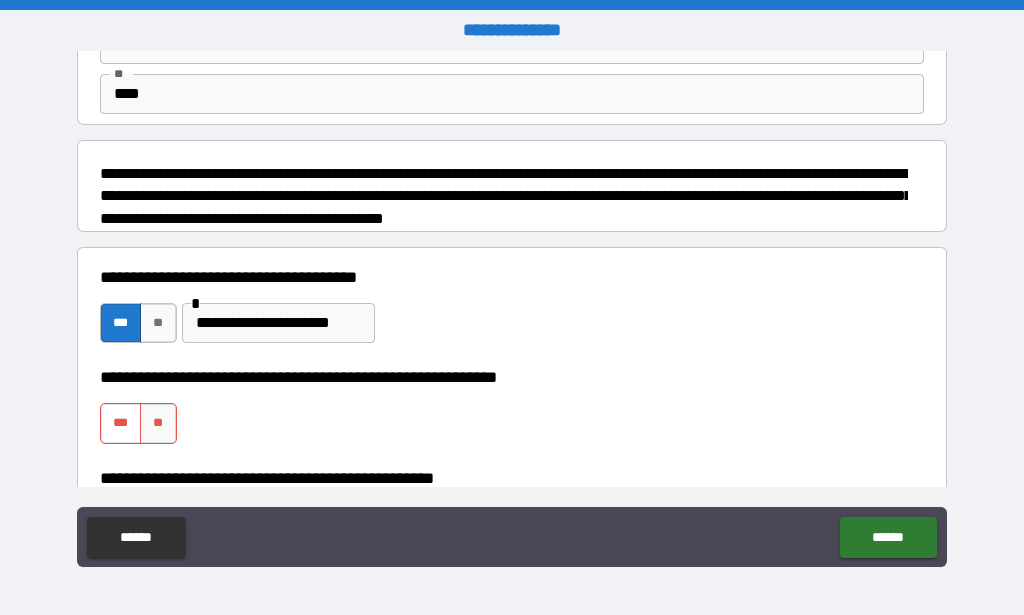 click on "***" at bounding box center [121, 423] 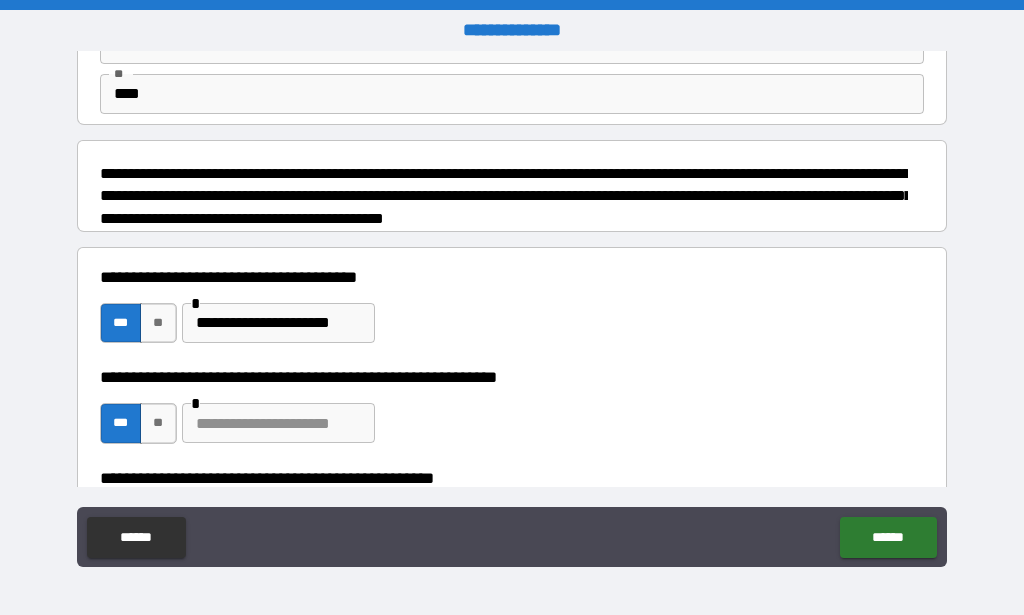 click at bounding box center [278, 423] 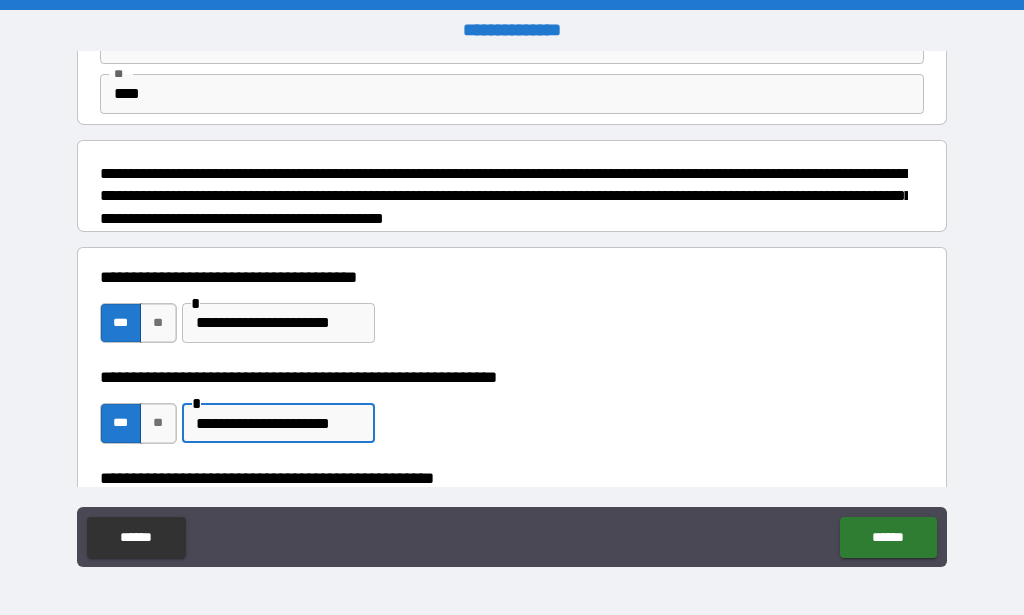 scroll, scrollTop: 228, scrollLeft: 0, axis: vertical 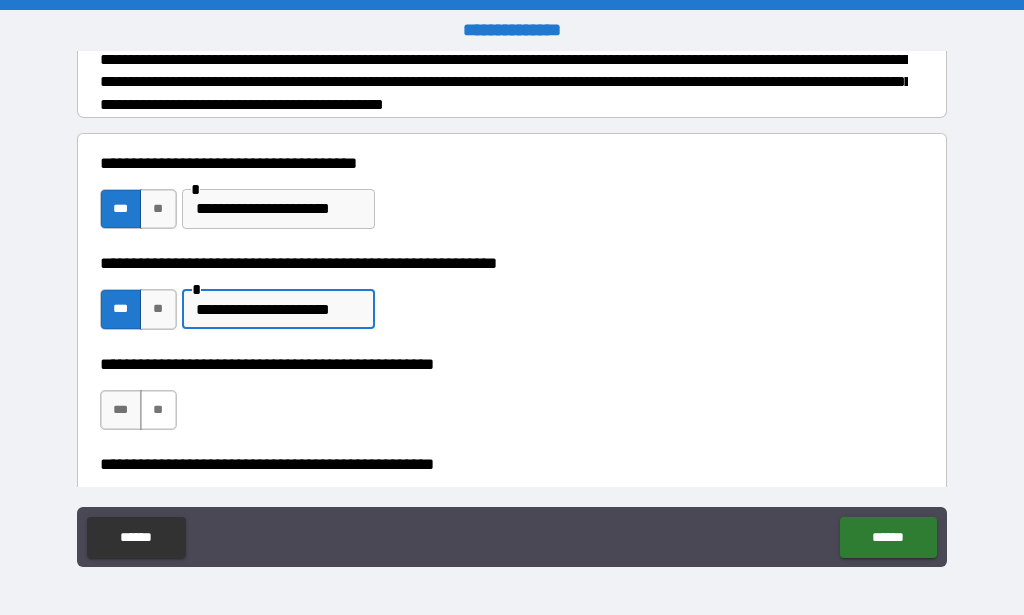 type on "**********" 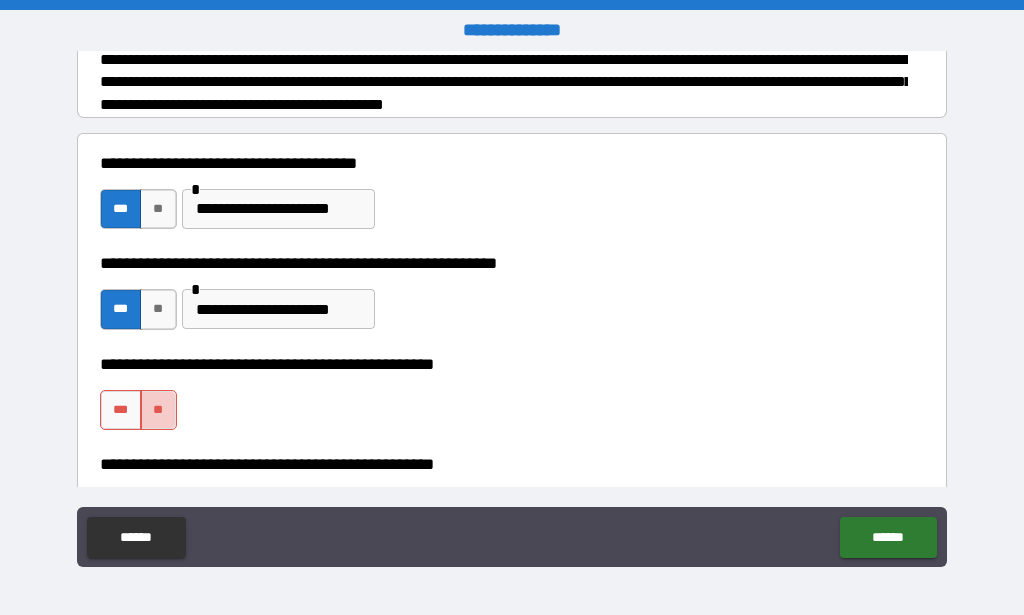 click on "**" at bounding box center (158, 410) 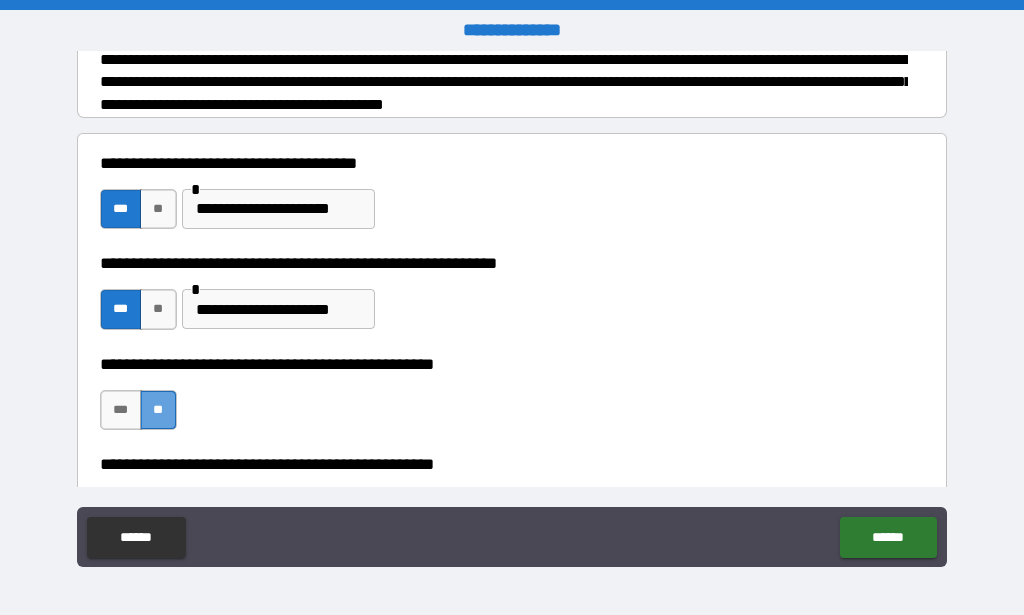 click on "**" at bounding box center [158, 410] 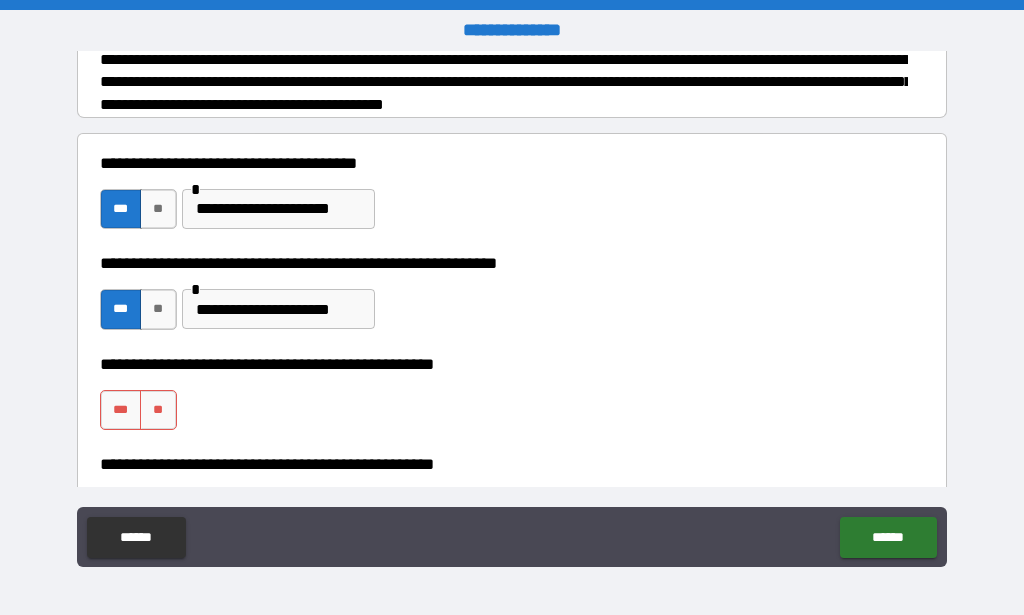 click on "**********" at bounding box center (512, 400) 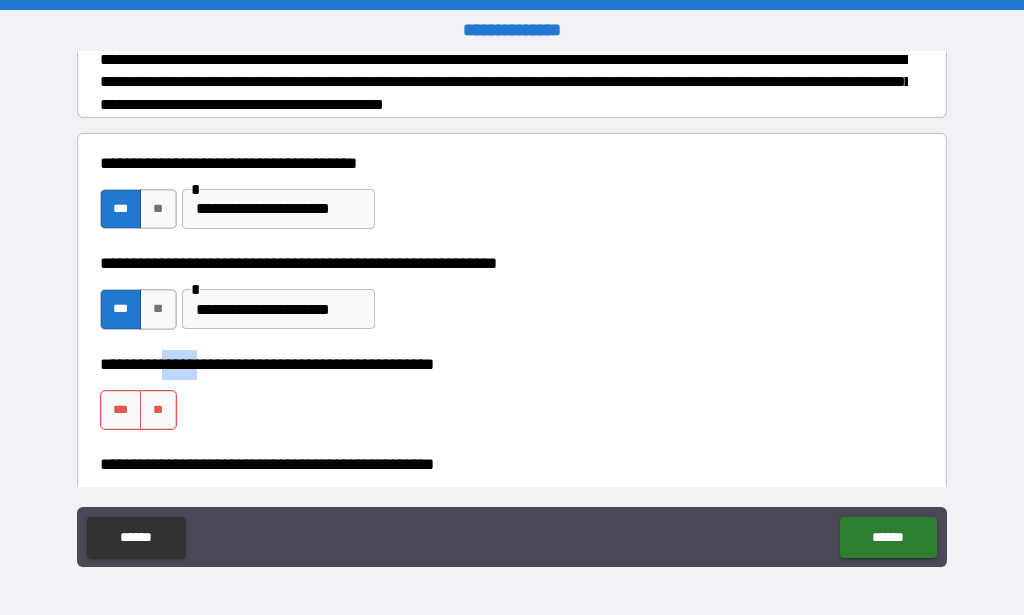 click on "**********" at bounding box center [512, 400] 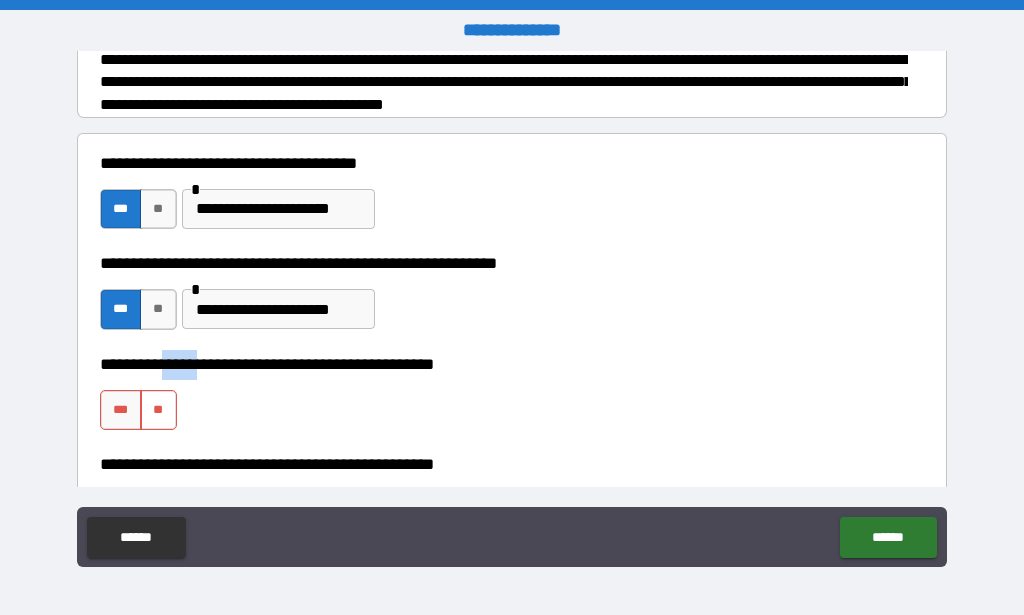 click on "**" at bounding box center (158, 410) 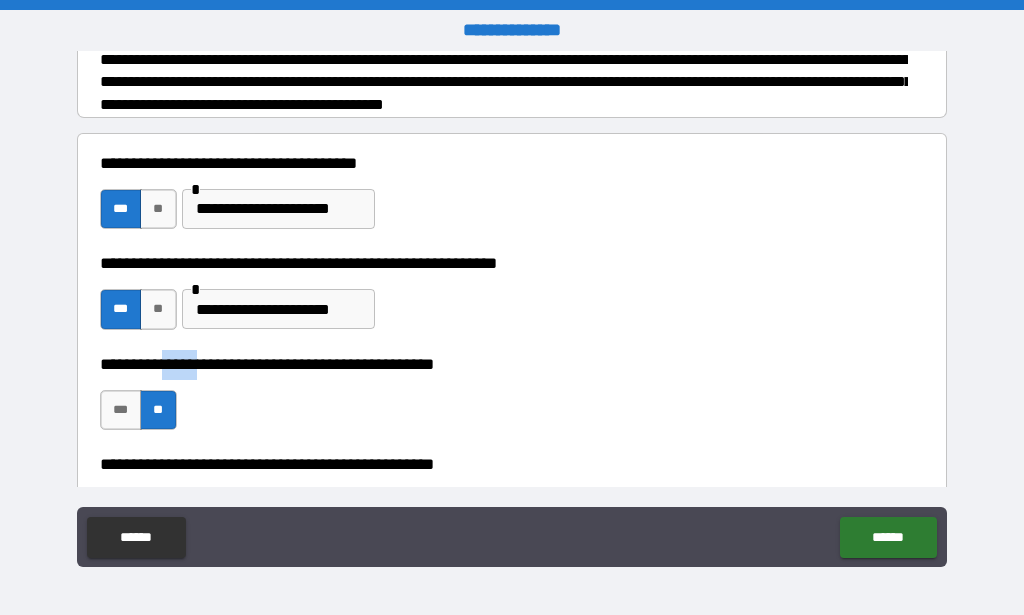 click on "**********" at bounding box center [504, 365] 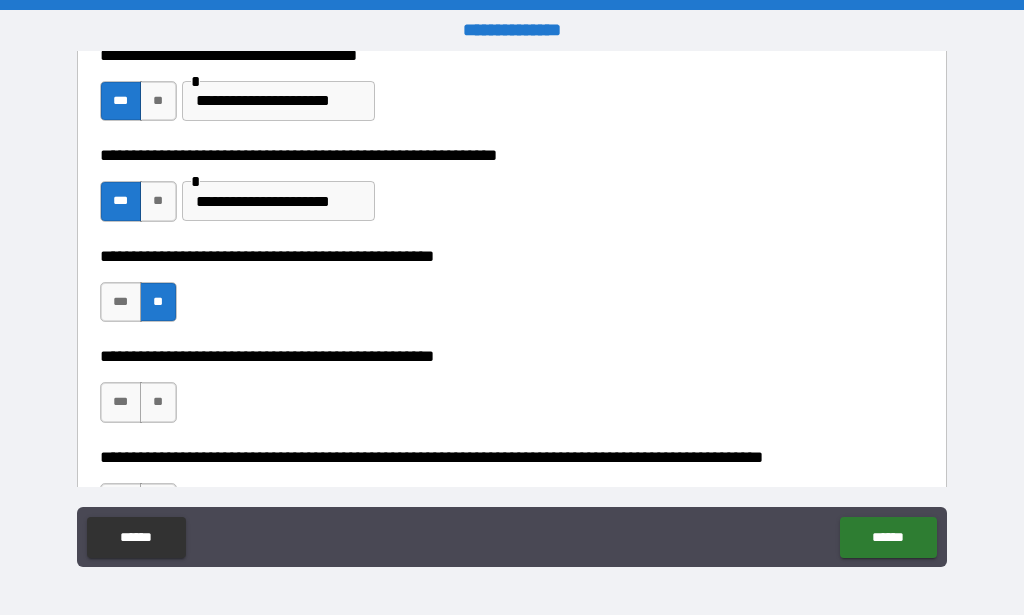 scroll, scrollTop: 399, scrollLeft: 0, axis: vertical 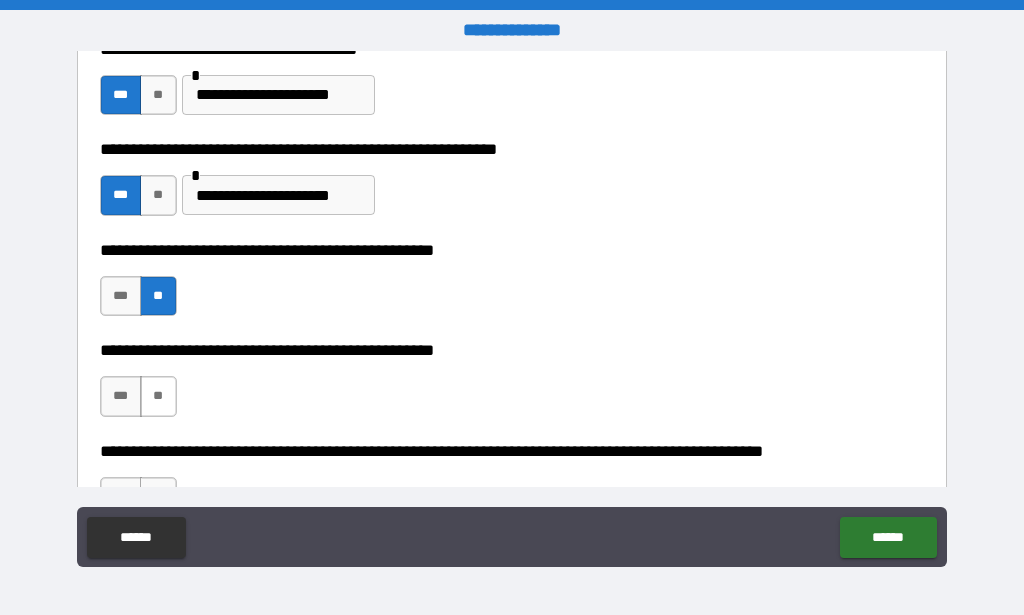 click on "**" at bounding box center (158, 396) 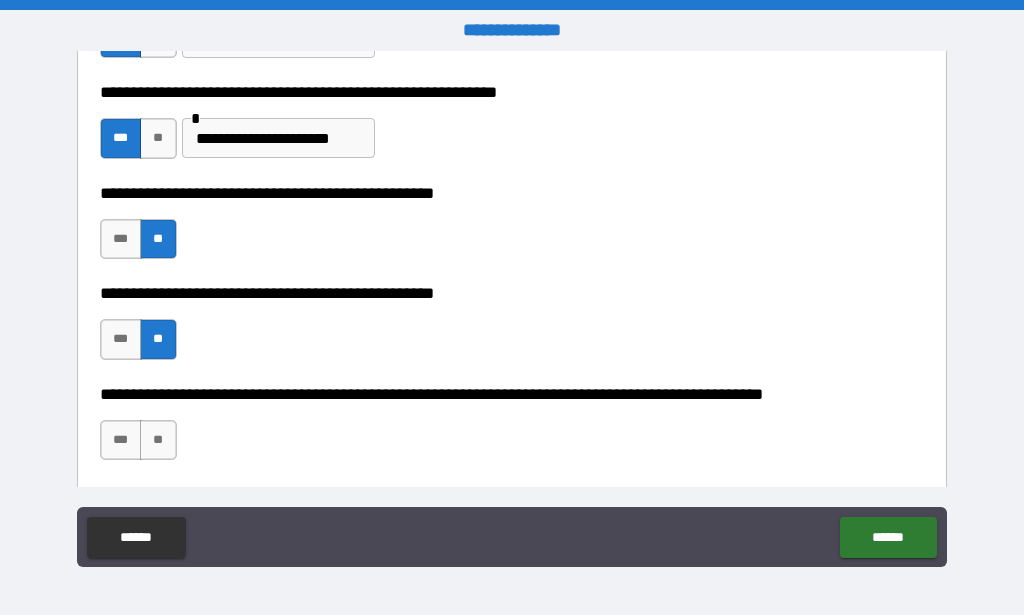 scroll, scrollTop: 570, scrollLeft: 0, axis: vertical 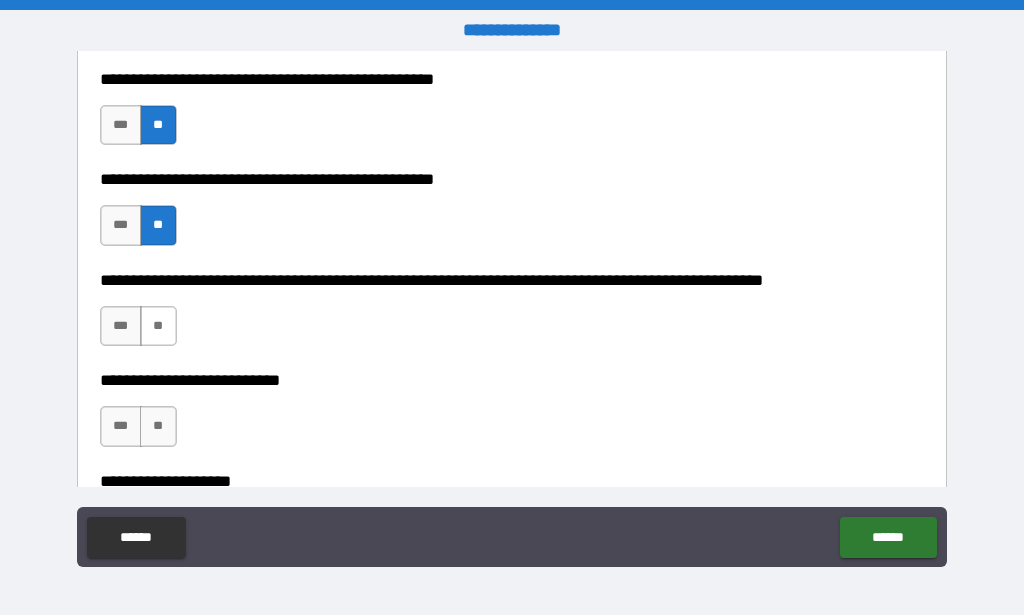 click on "**" at bounding box center (158, 326) 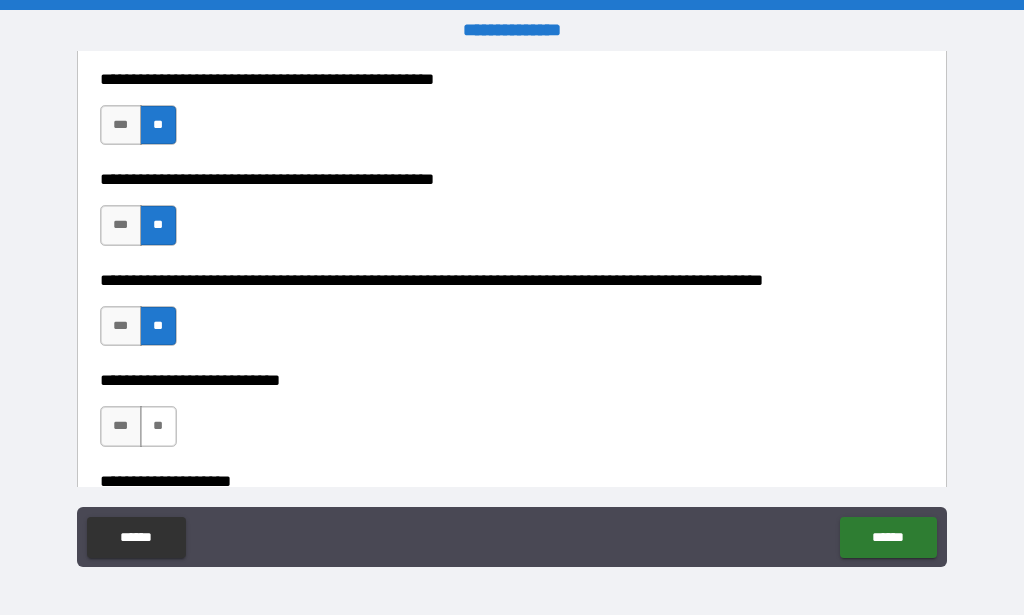 click on "**" at bounding box center (158, 426) 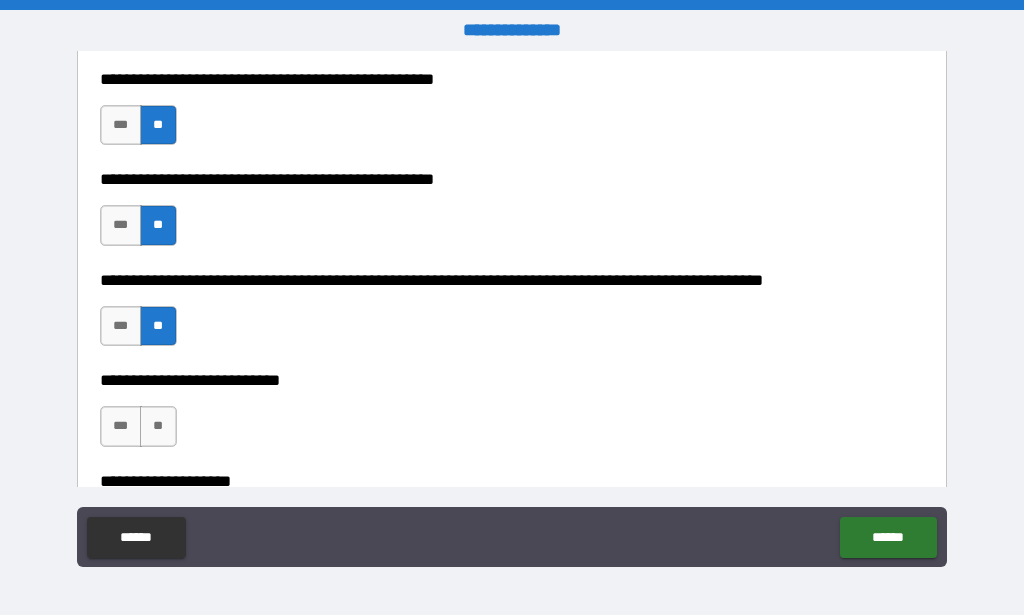drag, startPoint x: 157, startPoint y: 419, endPoint x: 236, endPoint y: 451, distance: 85.23497 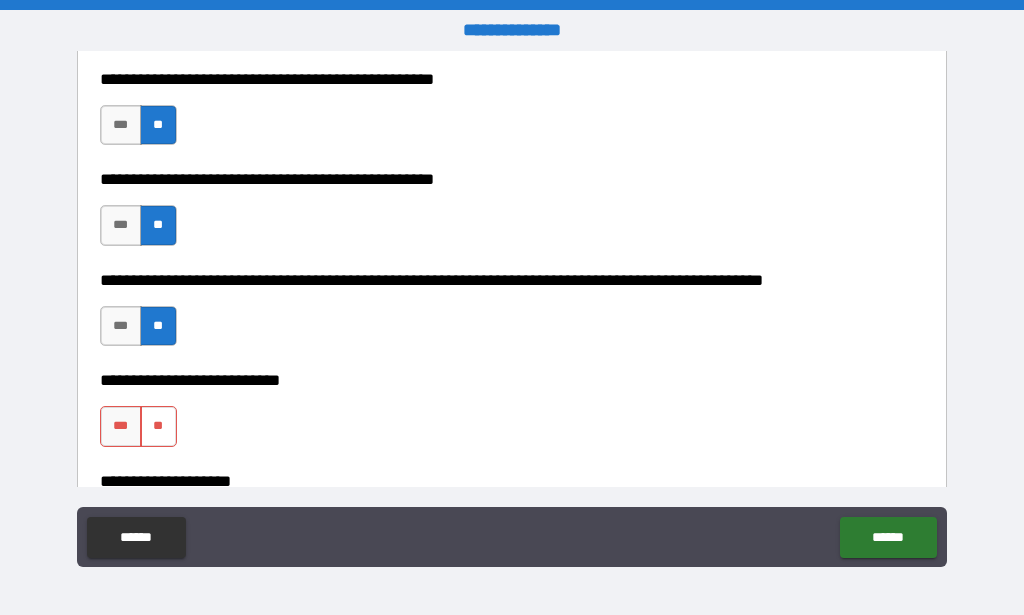 click on "**" at bounding box center (158, 426) 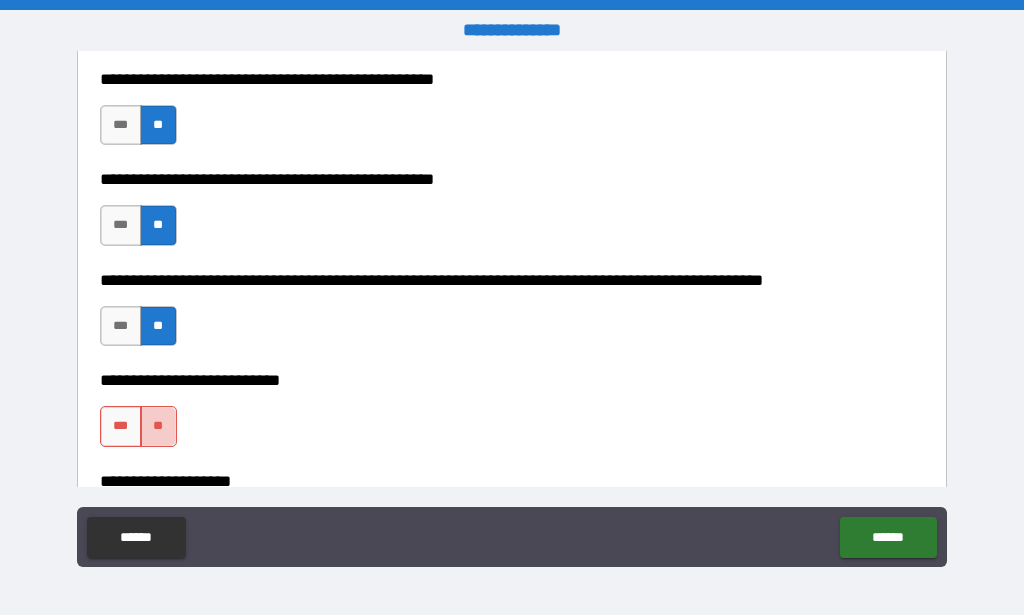 click on "**" at bounding box center (158, 426) 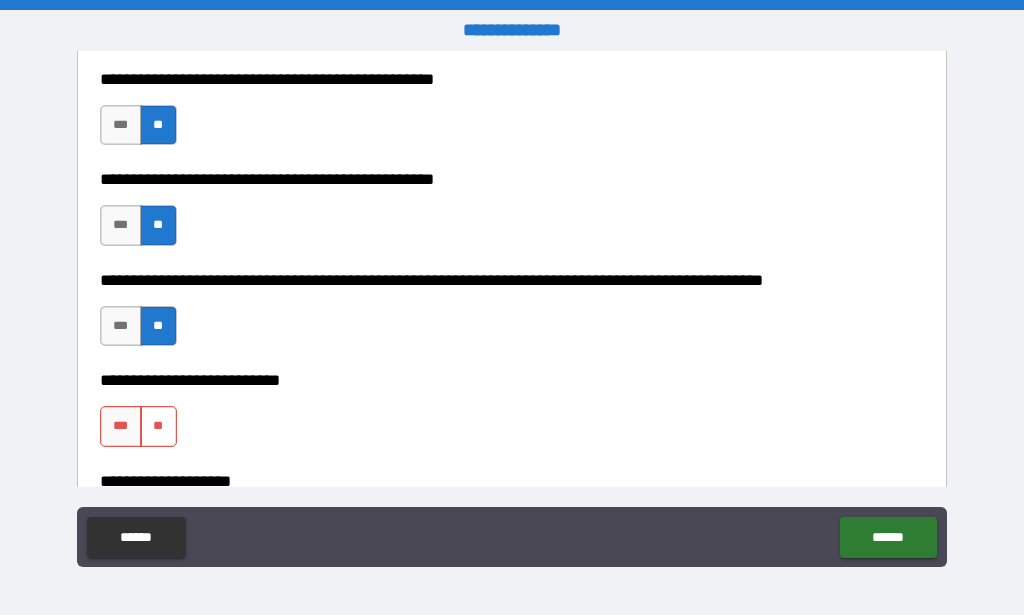 click on "**" at bounding box center [158, 426] 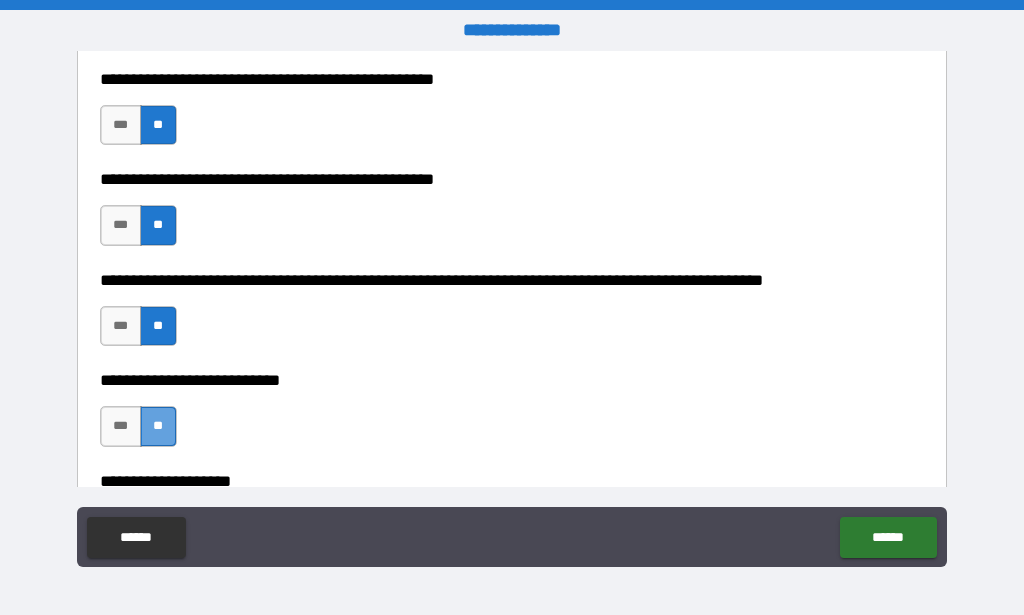 click on "**" at bounding box center (158, 426) 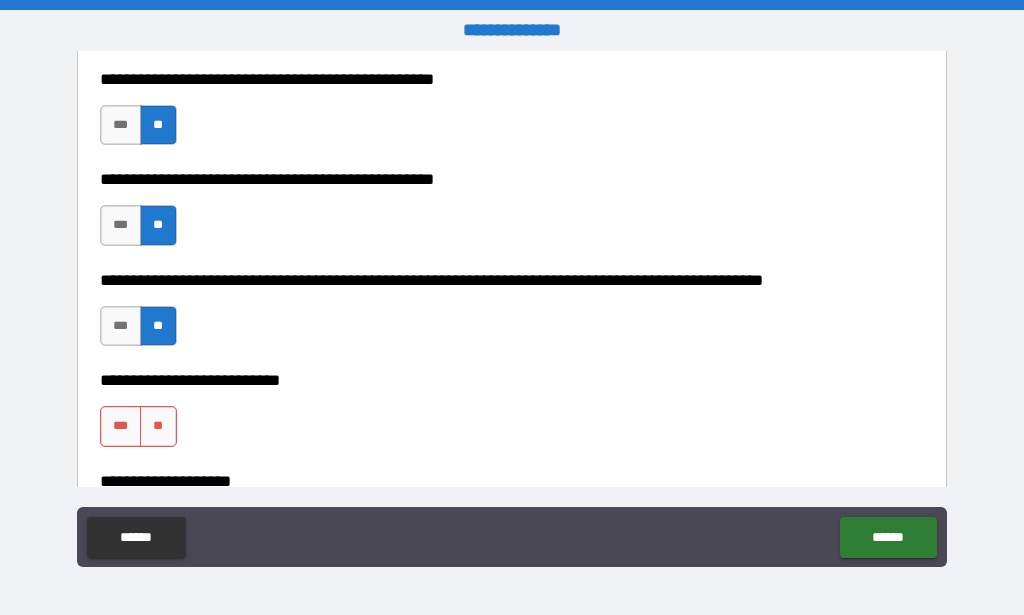click on "**********" at bounding box center [512, 416] 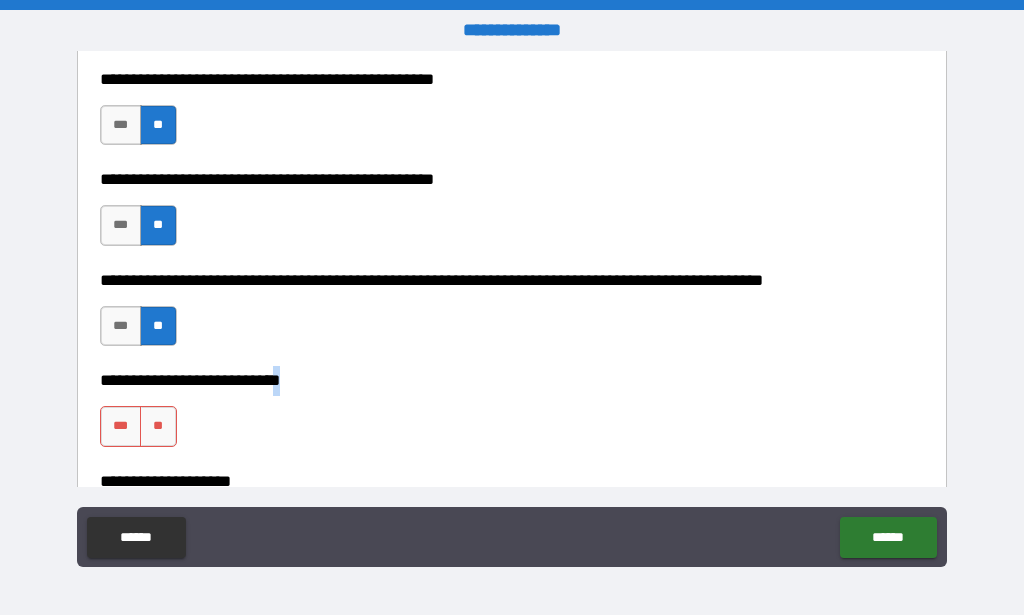 click on "**********" at bounding box center (512, 416) 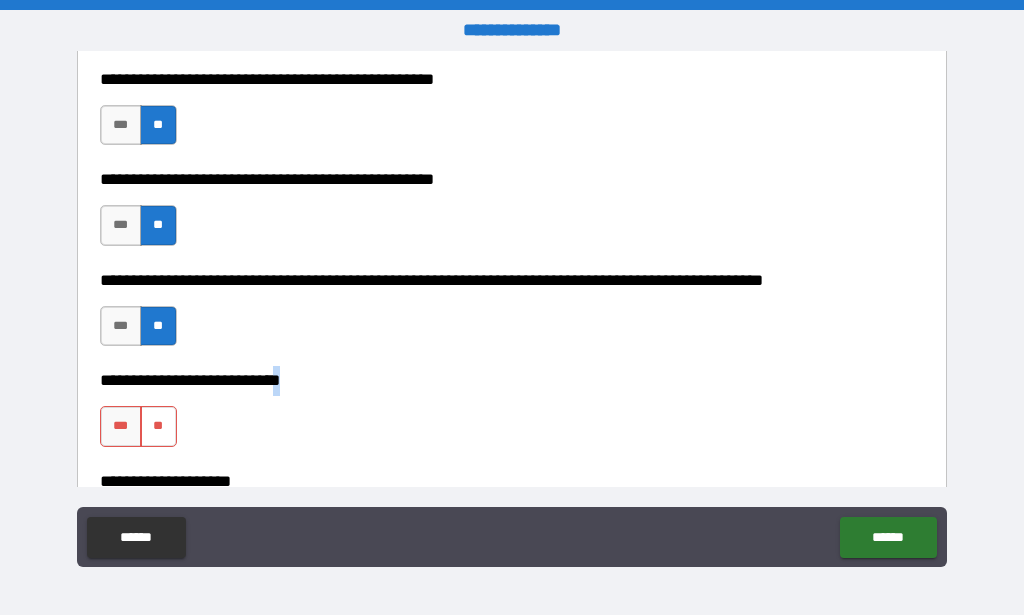 click on "**" at bounding box center [158, 426] 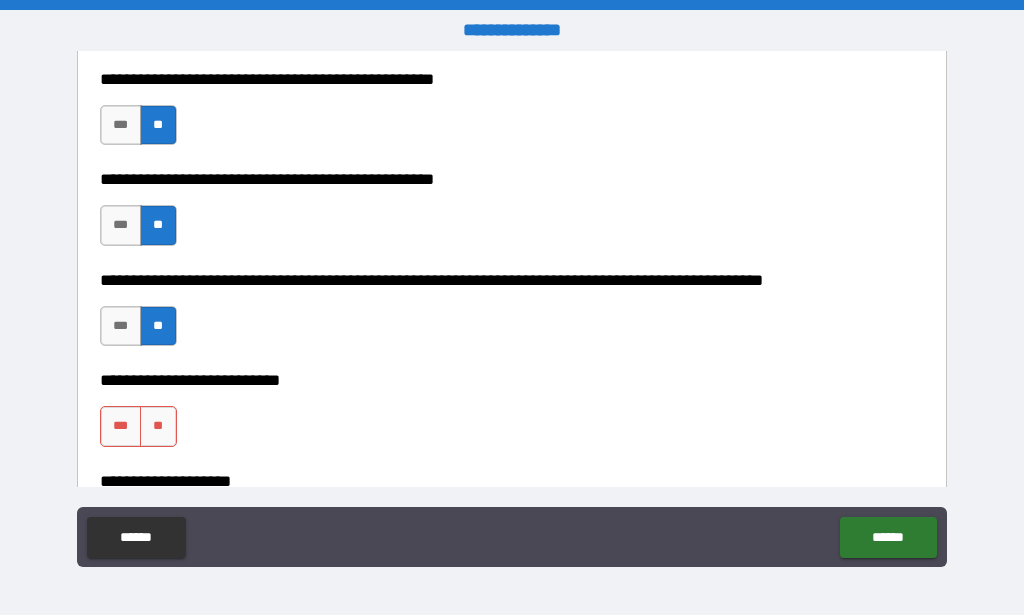click on "**********" at bounding box center [512, 416] 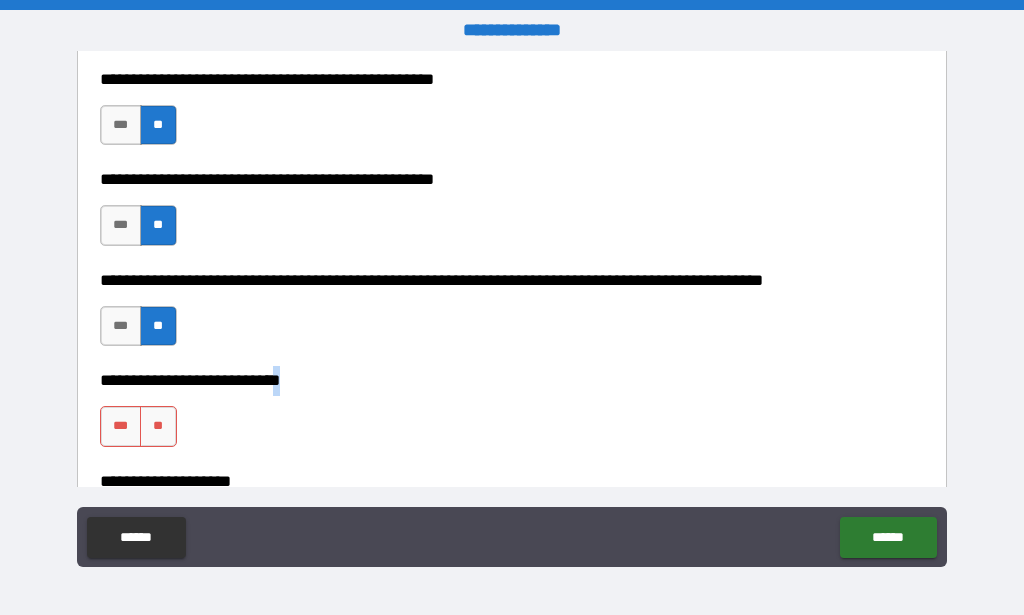 click on "**********" at bounding box center (512, 416) 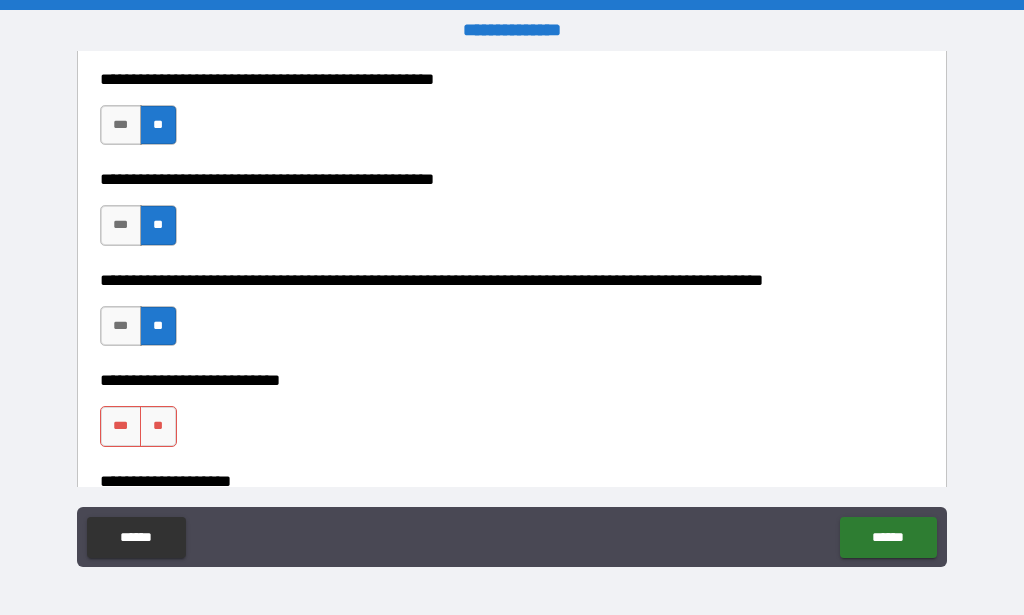 click on "**********" at bounding box center (512, 416) 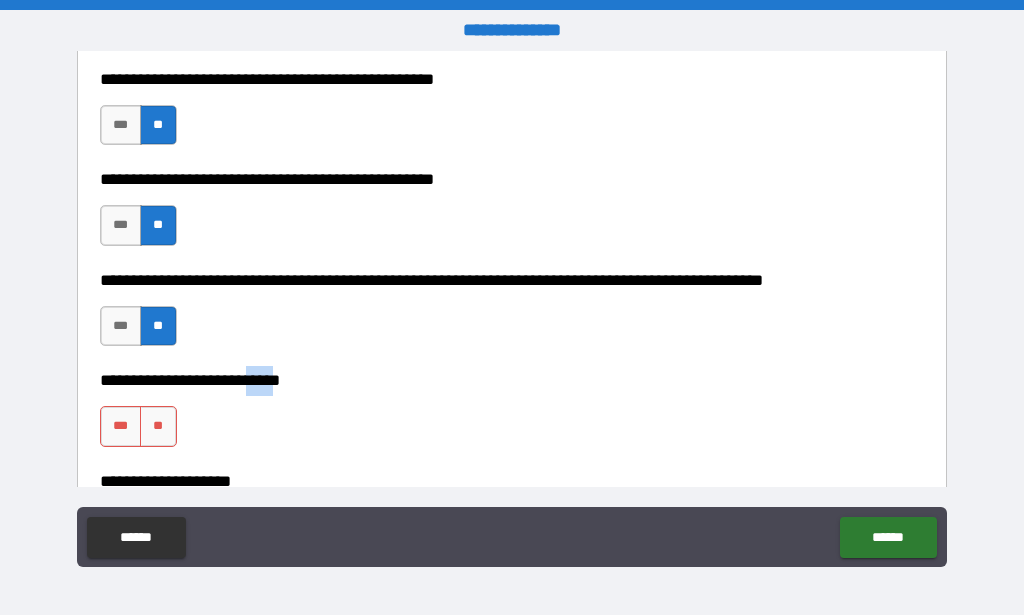 click on "**********" at bounding box center (512, 416) 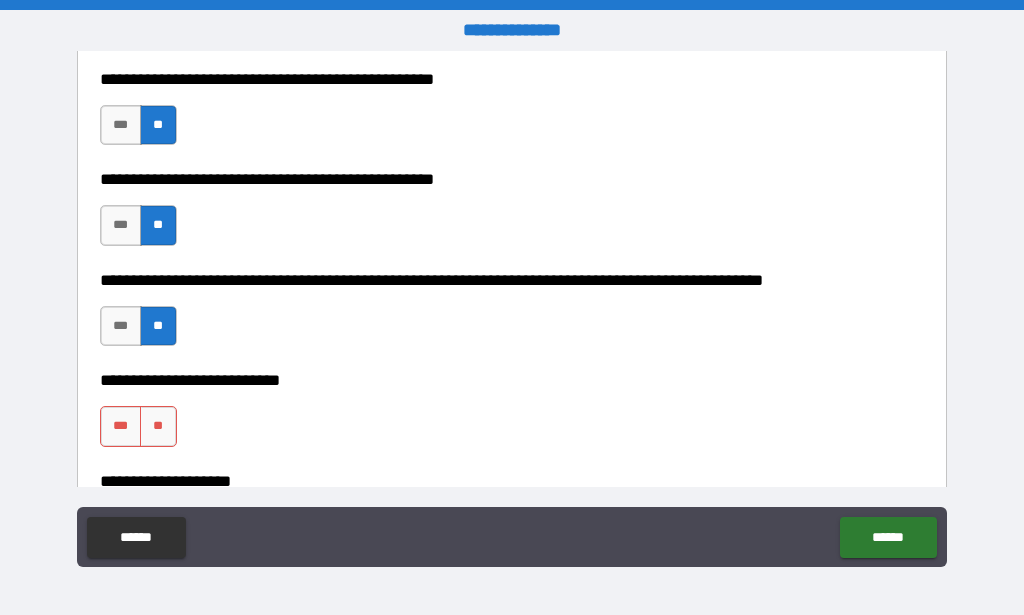 click on "**********" at bounding box center [512, 416] 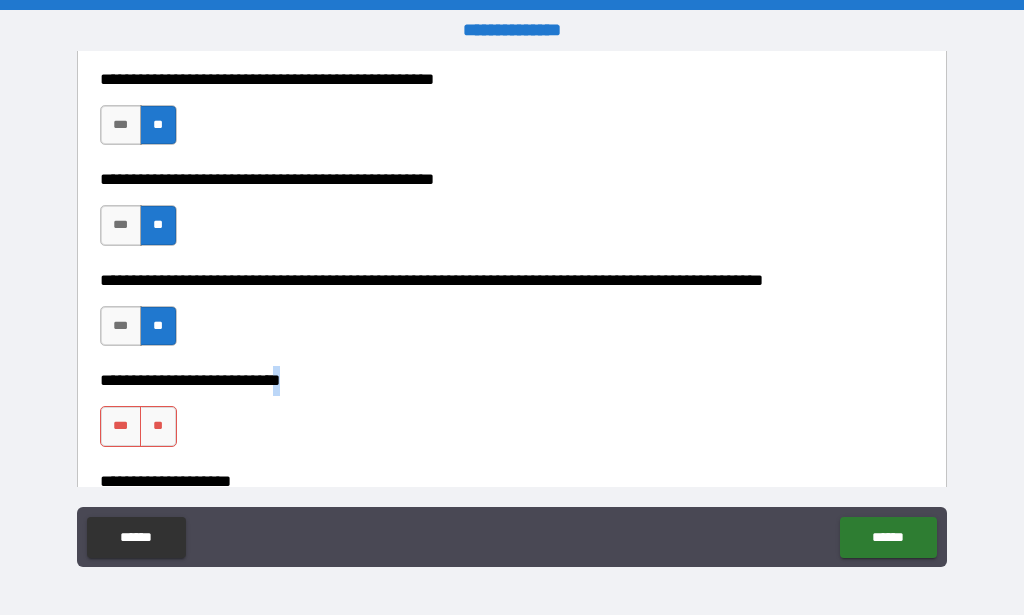 click on "**********" at bounding box center [512, 416] 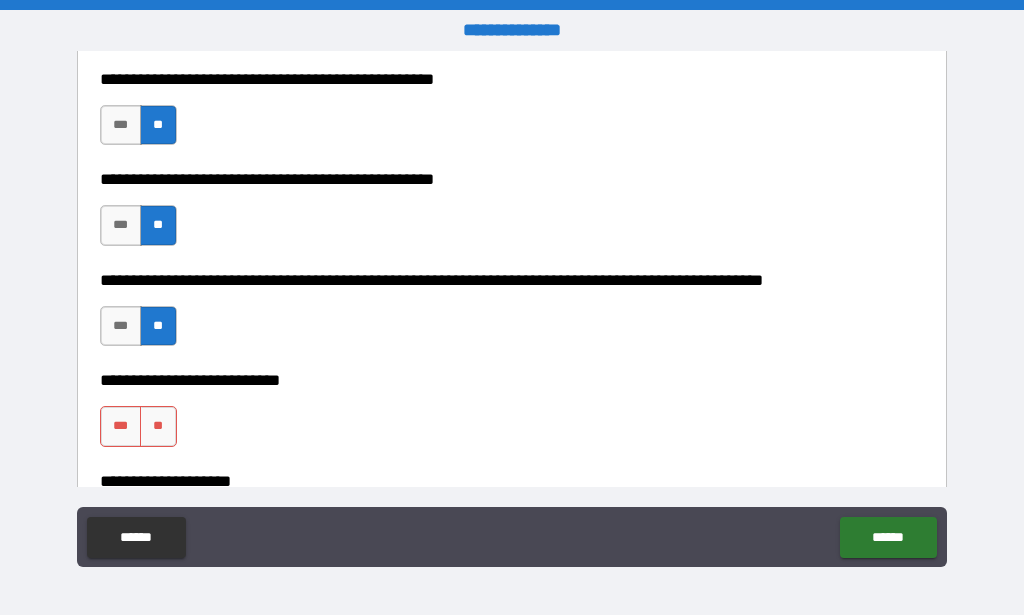 click on "**********" at bounding box center (504, 381) 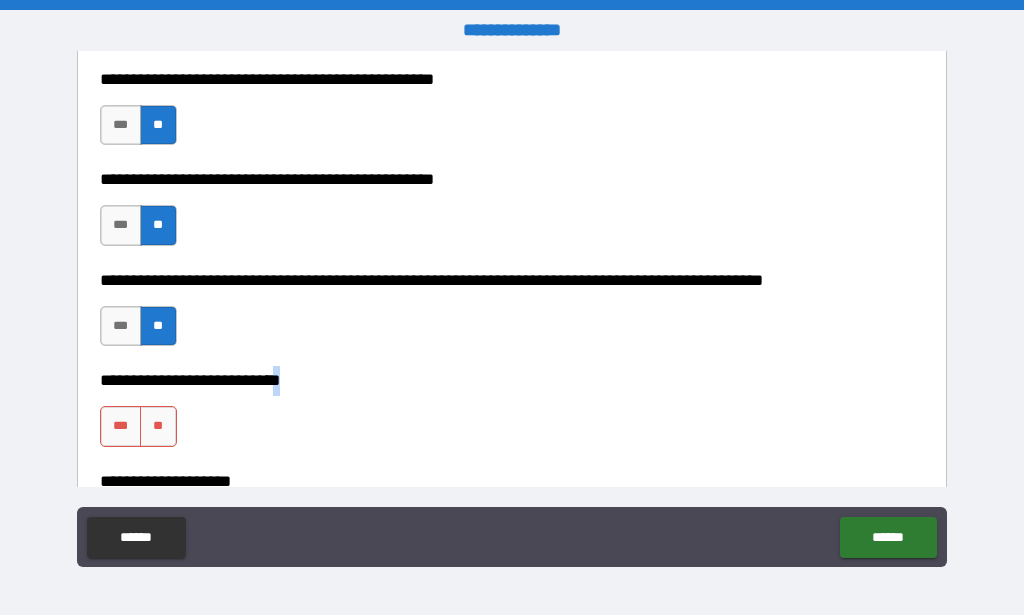 click on "**********" at bounding box center (512, 416) 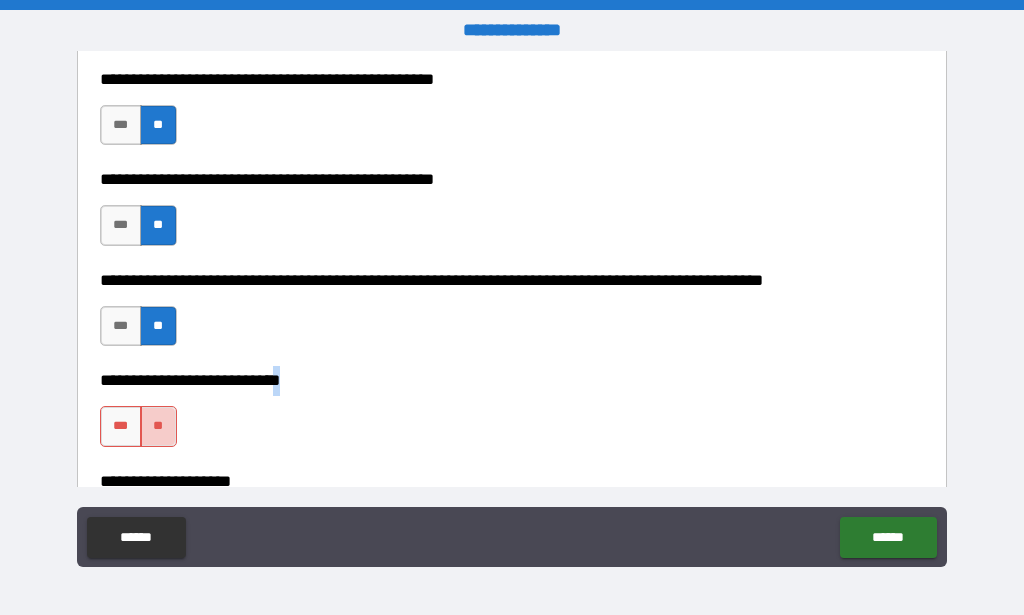 click on "**" at bounding box center [158, 426] 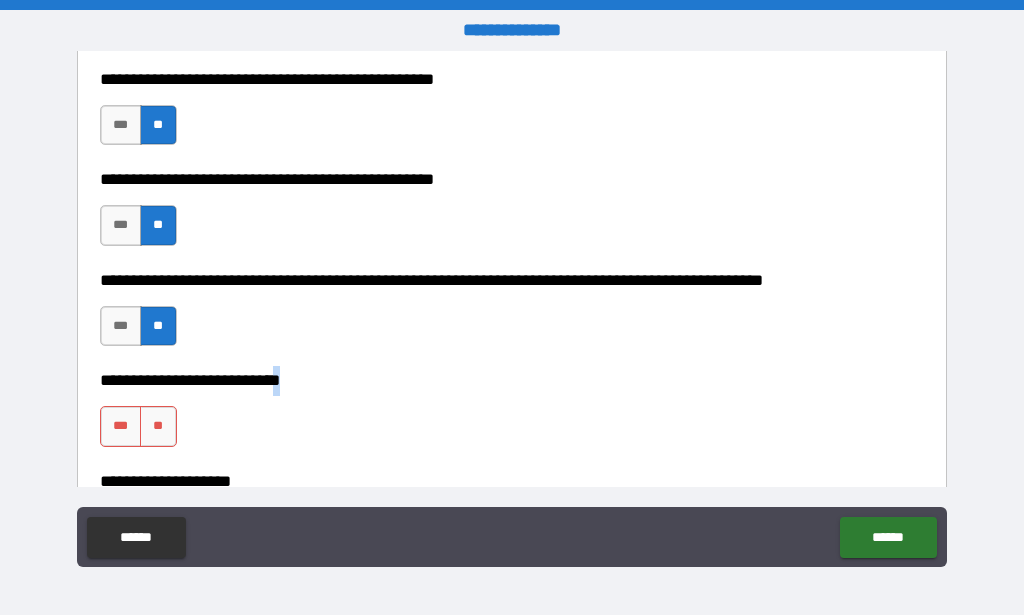 drag, startPoint x: 166, startPoint y: 432, endPoint x: 176, endPoint y: 435, distance: 10.440307 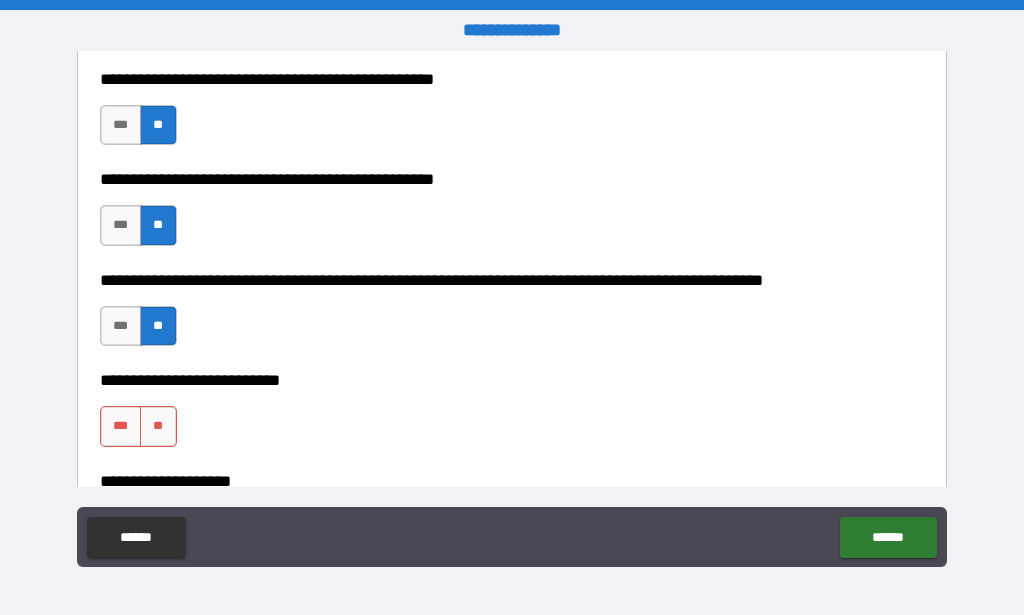 click on "**********" at bounding box center [512, 416] 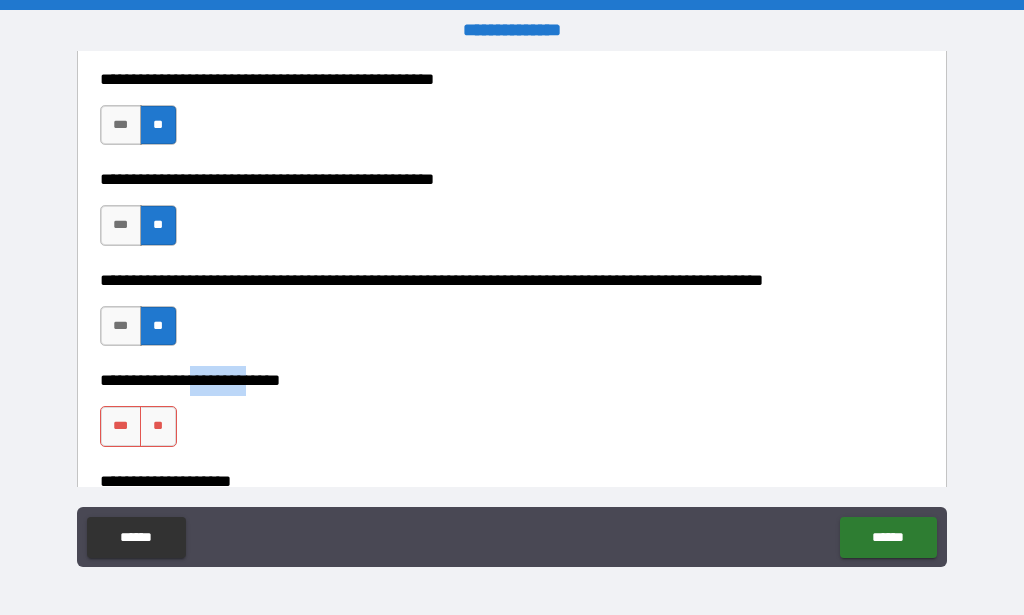 click on "**********" at bounding box center [512, 416] 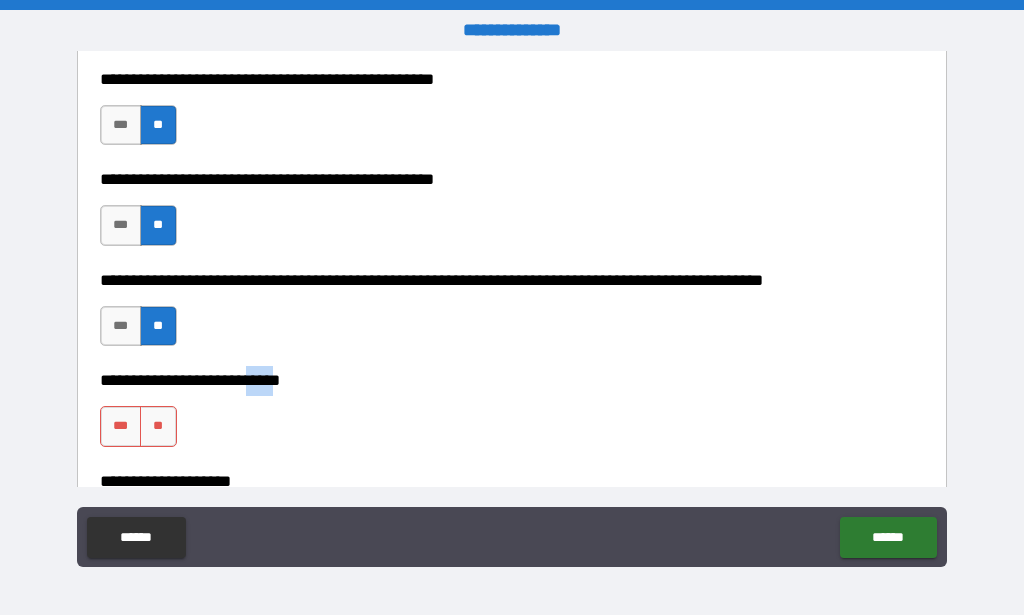 click on "**********" at bounding box center [512, 416] 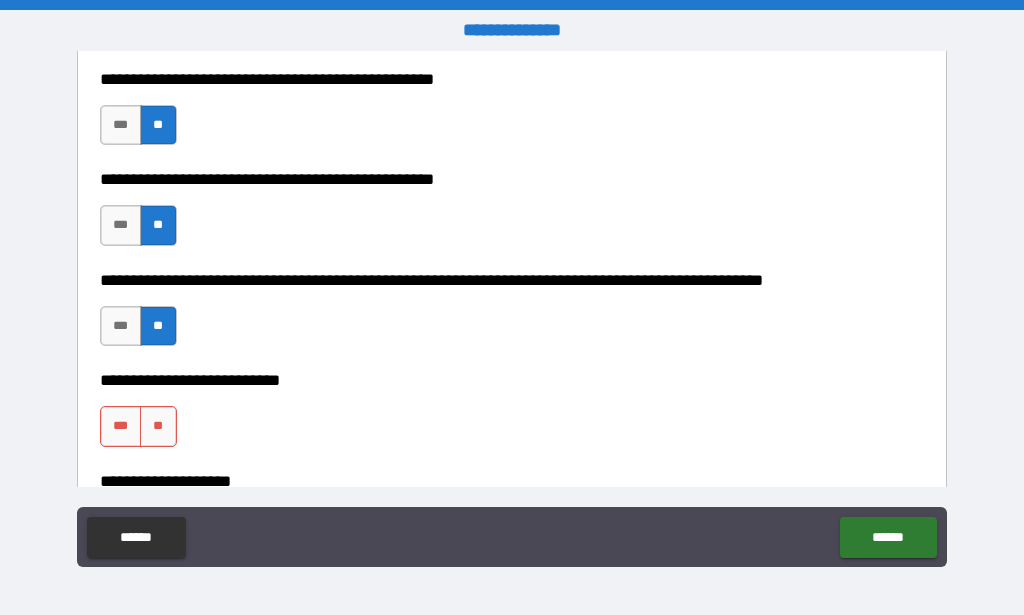 click on "**********" at bounding box center (512, 416) 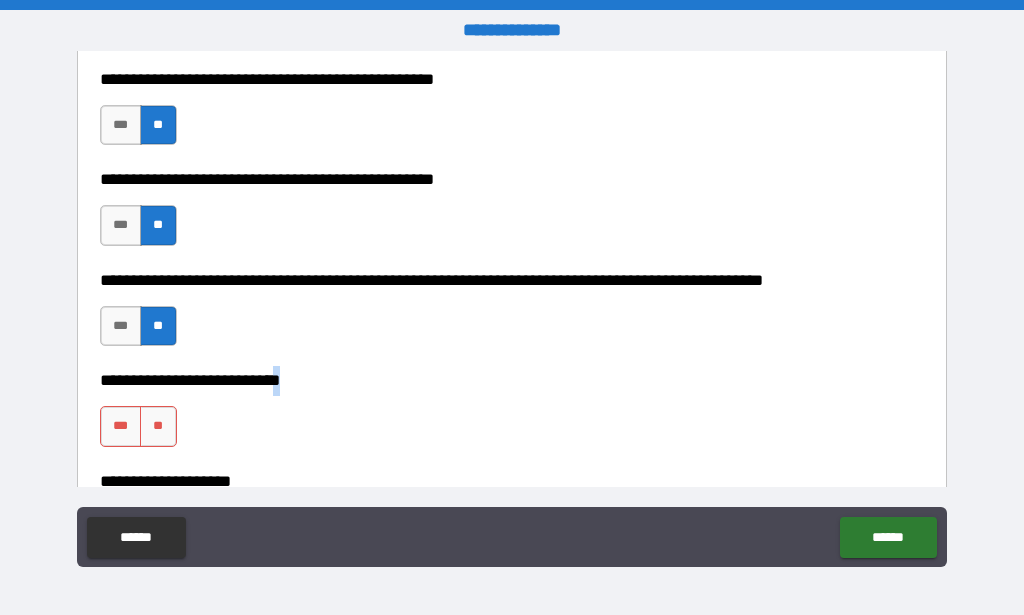 click on "**********" at bounding box center (512, 416) 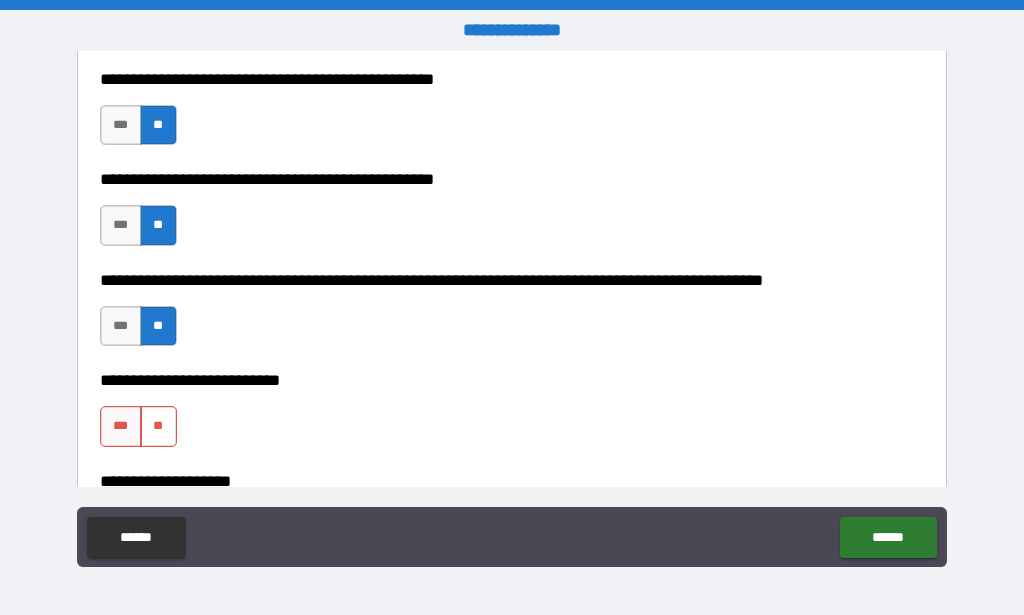 click on "**" at bounding box center (158, 426) 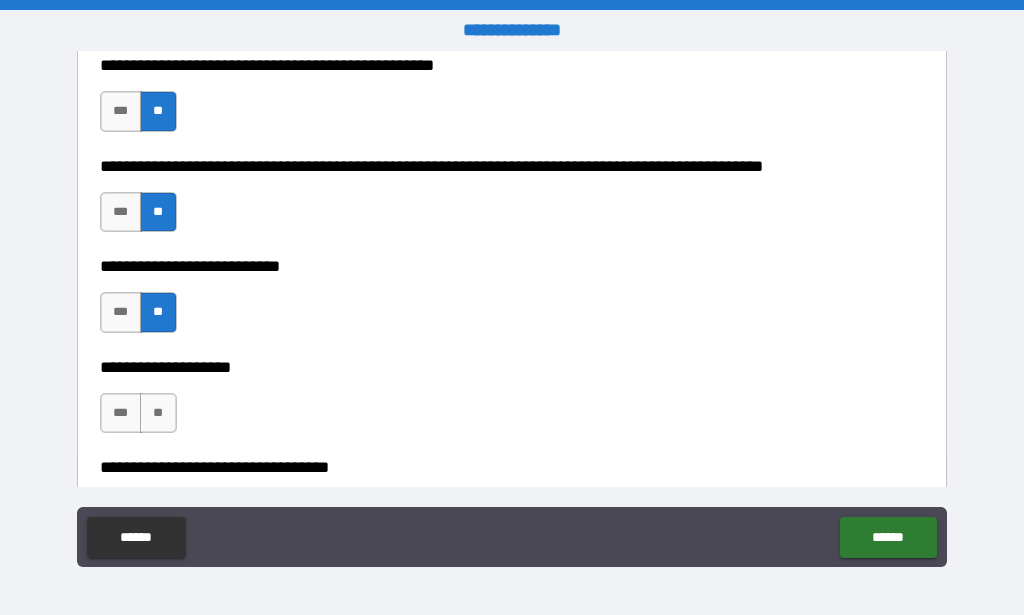 scroll, scrollTop: 741, scrollLeft: 0, axis: vertical 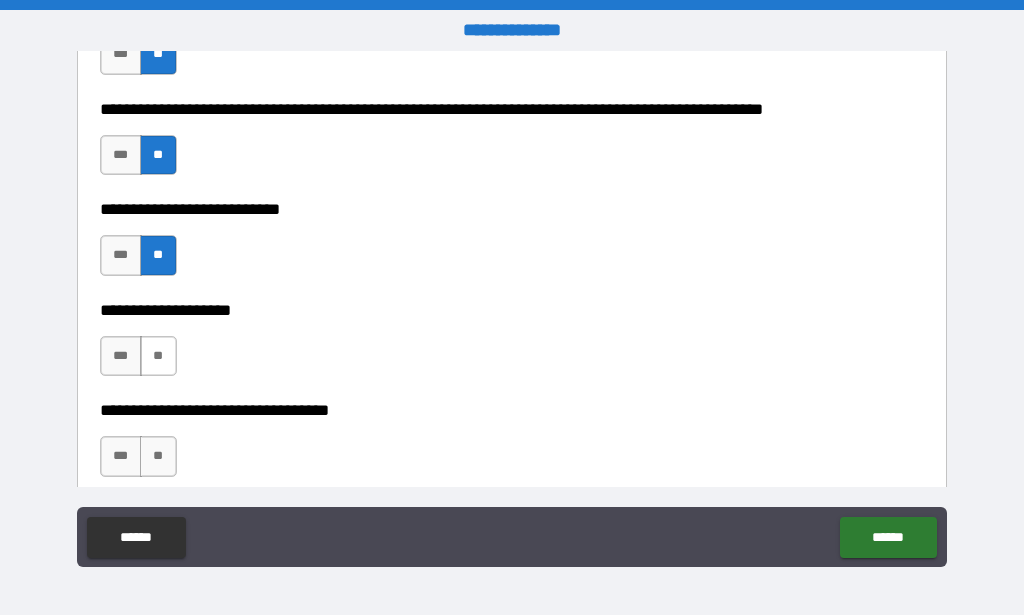 click on "**" at bounding box center (158, 356) 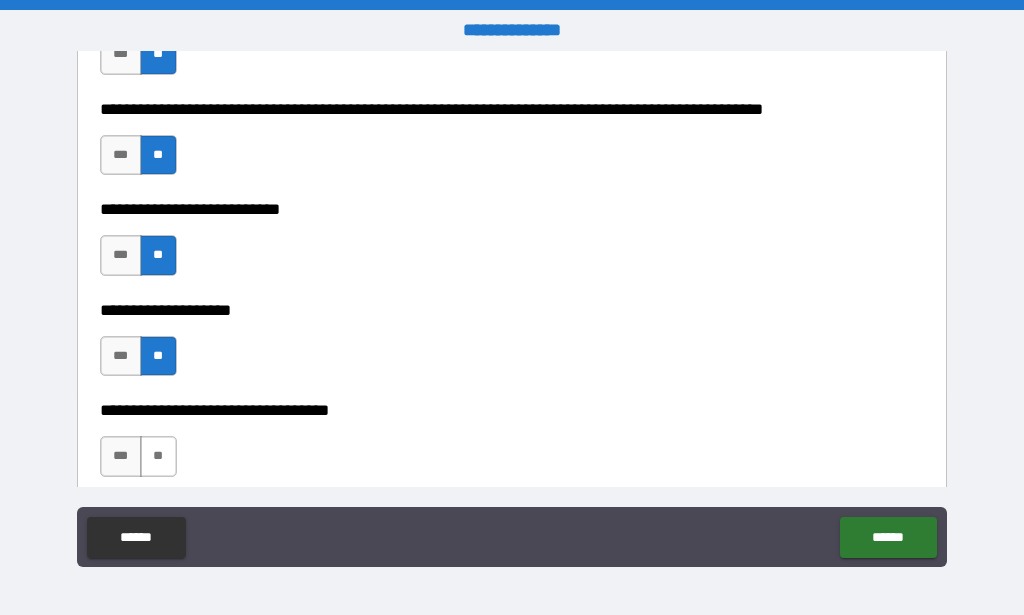 click on "**" at bounding box center (158, 456) 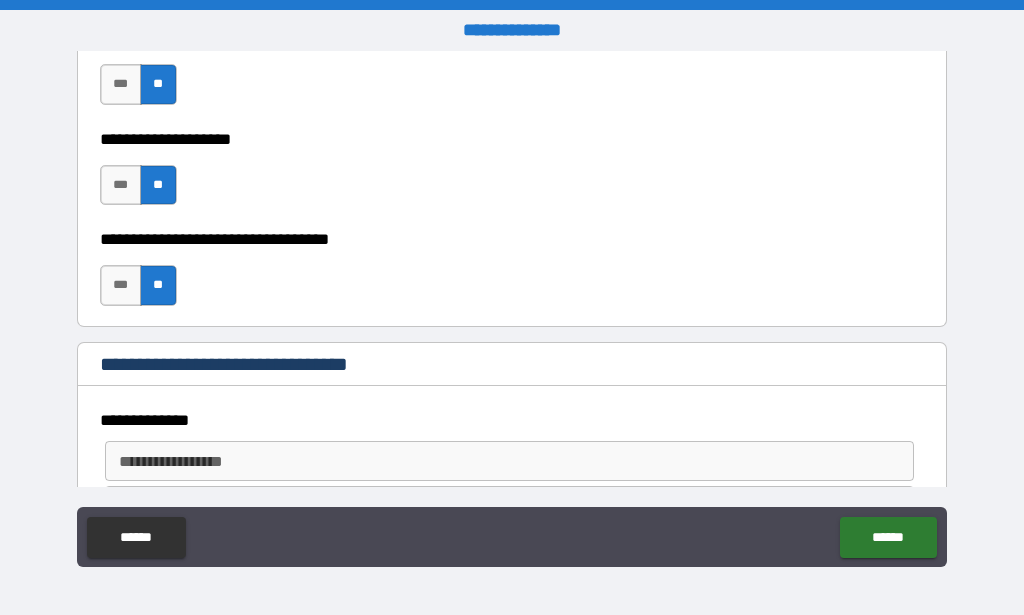 scroll, scrollTop: 969, scrollLeft: 0, axis: vertical 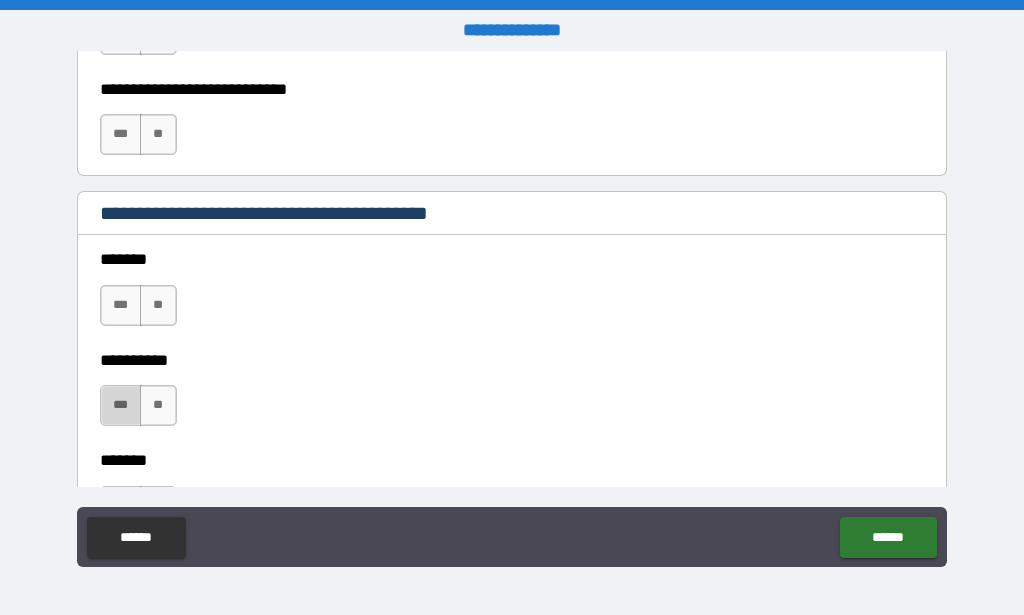 click on "***" at bounding box center (121, 405) 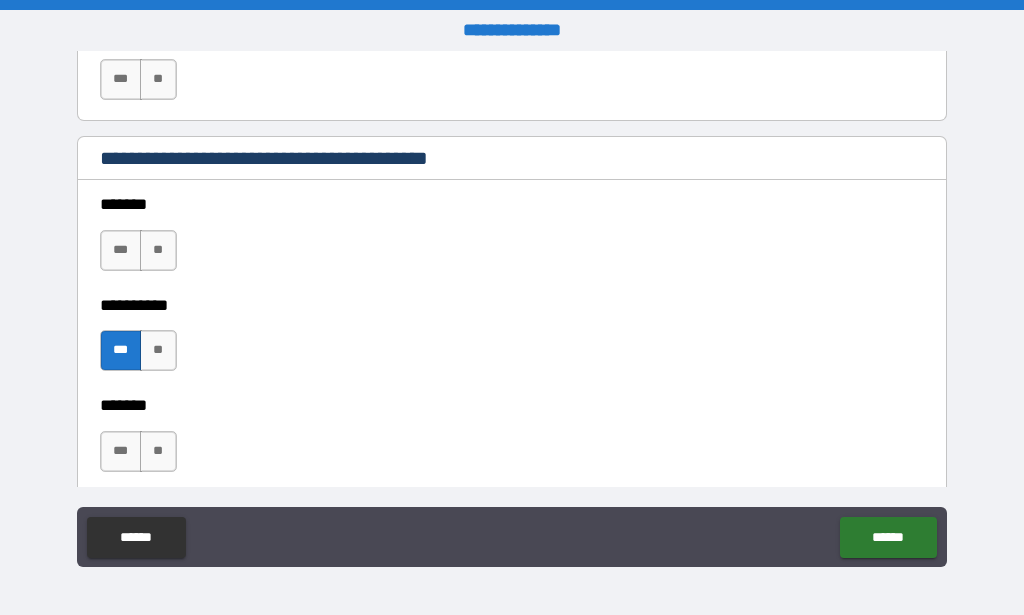 scroll, scrollTop: 1843, scrollLeft: 0, axis: vertical 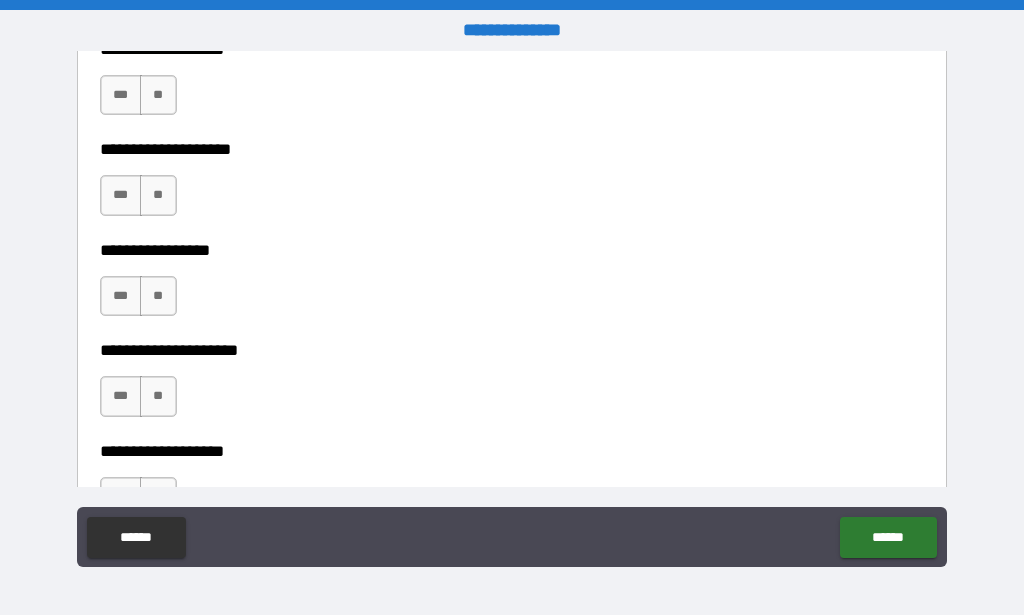 drag, startPoint x: 948, startPoint y: 364, endPoint x: 949, endPoint y: 339, distance: 25.019993 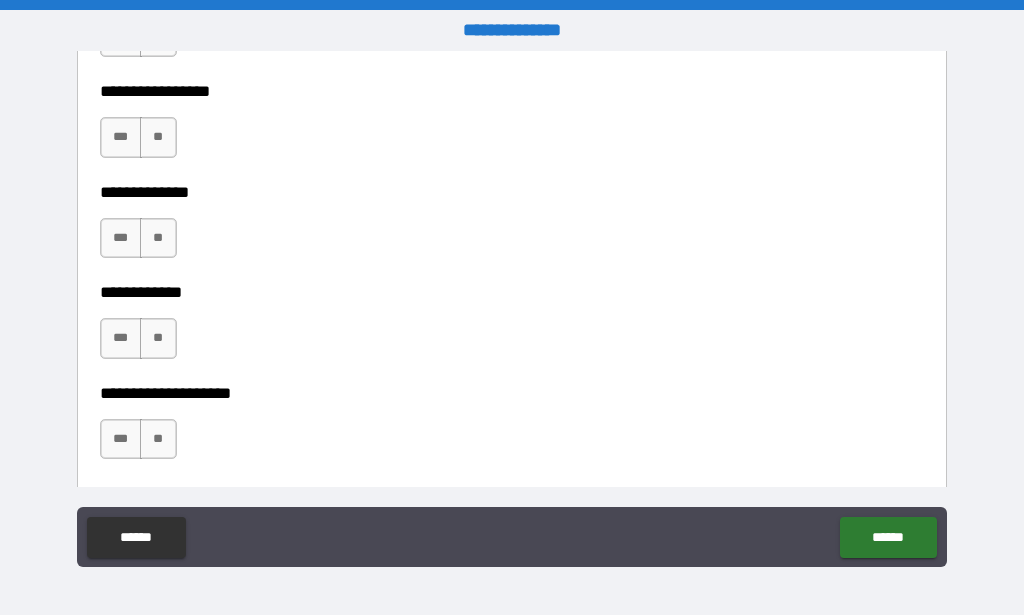scroll, scrollTop: 7241, scrollLeft: 0, axis: vertical 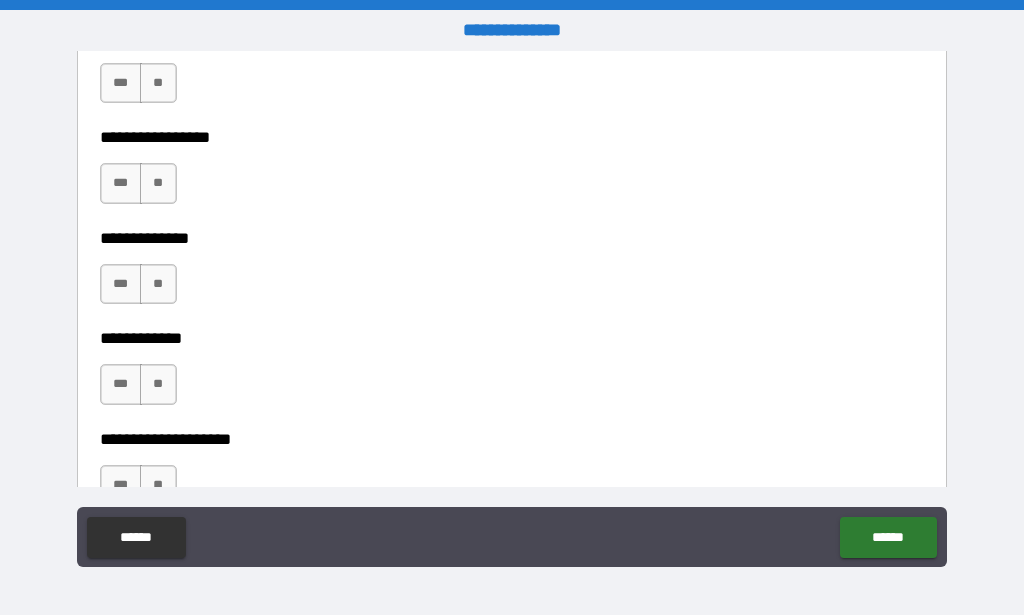 click on "**********" at bounding box center [512, 324] 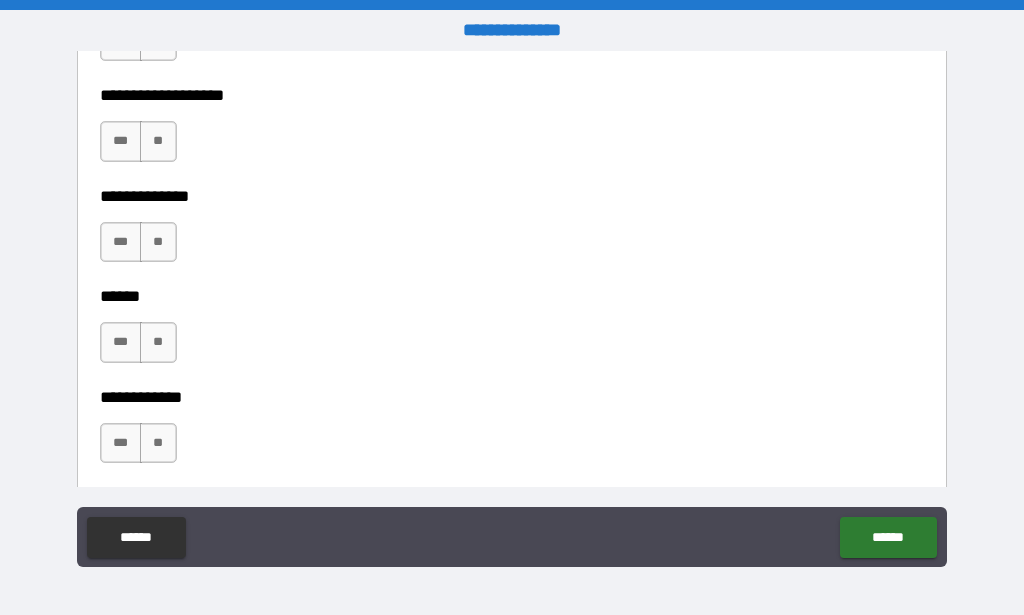 scroll, scrollTop: 4020, scrollLeft: 0, axis: vertical 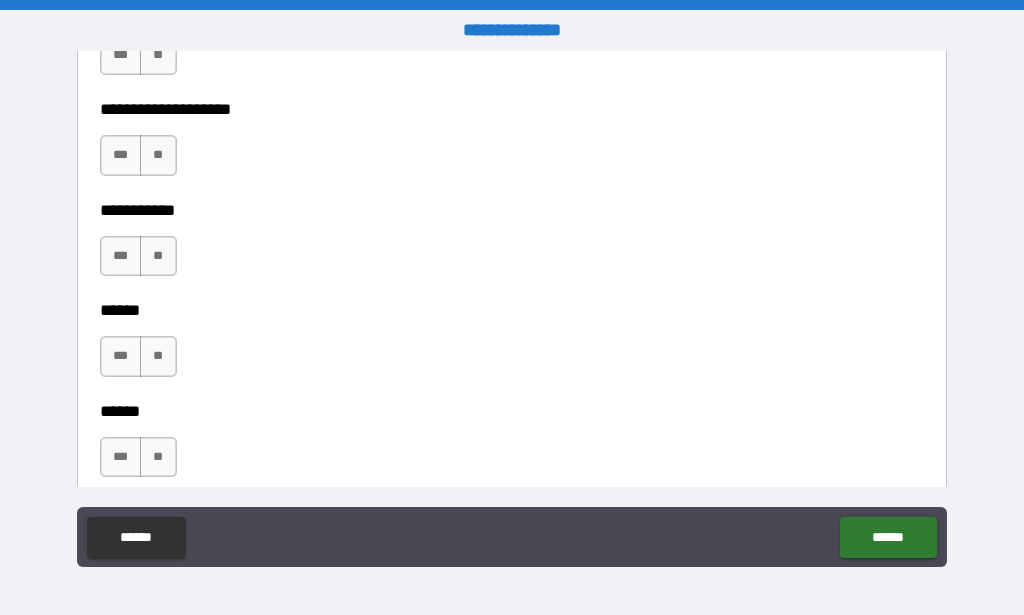 drag, startPoint x: 937, startPoint y: 175, endPoint x: 936, endPoint y: 160, distance: 15.033297 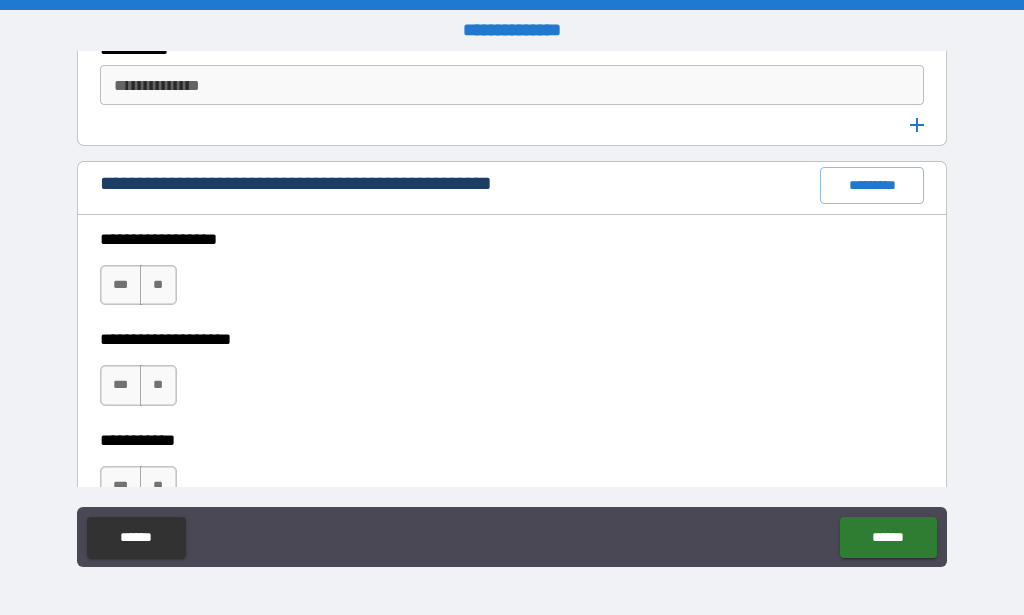 scroll, scrollTop: 2801, scrollLeft: 0, axis: vertical 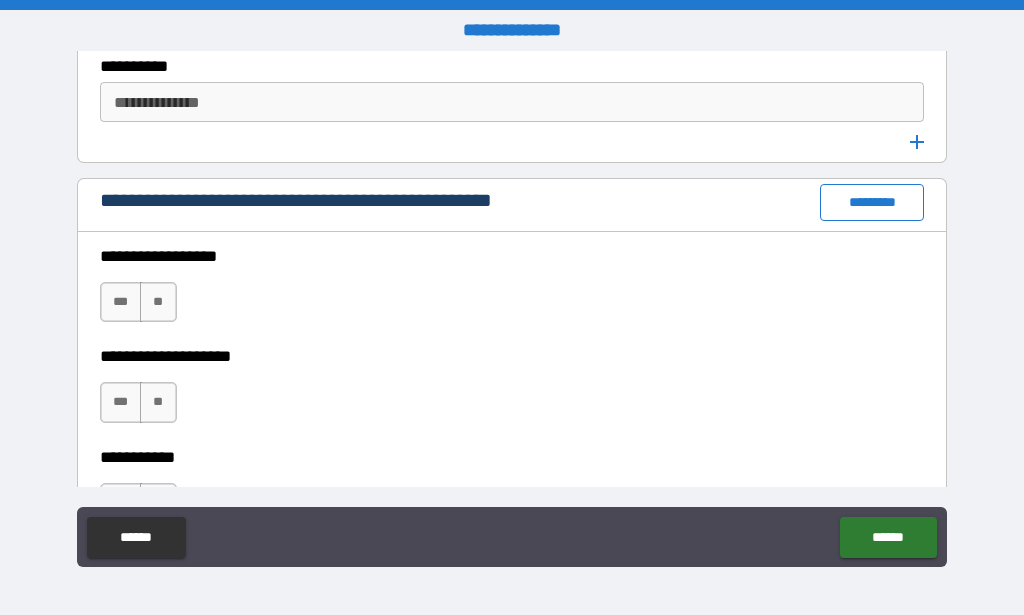 click on "*********" at bounding box center [872, 202] 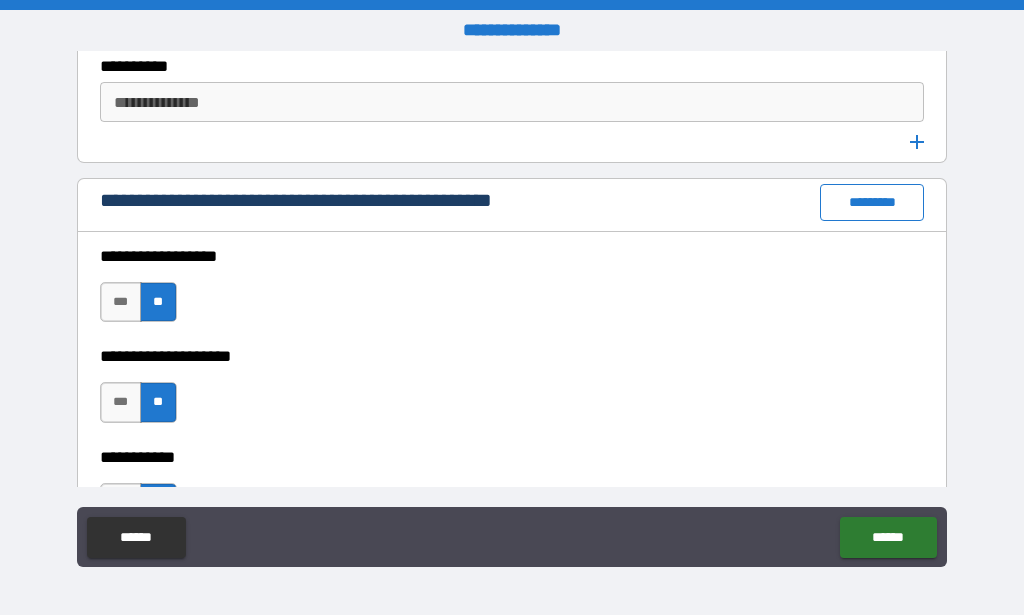 click on "*********" at bounding box center (872, 202) 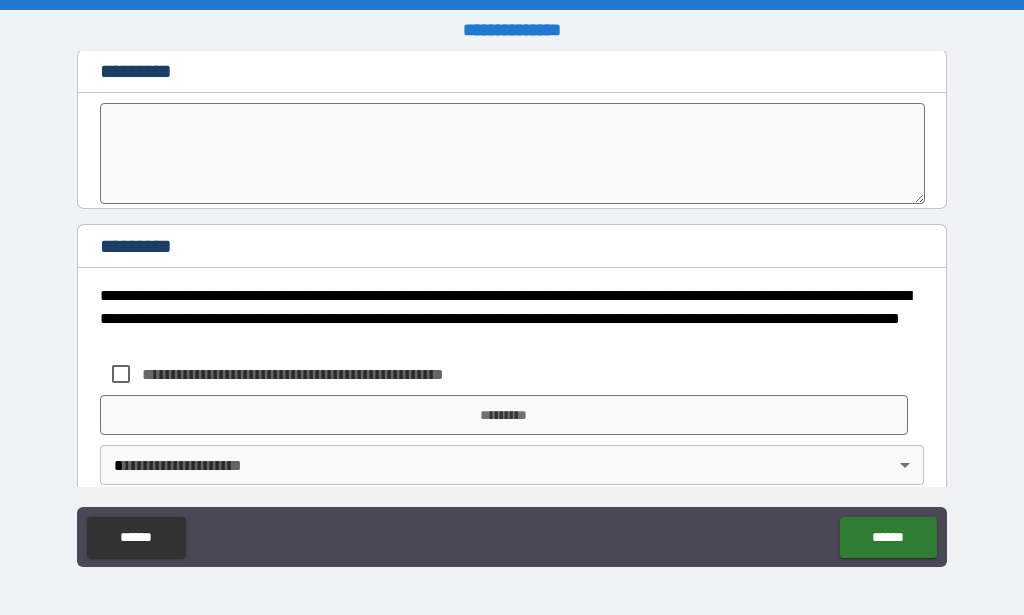 scroll, scrollTop: 10939, scrollLeft: 0, axis: vertical 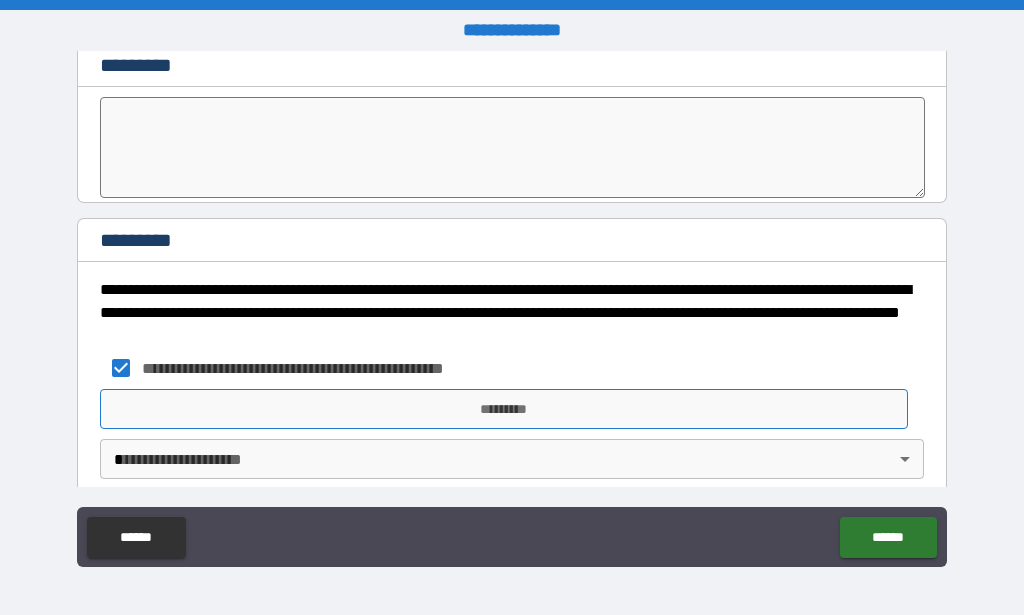 click on "*********" at bounding box center (504, 409) 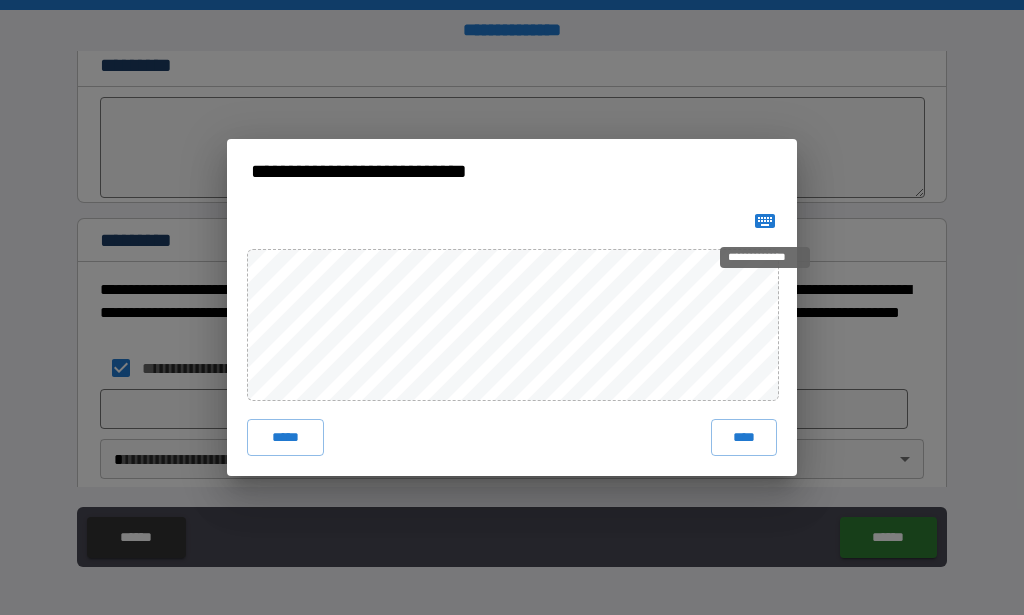 click 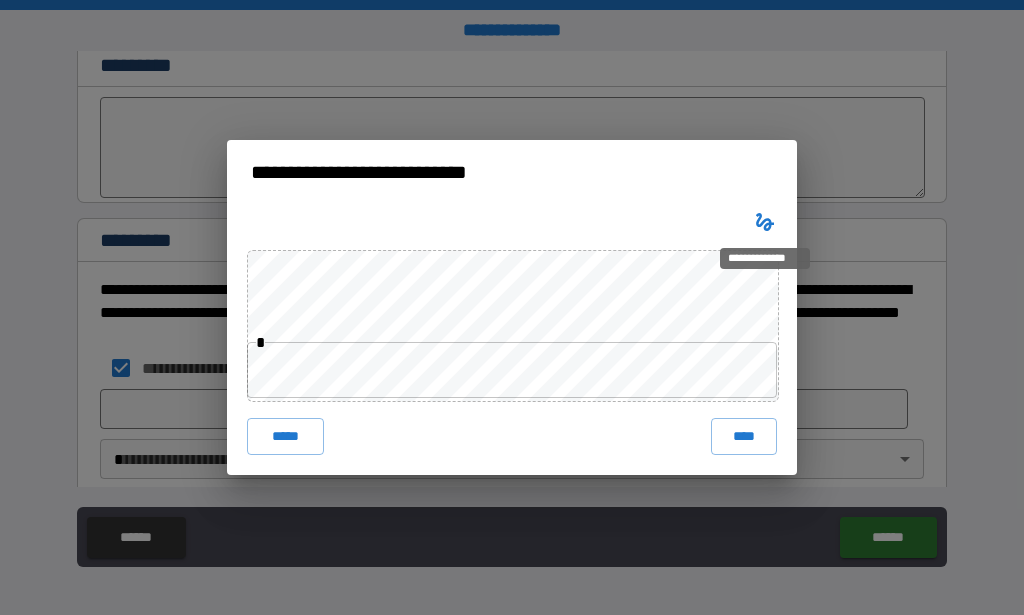 click 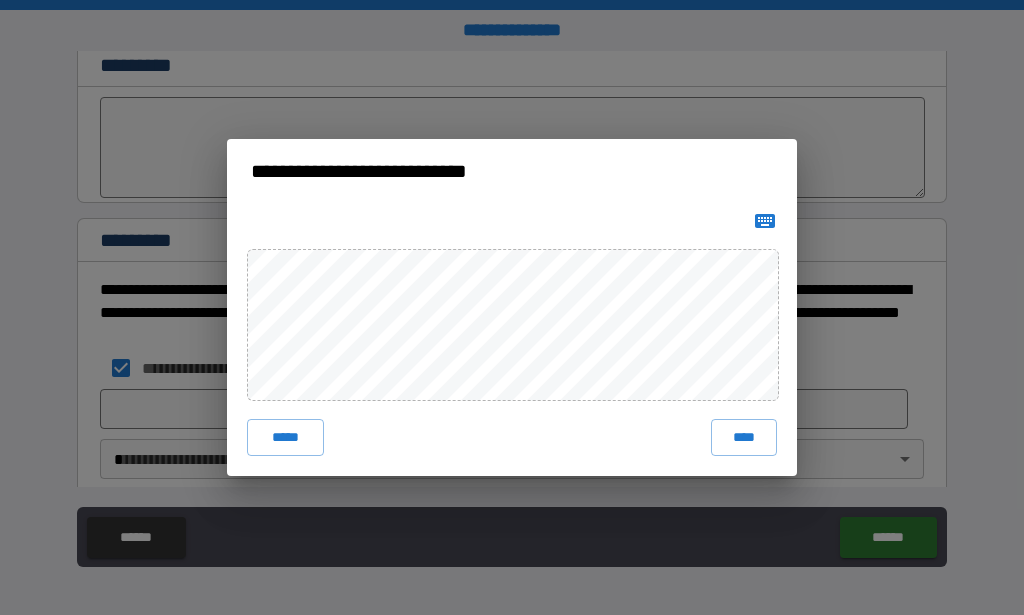 type 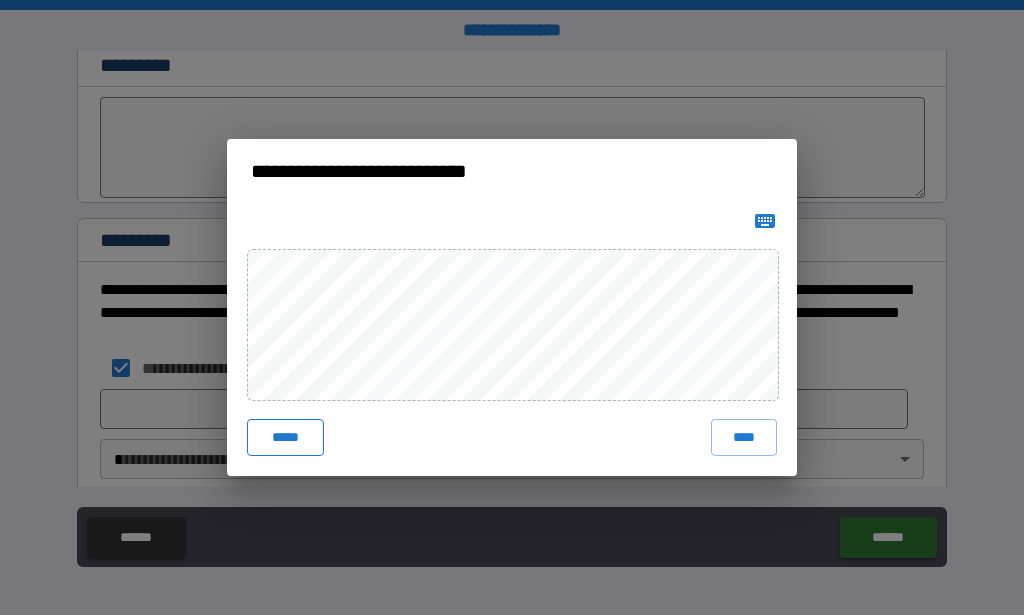 click on "*****" at bounding box center (285, 437) 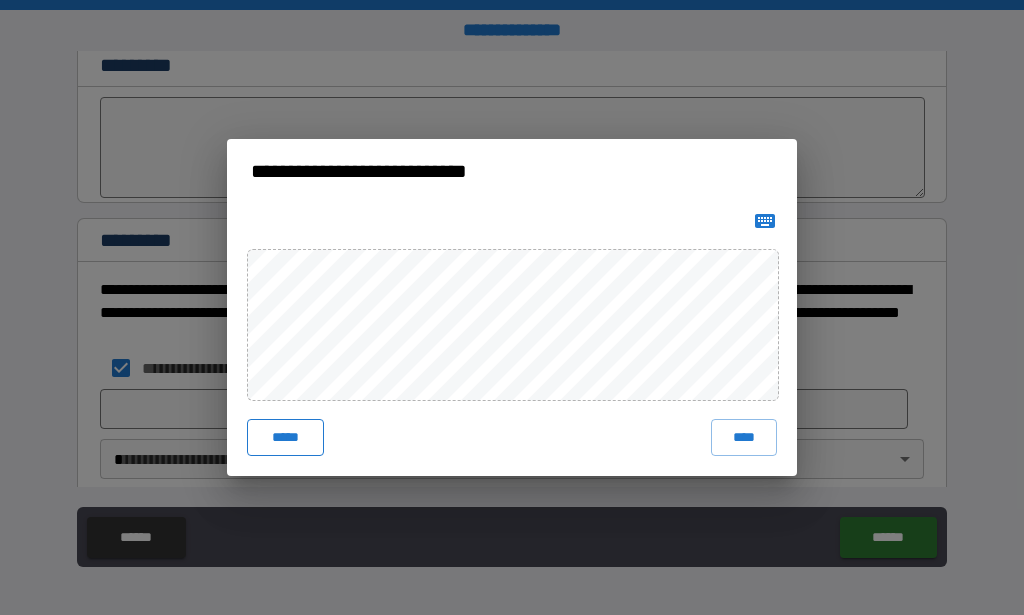 click on "*****" at bounding box center [285, 437] 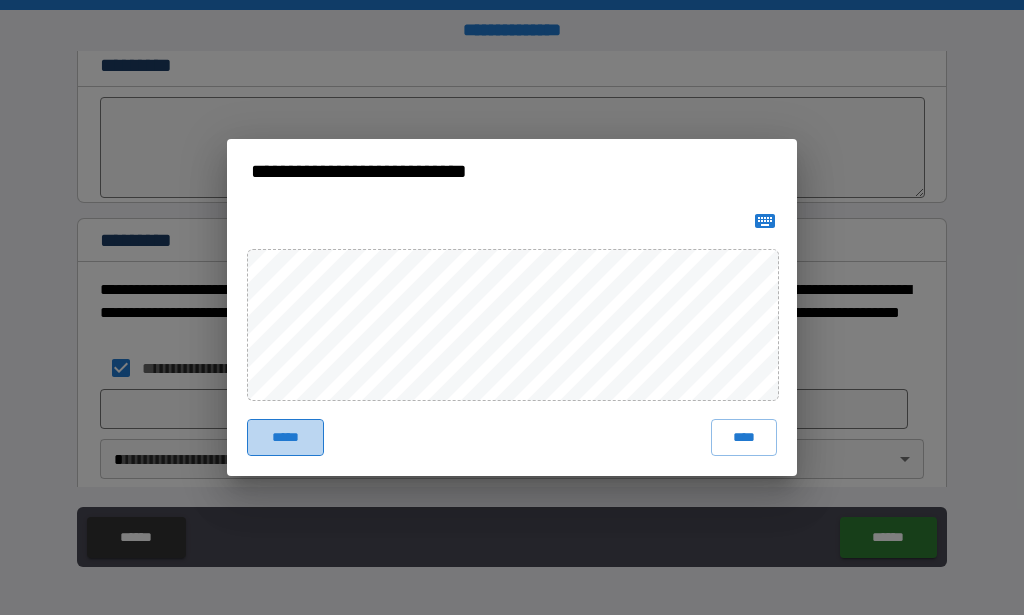 click on "*****" at bounding box center [285, 437] 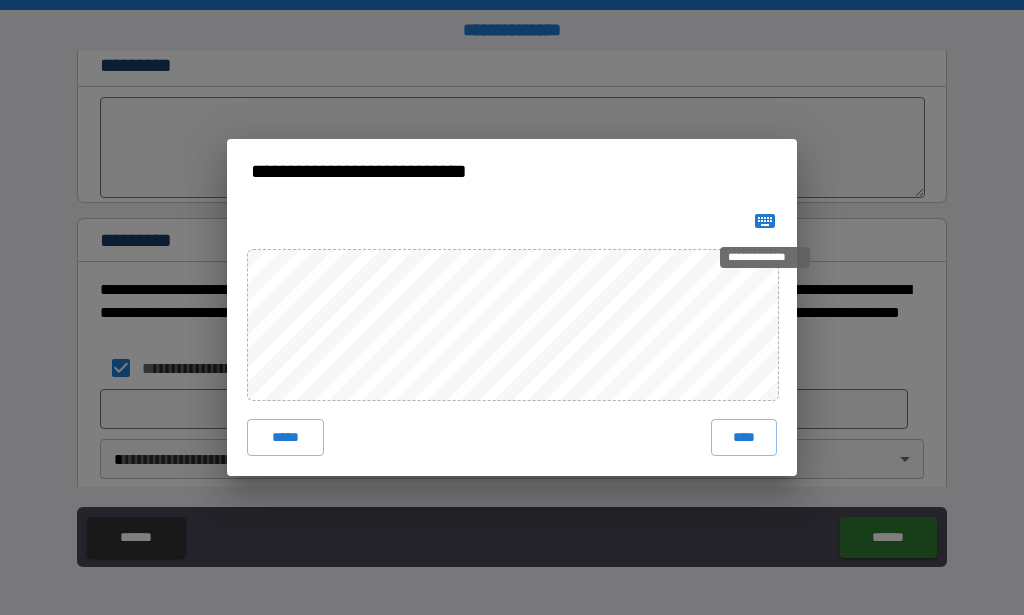 click 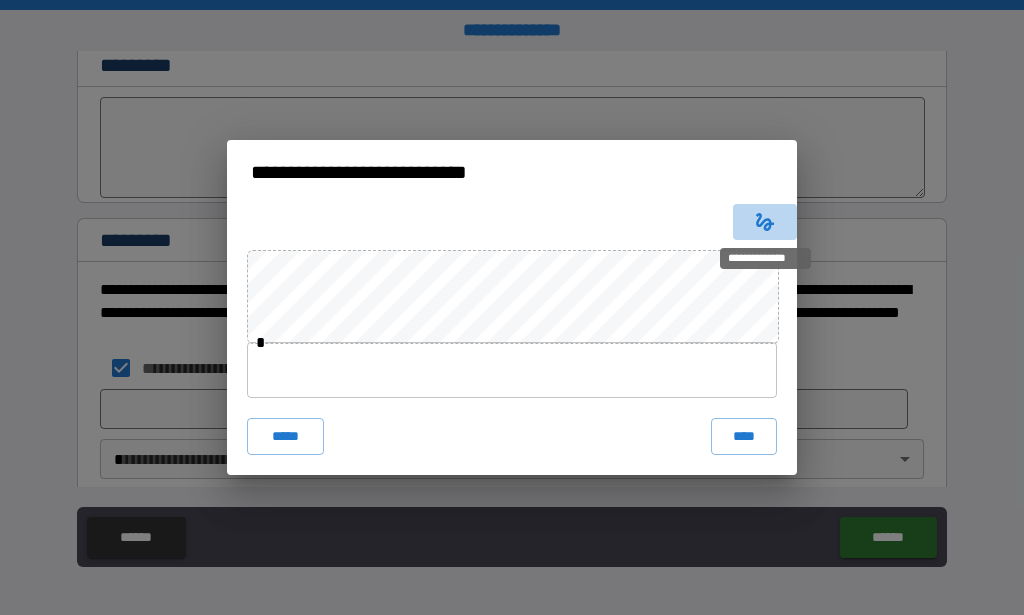 click 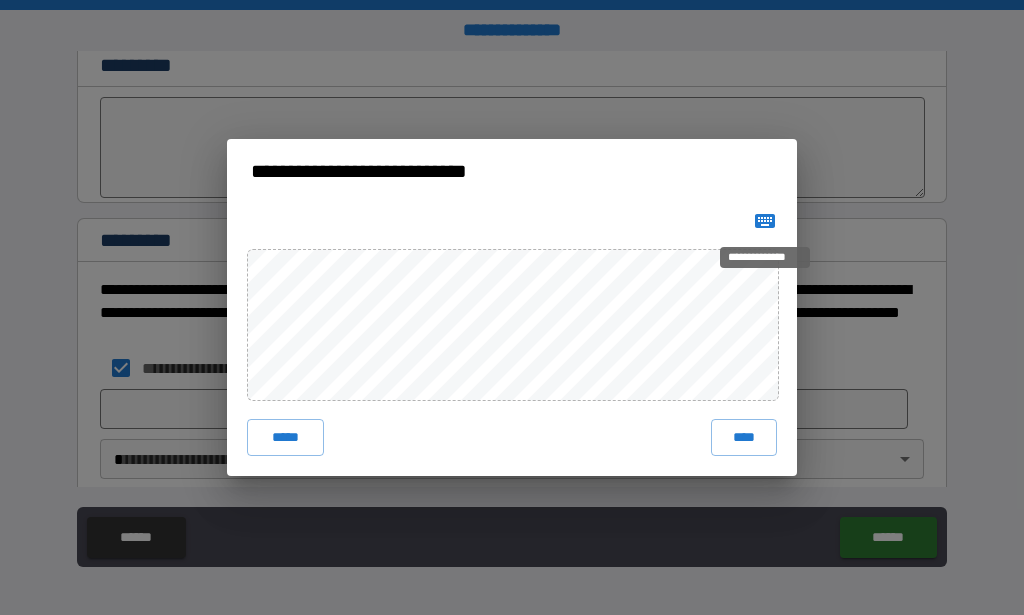 click 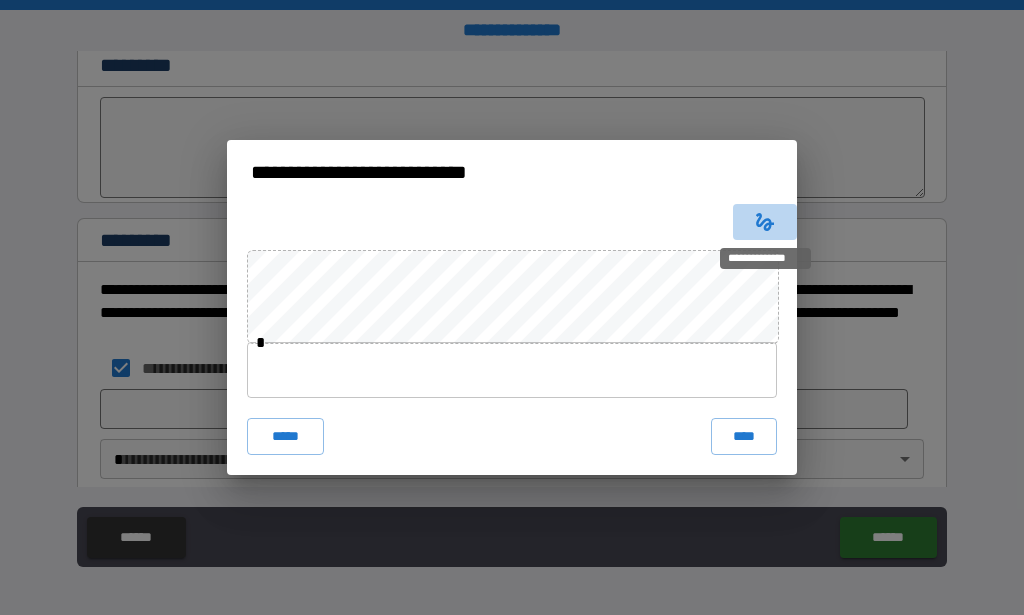 click 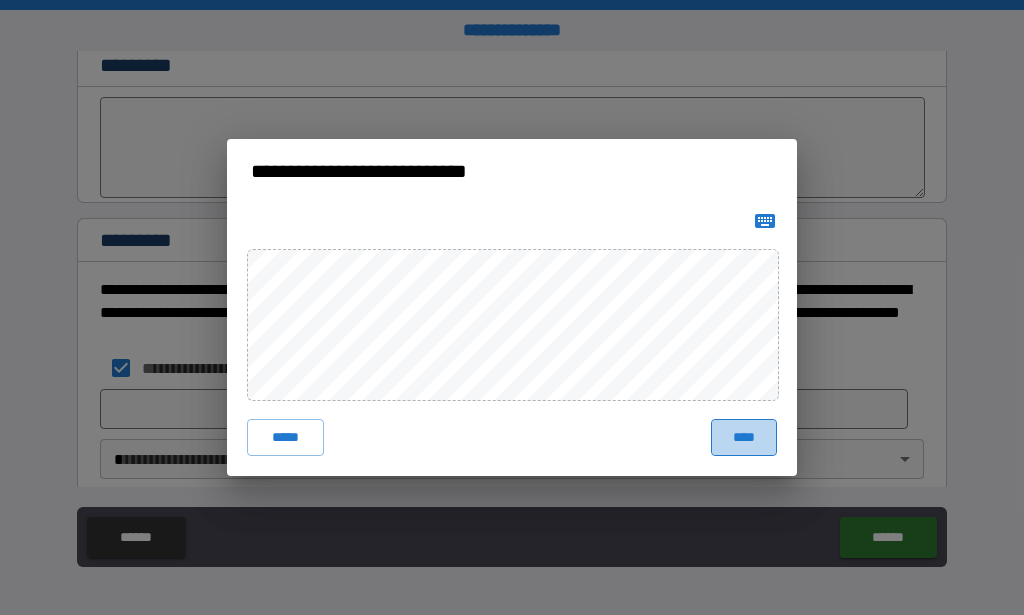 click on "****" at bounding box center [744, 437] 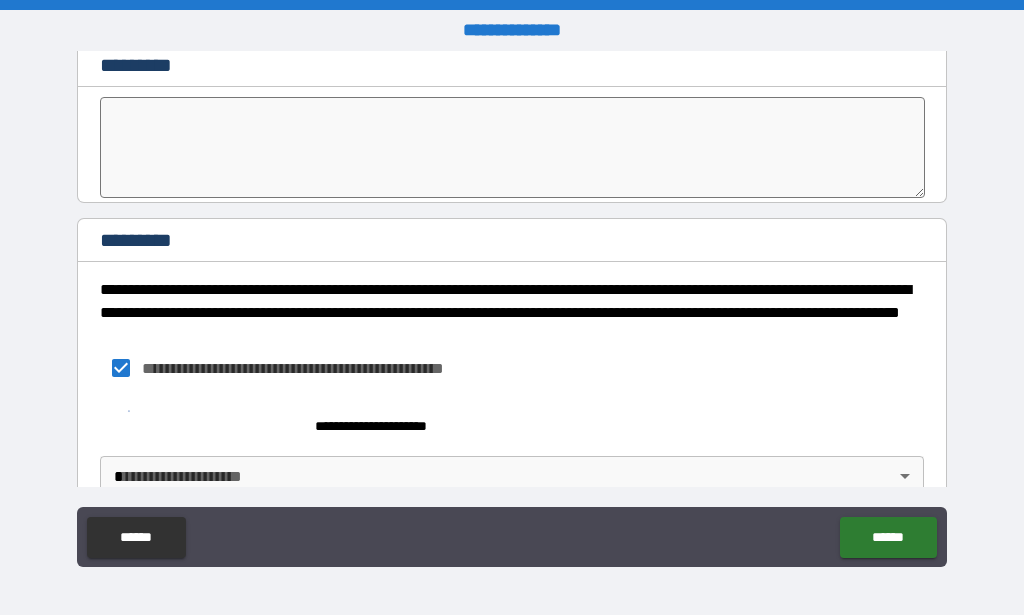 click at bounding box center (513, 147) 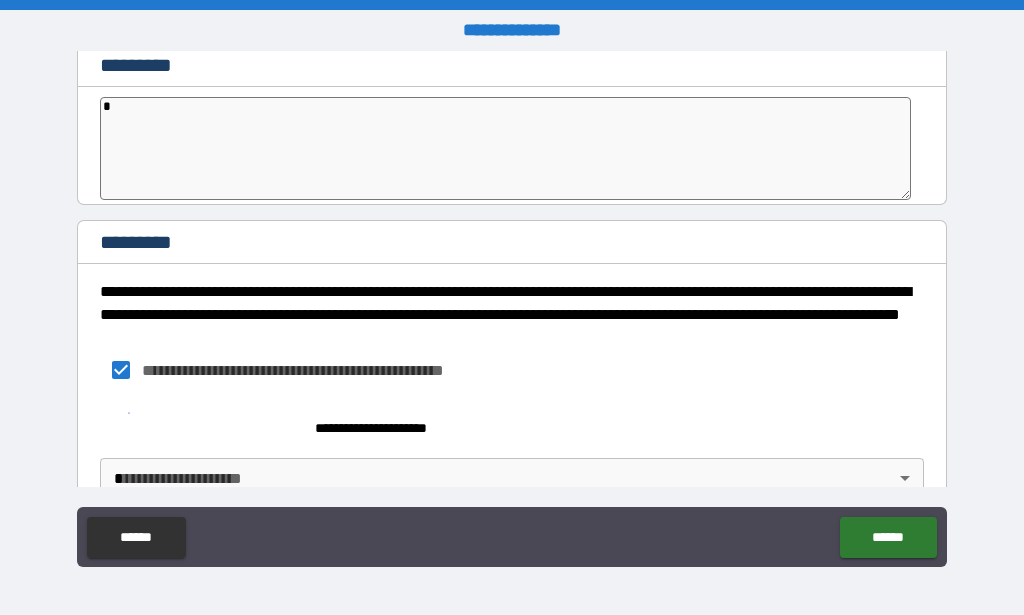 type on "*" 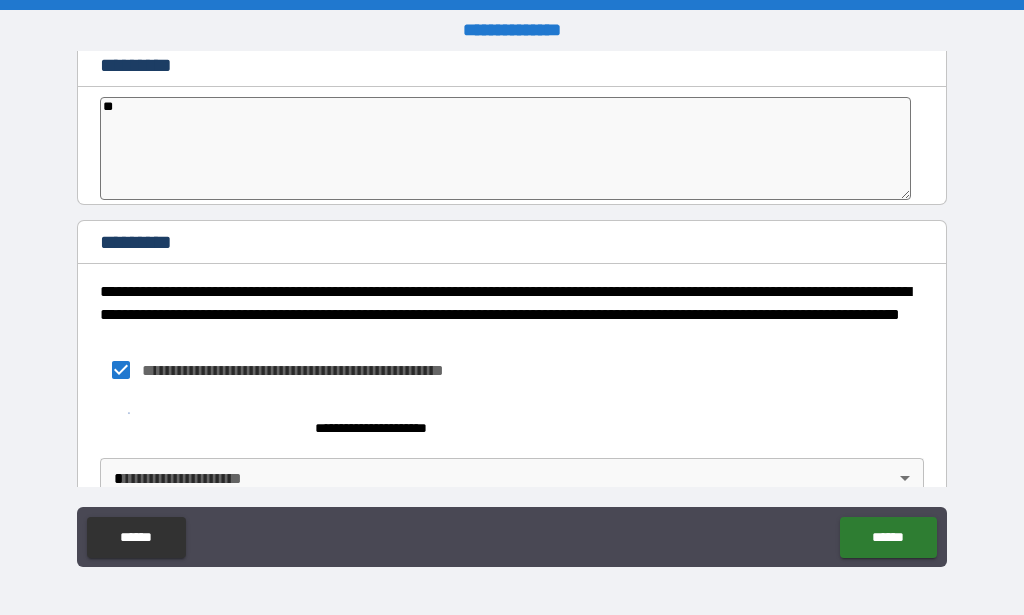 type on "***" 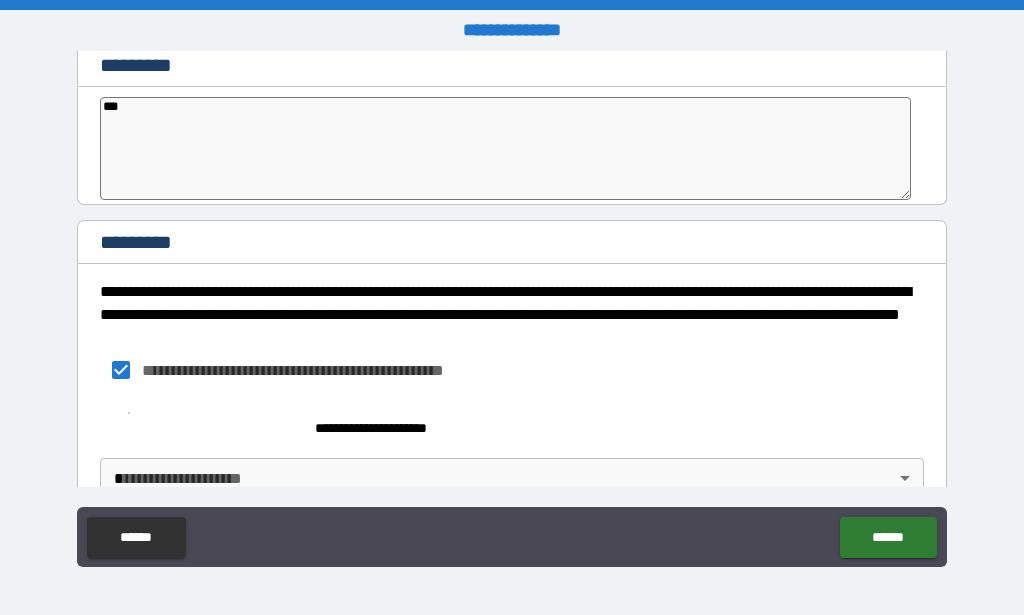 type on "*" 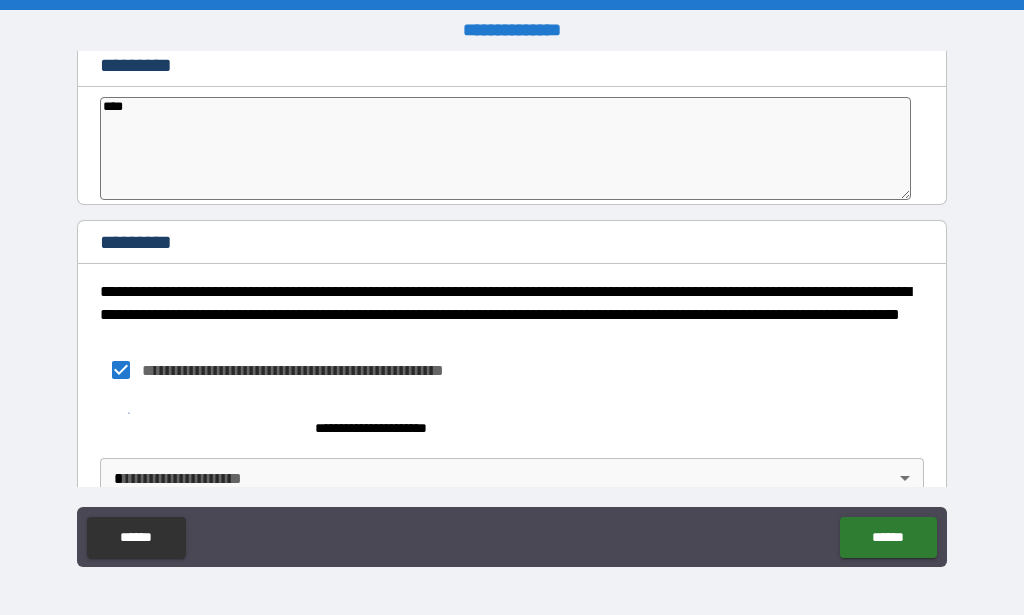 type on "*****" 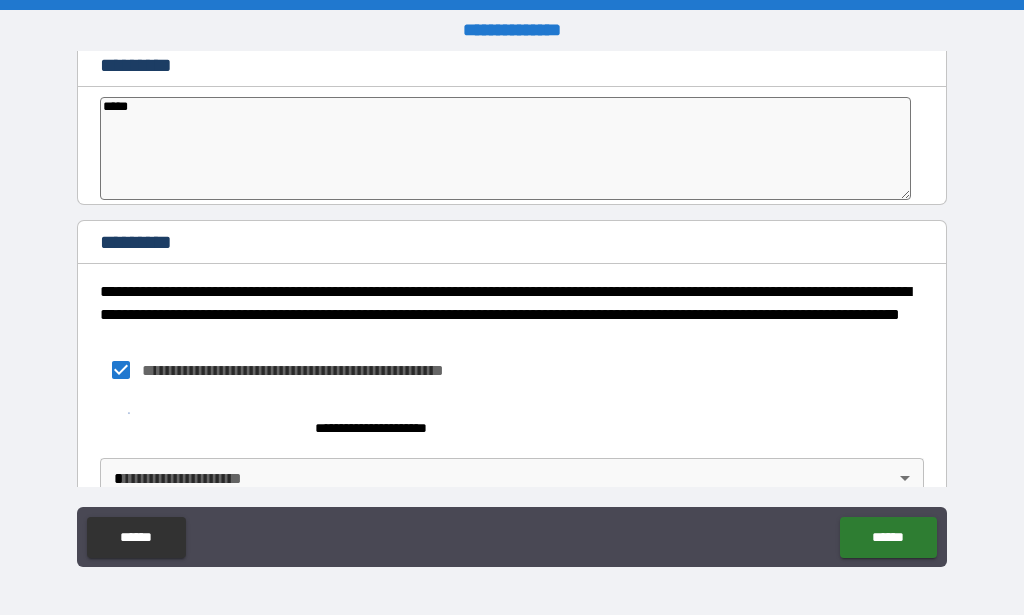 type on "*" 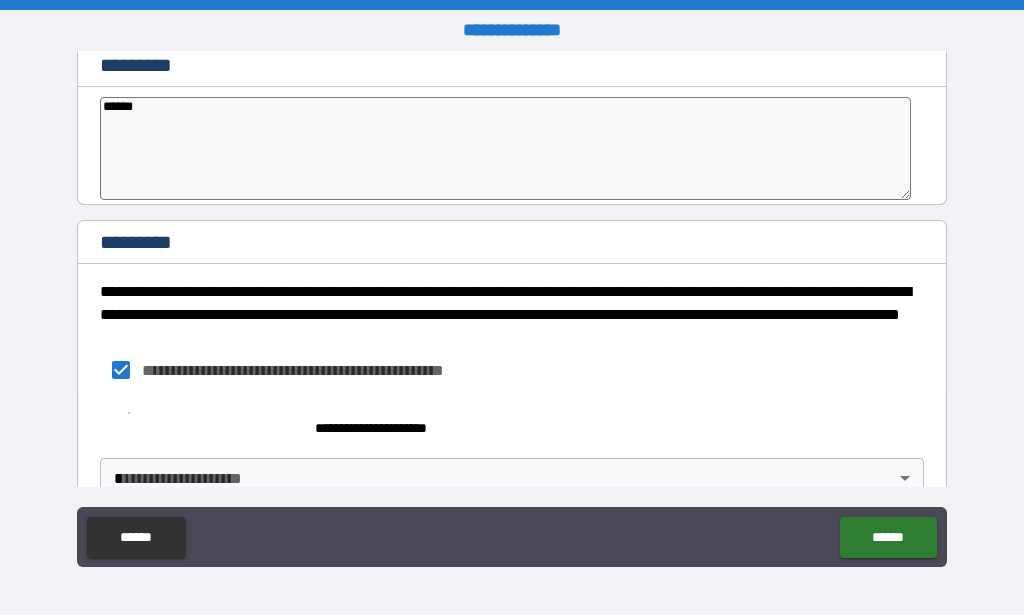 type on "*" 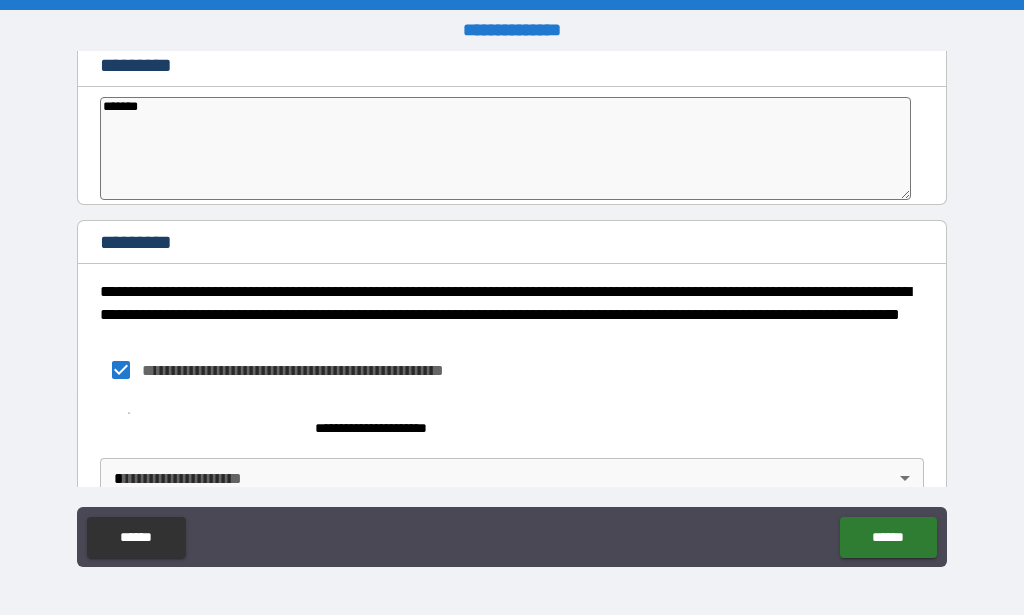 type on "*" 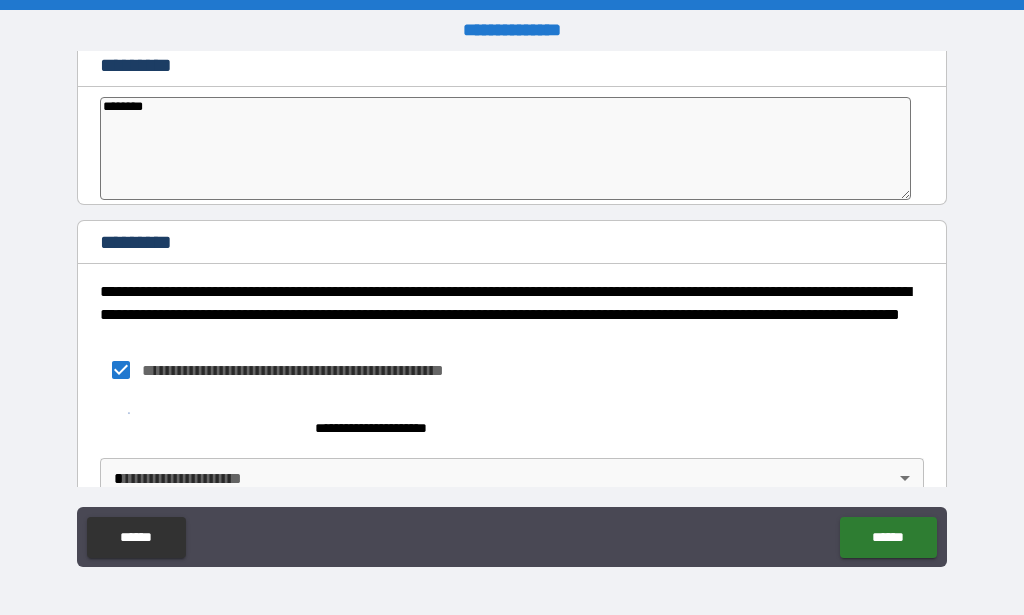 type on "*" 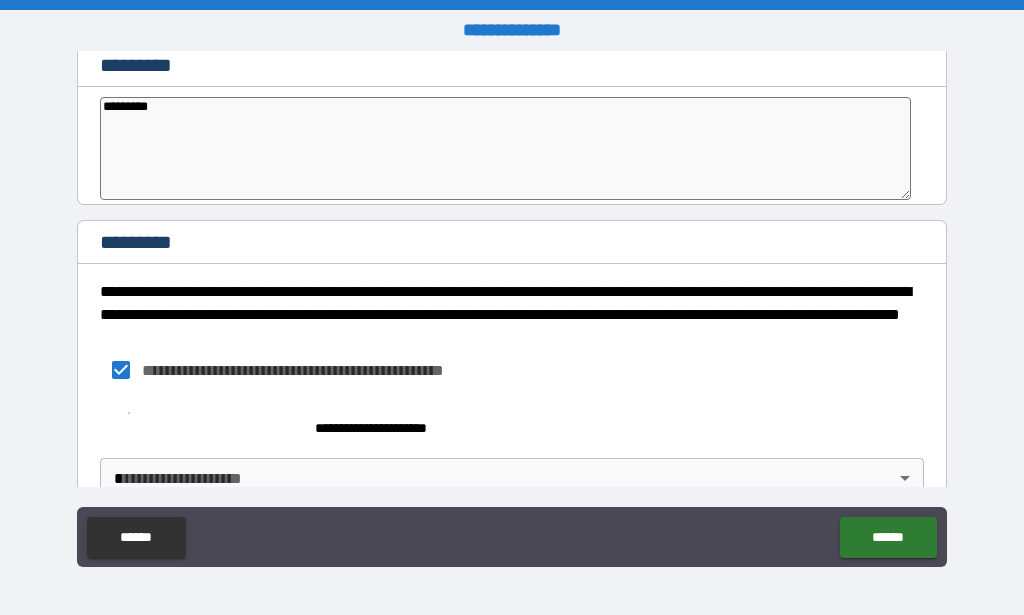 type on "*" 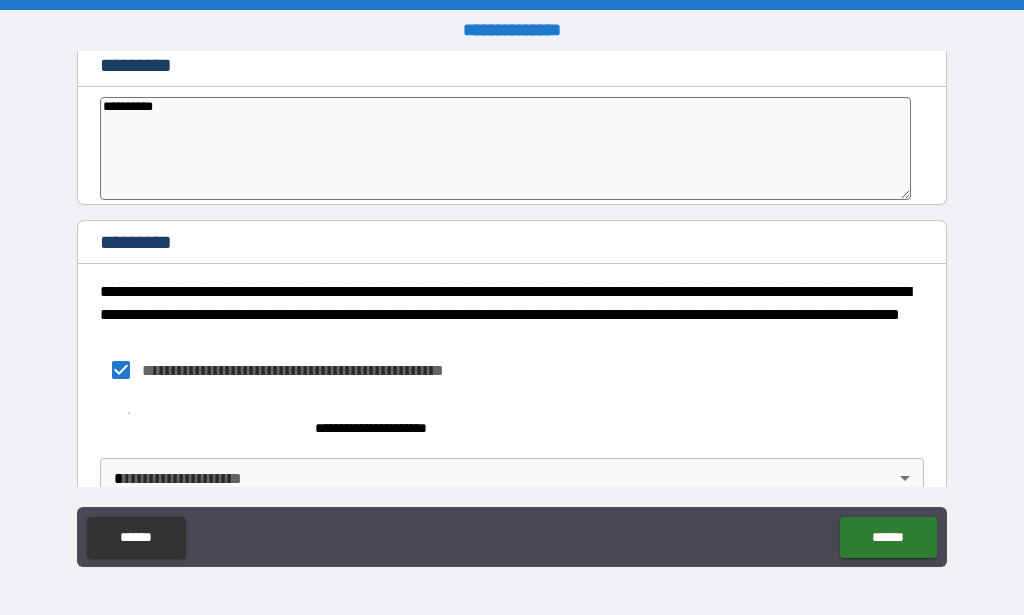 type on "*" 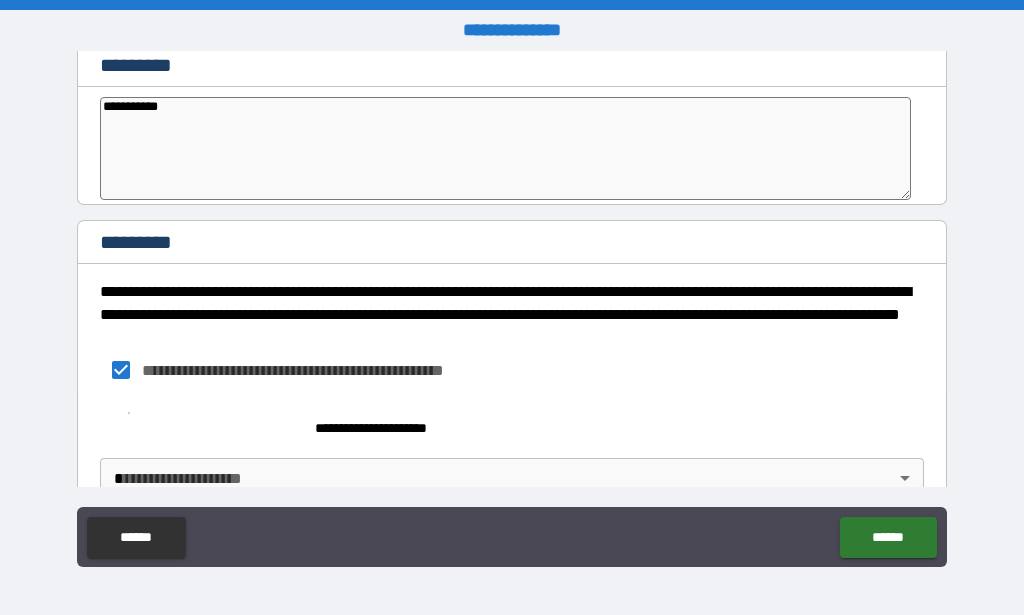 type on "*" 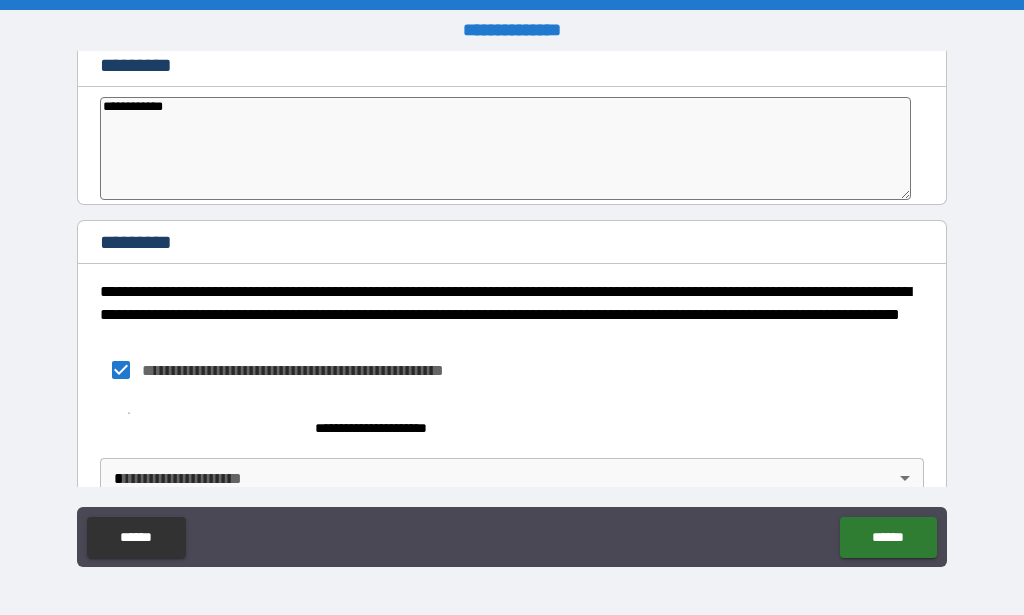 type on "*" 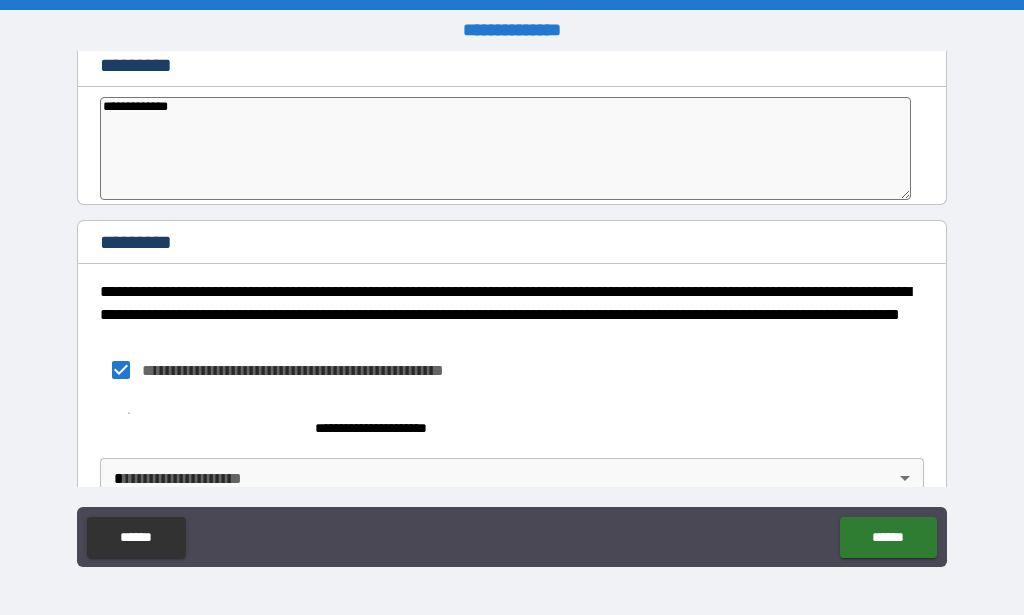 type on "*" 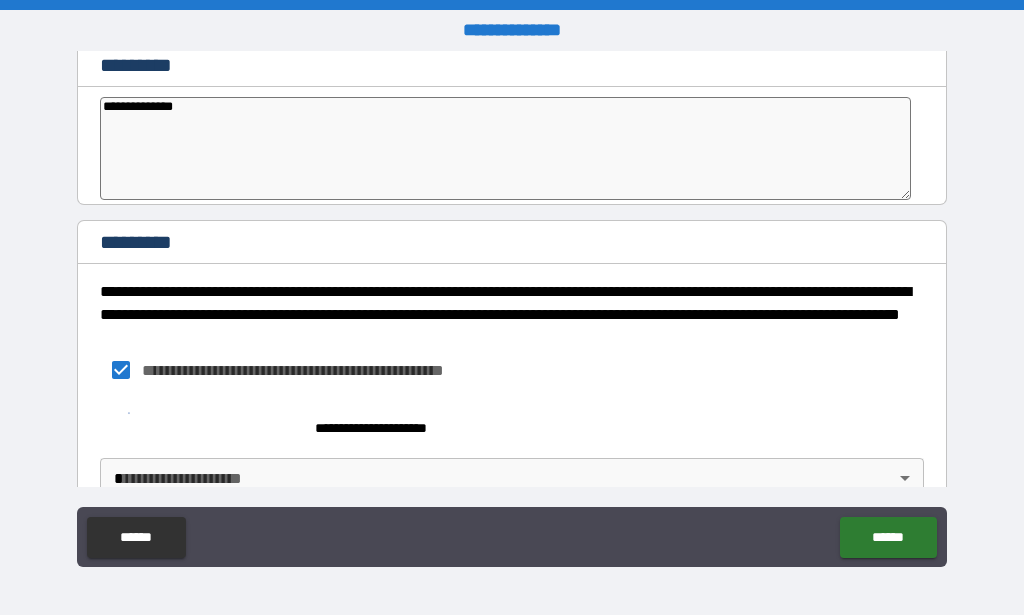 type on "**********" 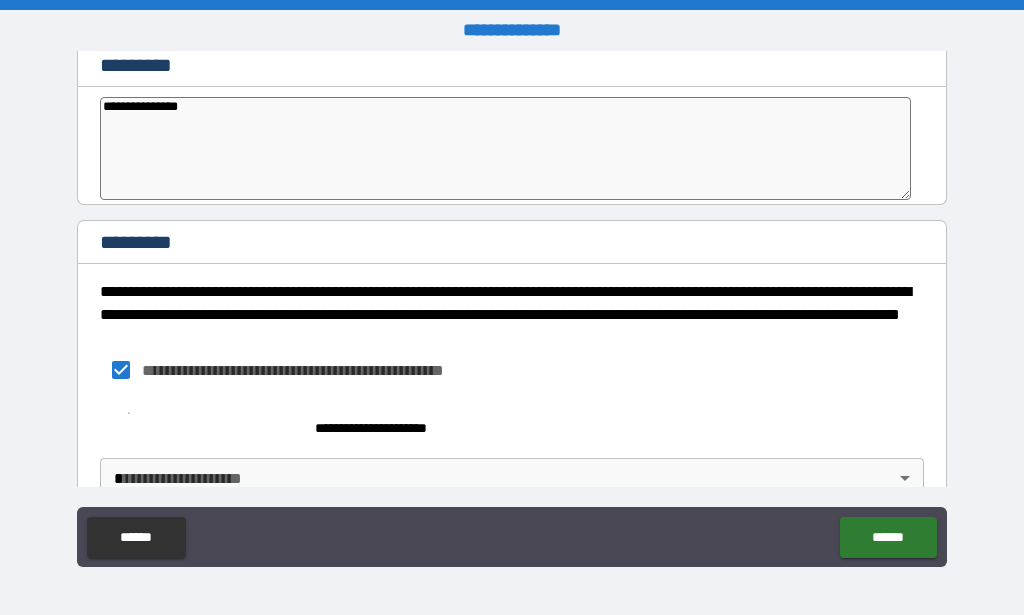 type on "*" 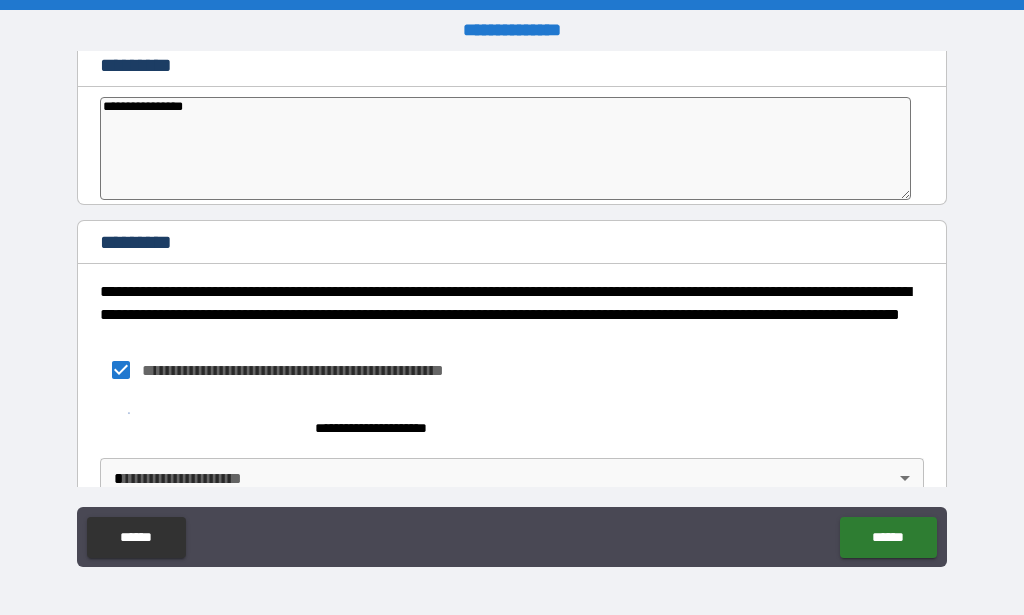 type on "*" 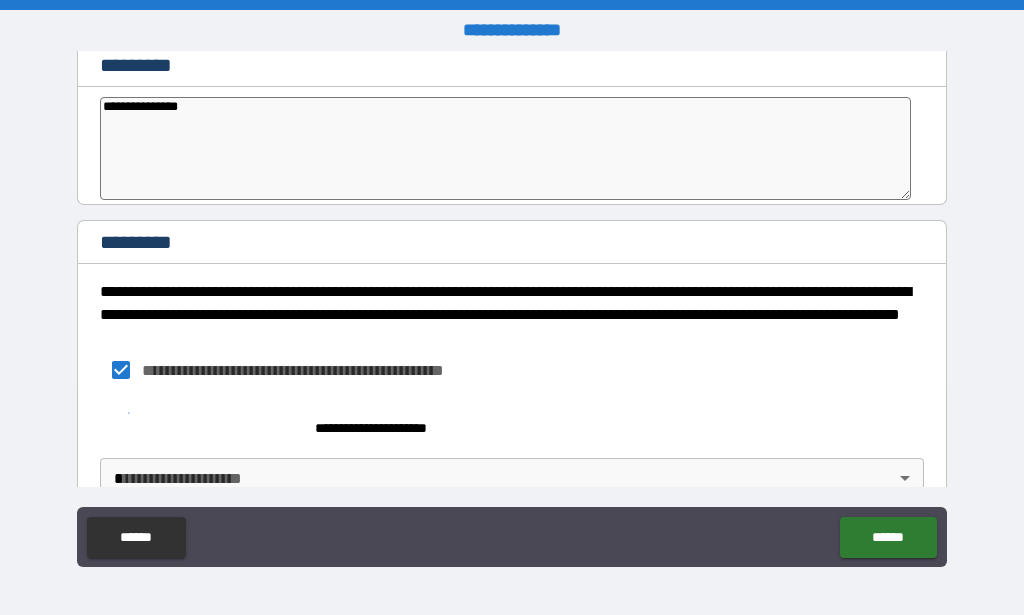 type on "*" 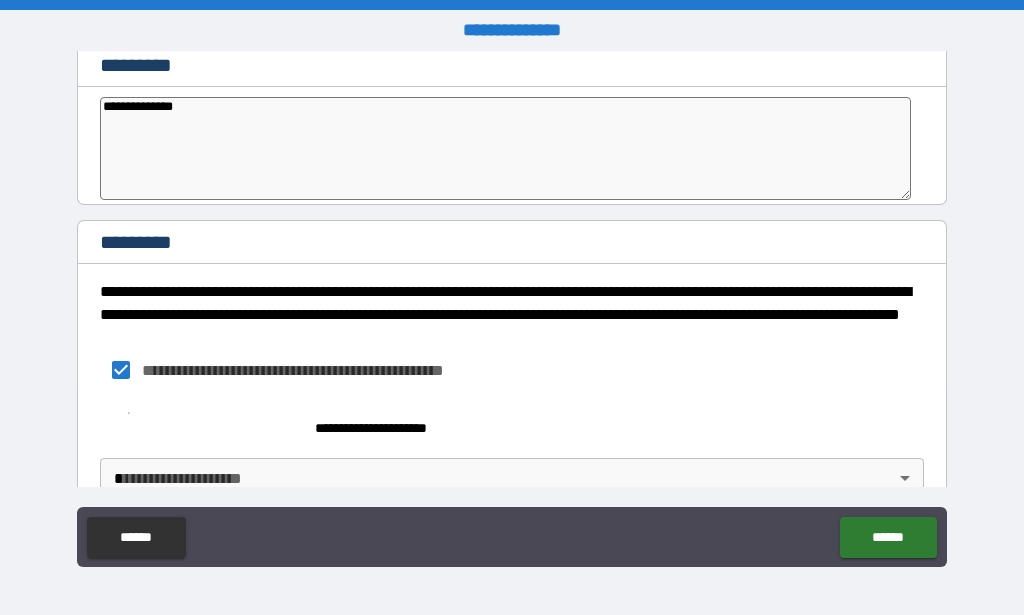 type on "**********" 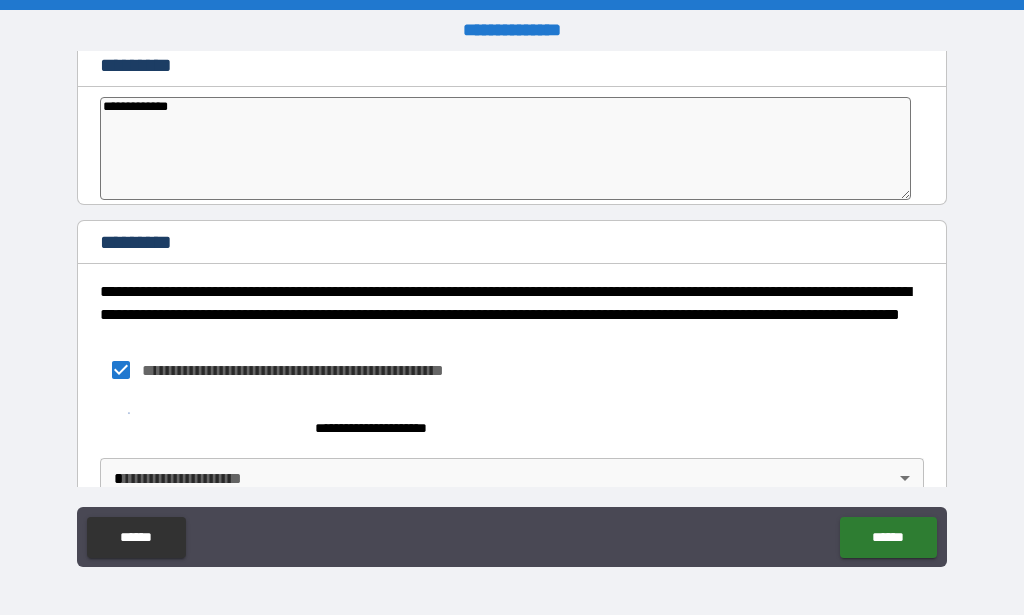 type on "**********" 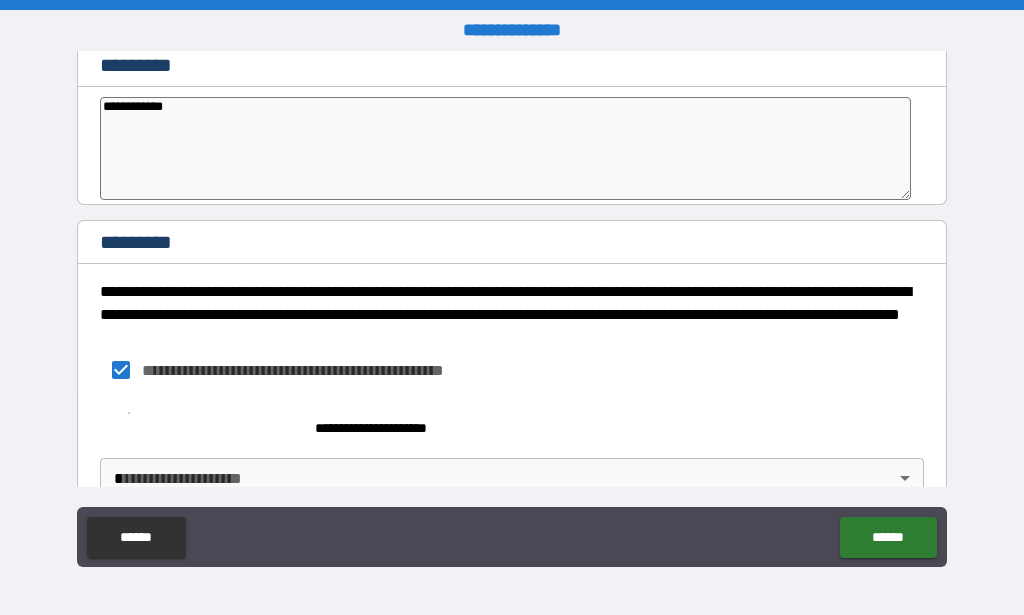 type on "**********" 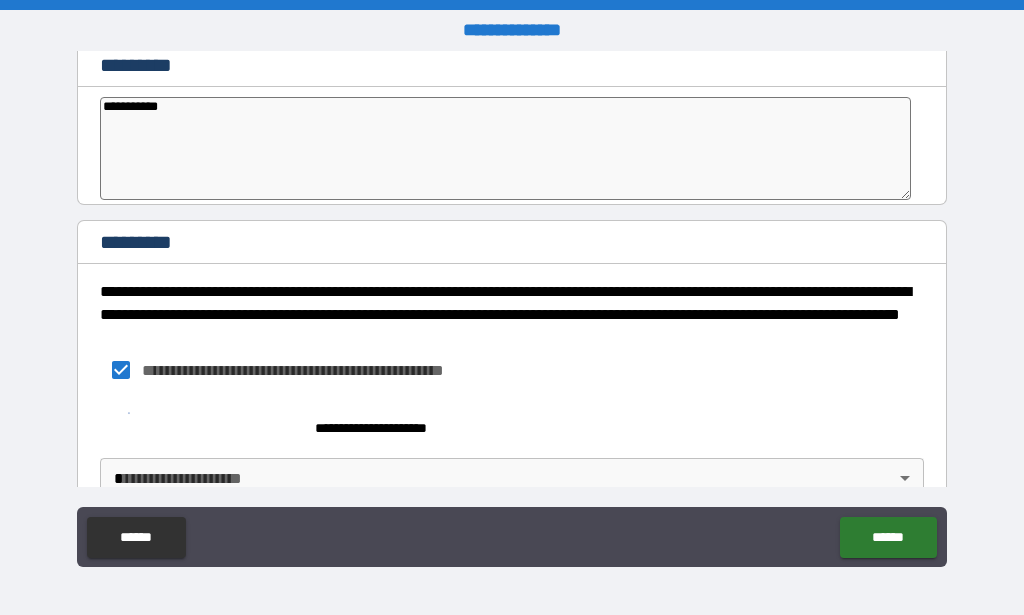 type on "**********" 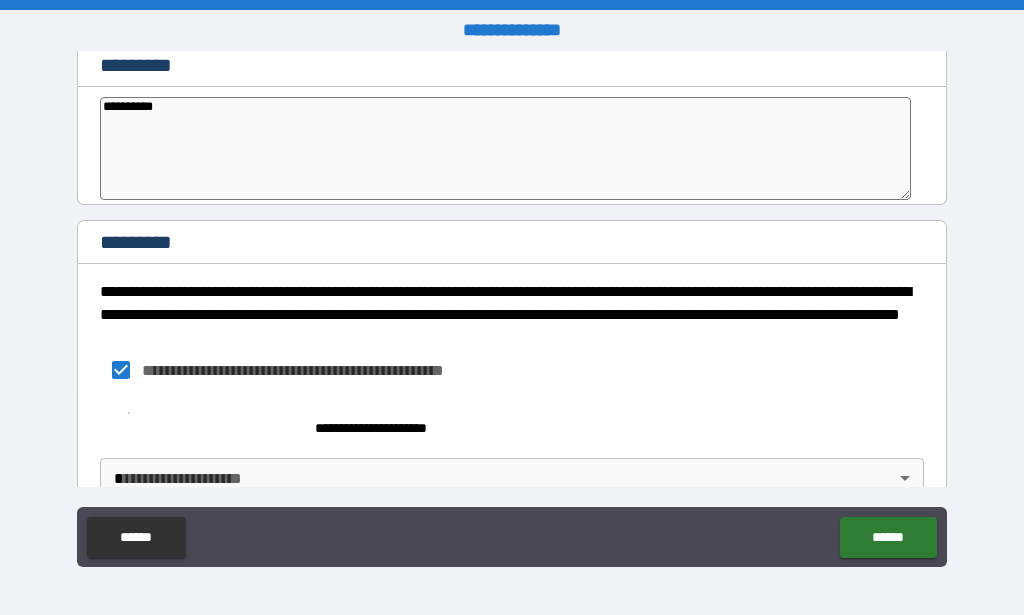 type on "********" 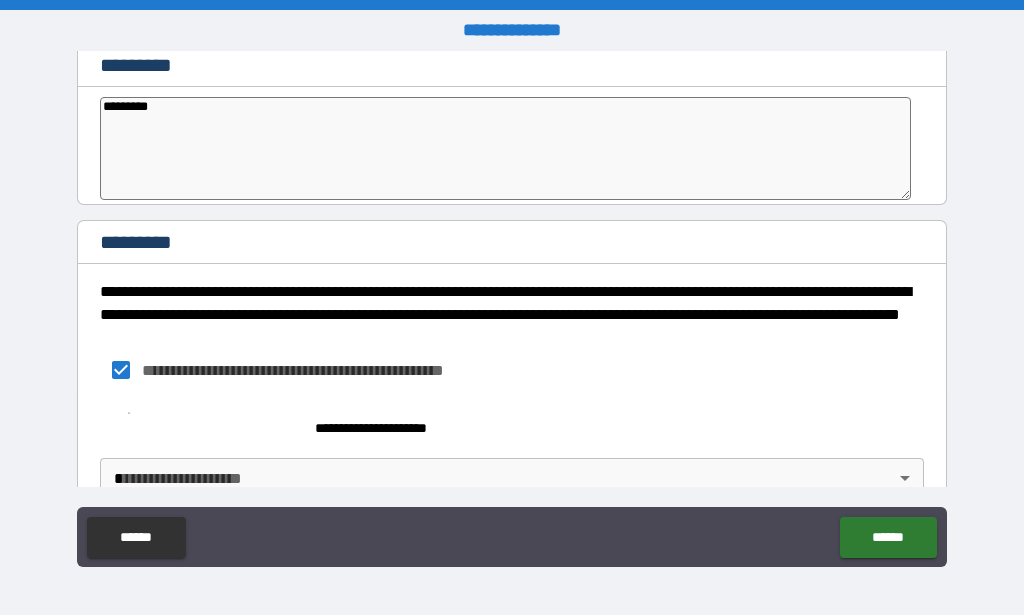 type on "********" 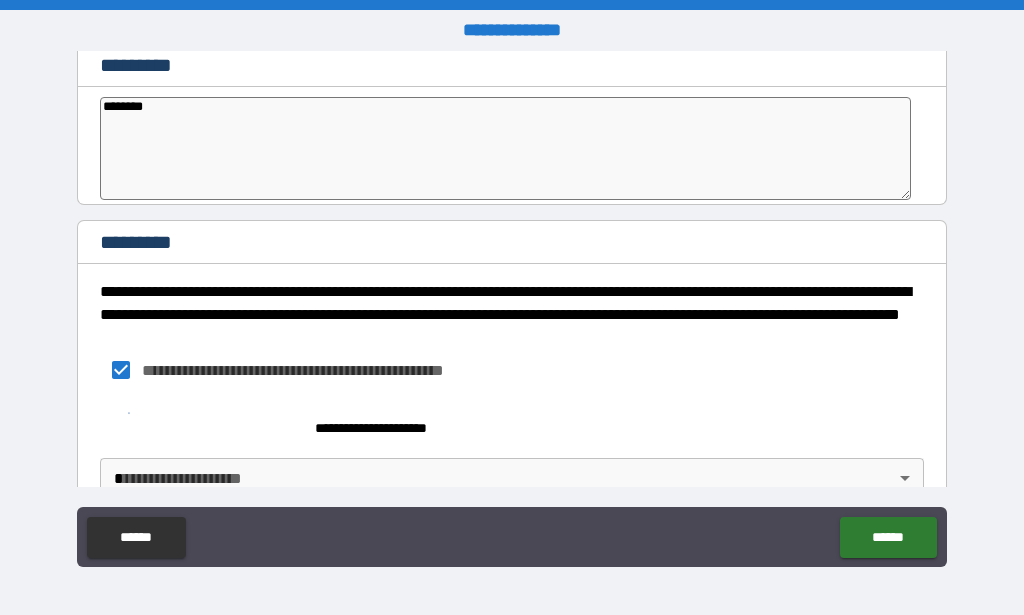 type on "*******" 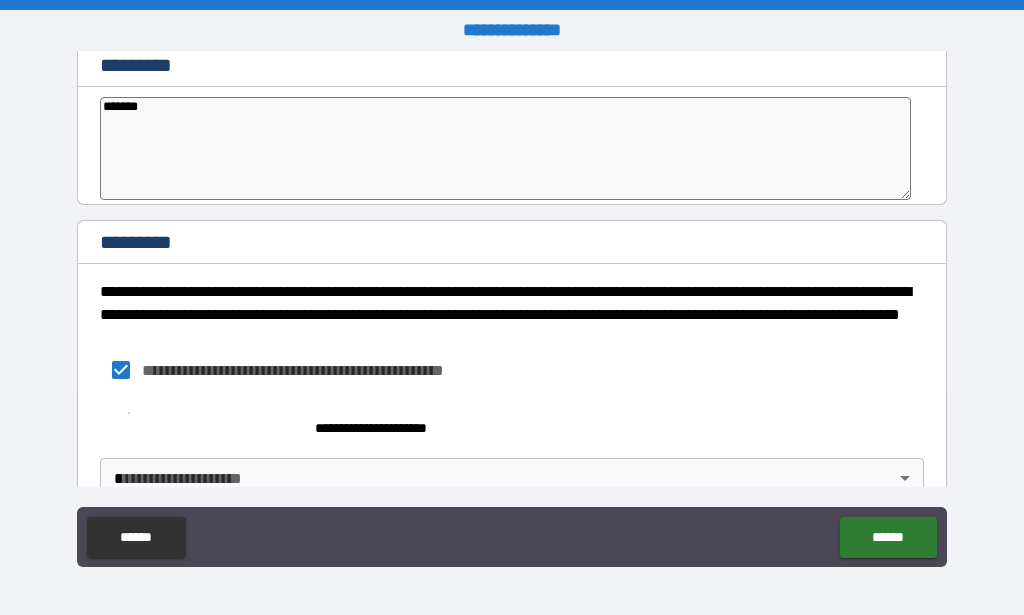 type on "*****" 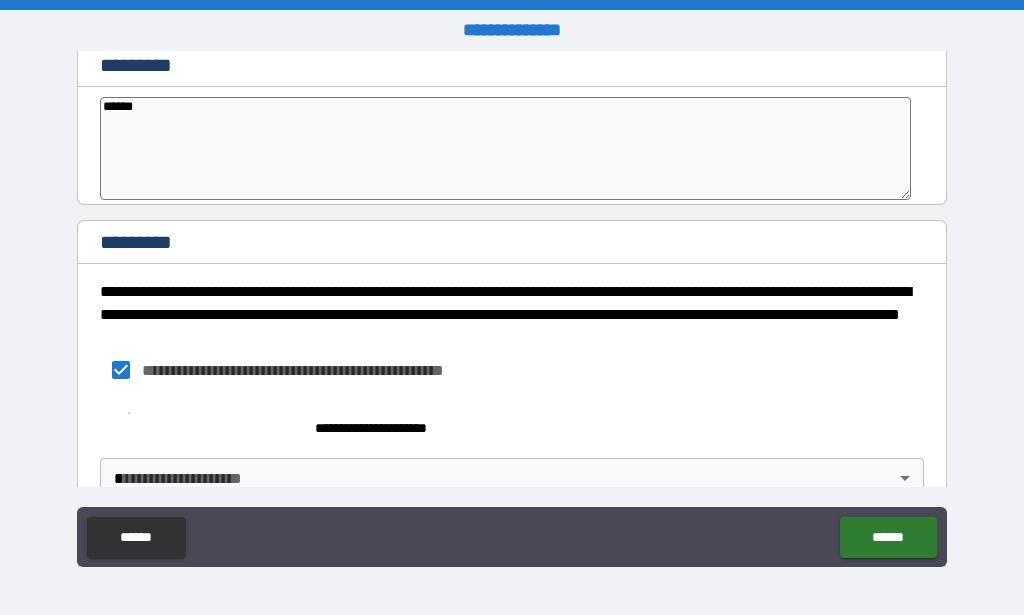 type on "*****" 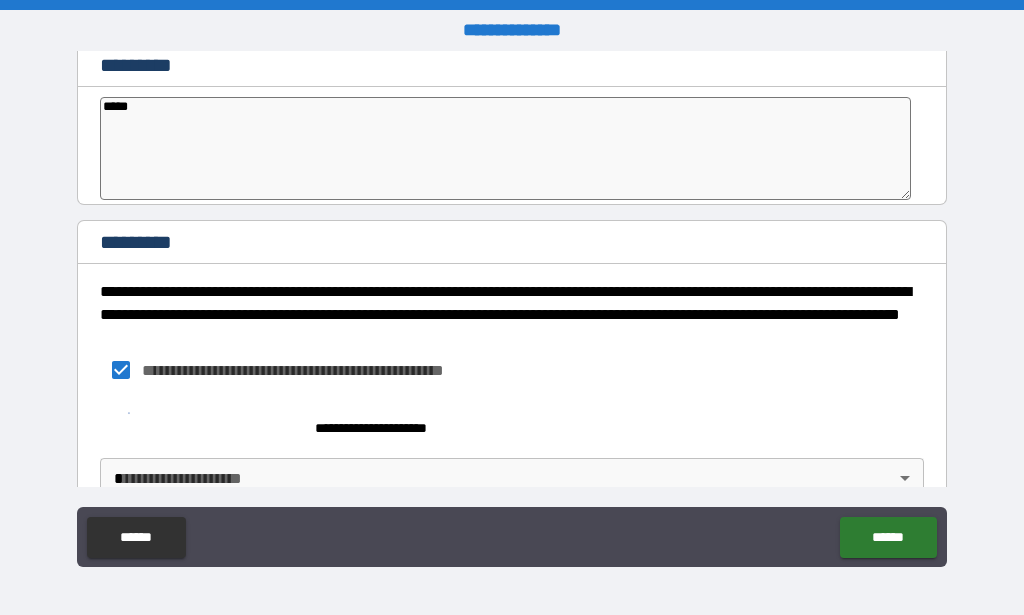 type on "****" 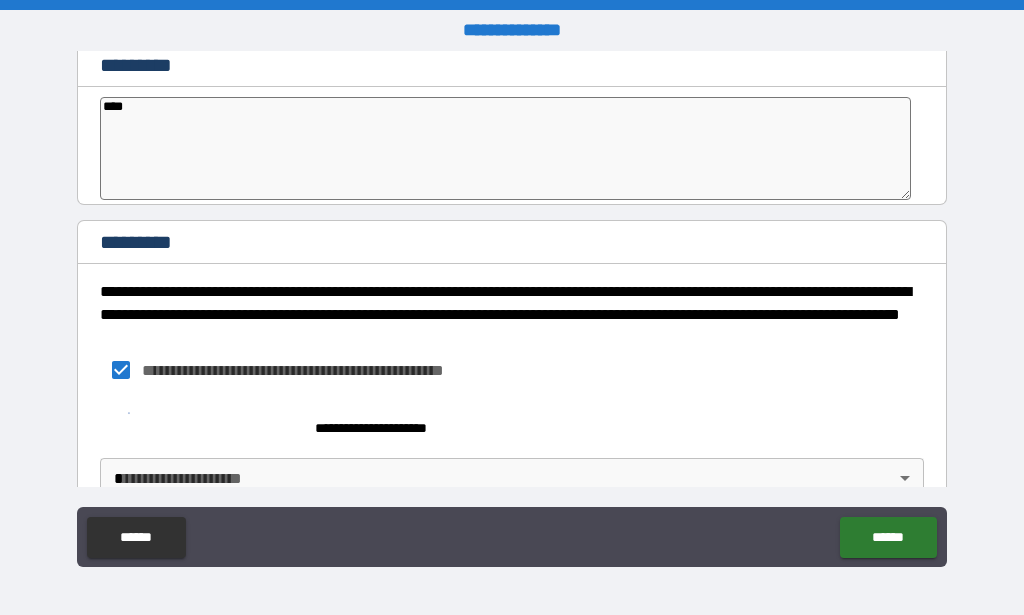 type on "***" 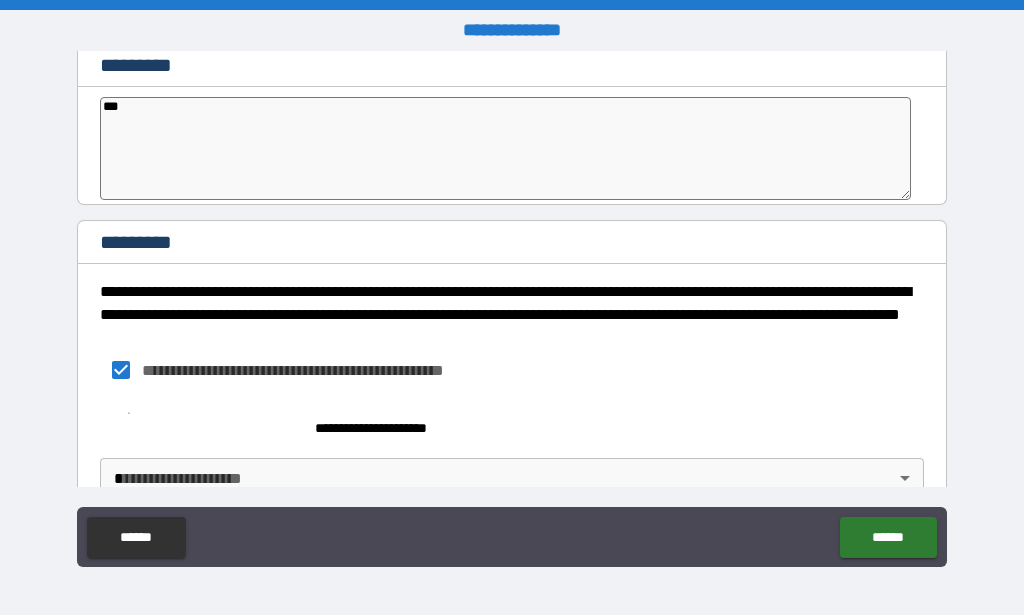 type on "**" 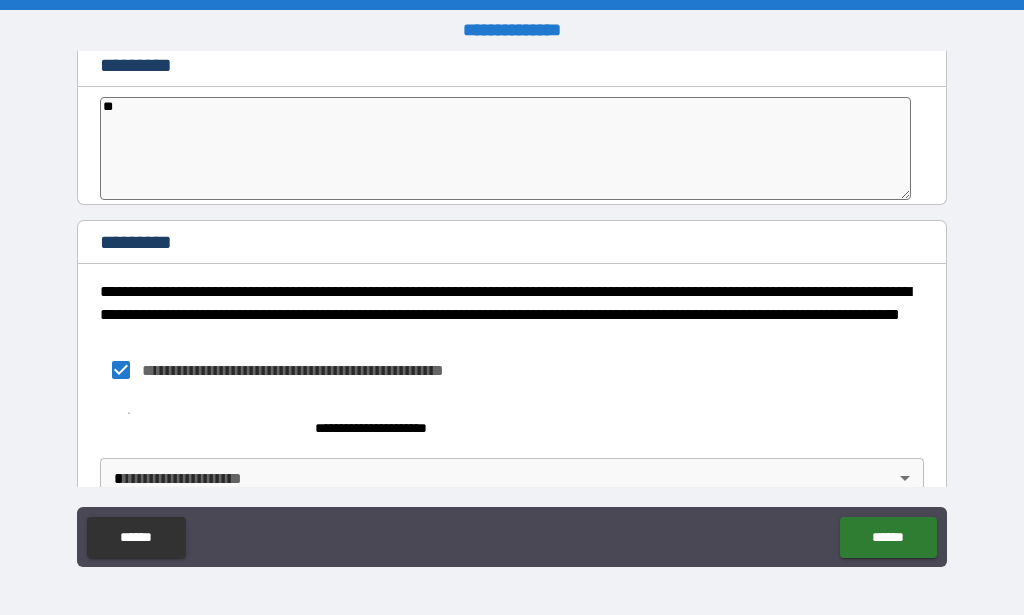 type on "*" 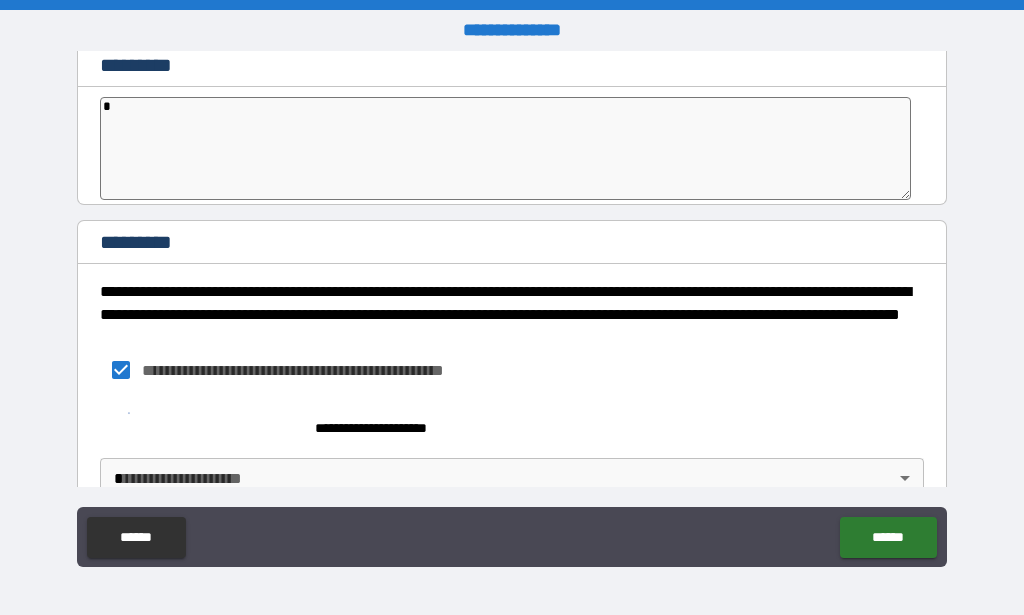 type 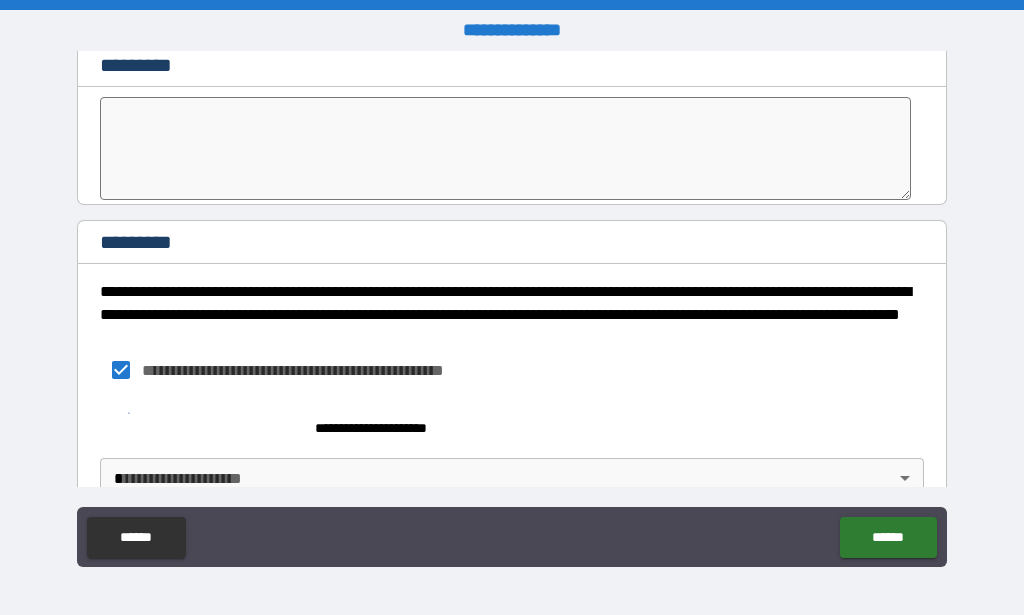 scroll, scrollTop: 10979, scrollLeft: 0, axis: vertical 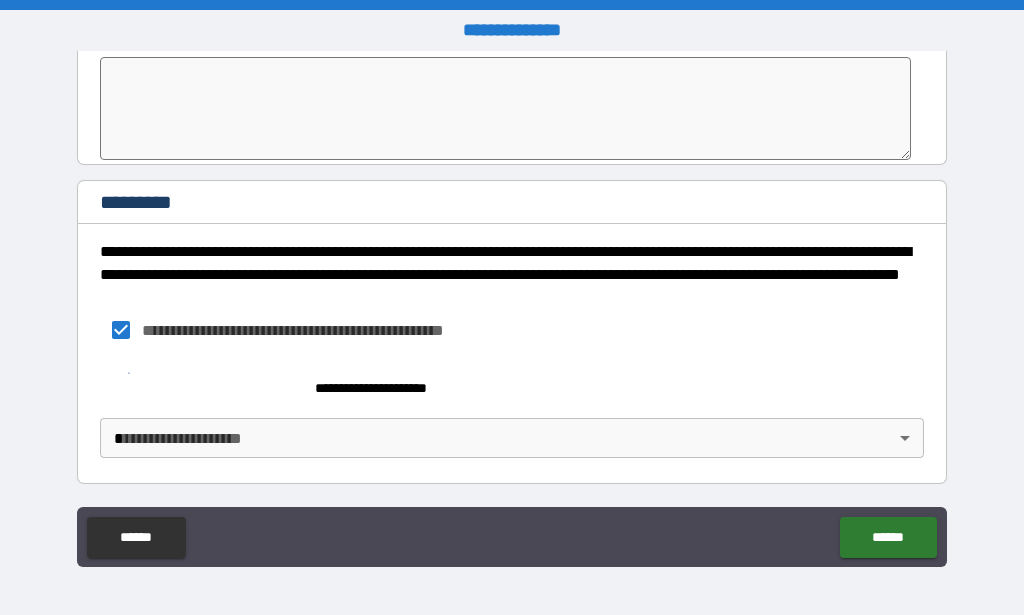 click on "*********" at bounding box center [512, 204] 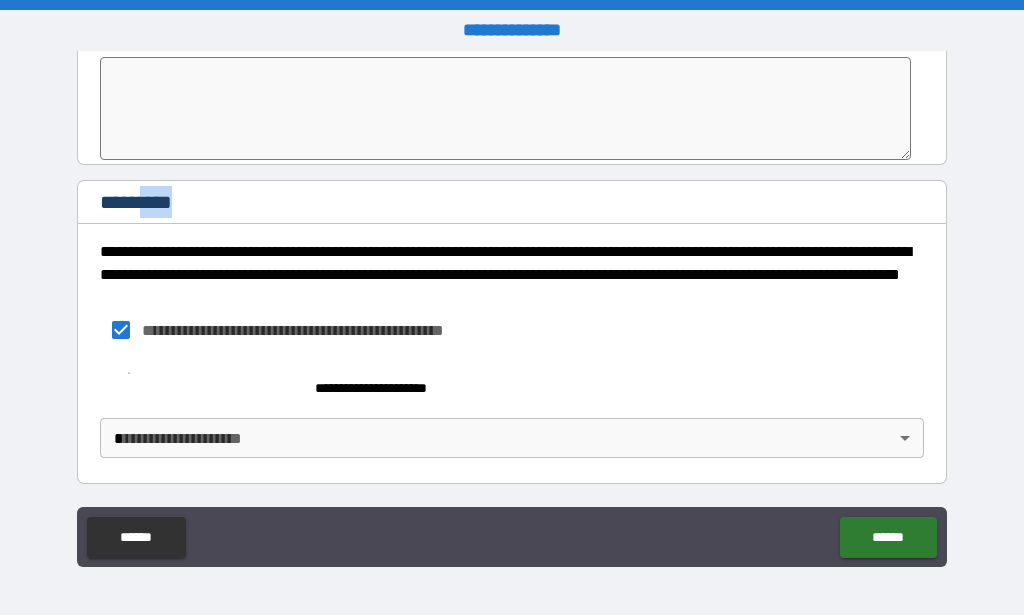 click on "*********" at bounding box center [512, 204] 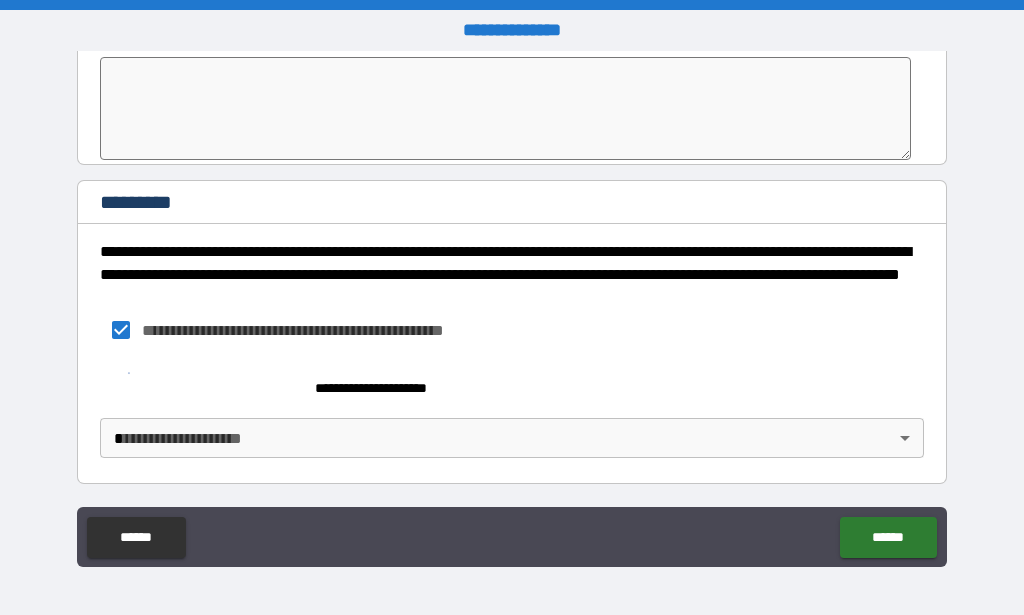 click on "*********" at bounding box center (512, 204) 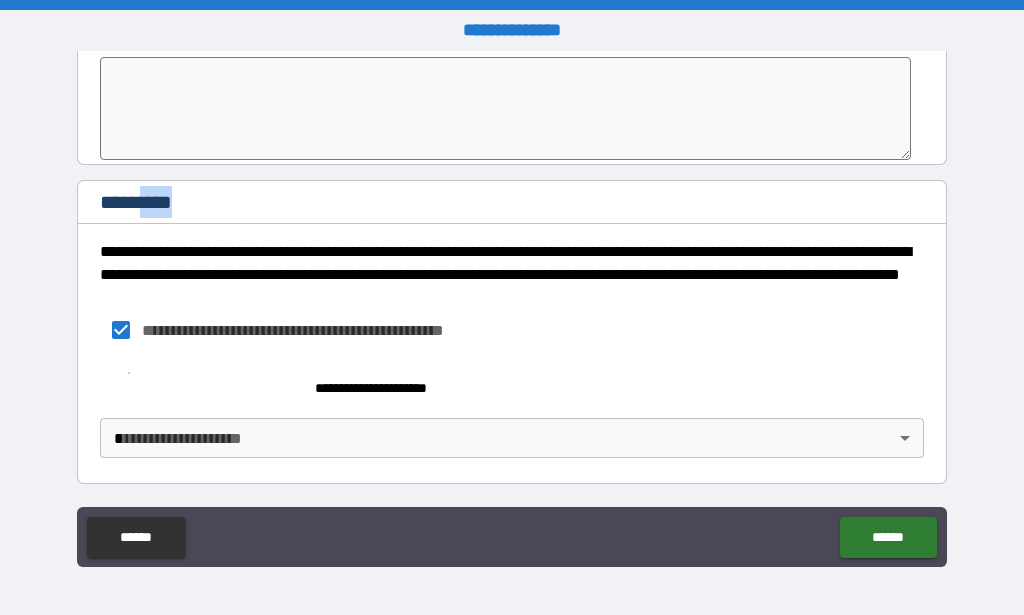 click on "*********" at bounding box center [512, 204] 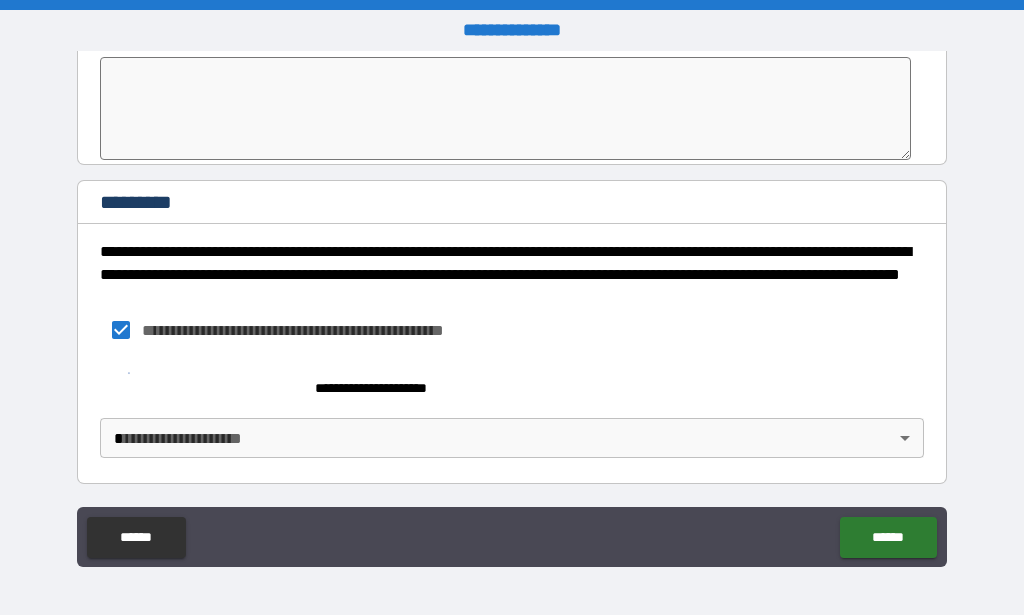 click on "*********" at bounding box center (512, 204) 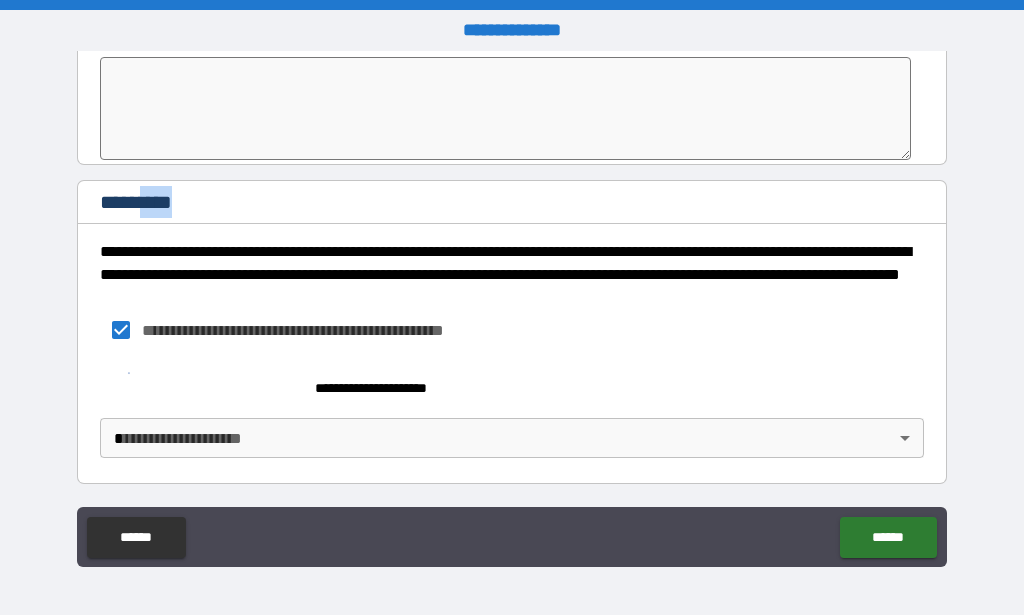click on "*********" at bounding box center (512, 204) 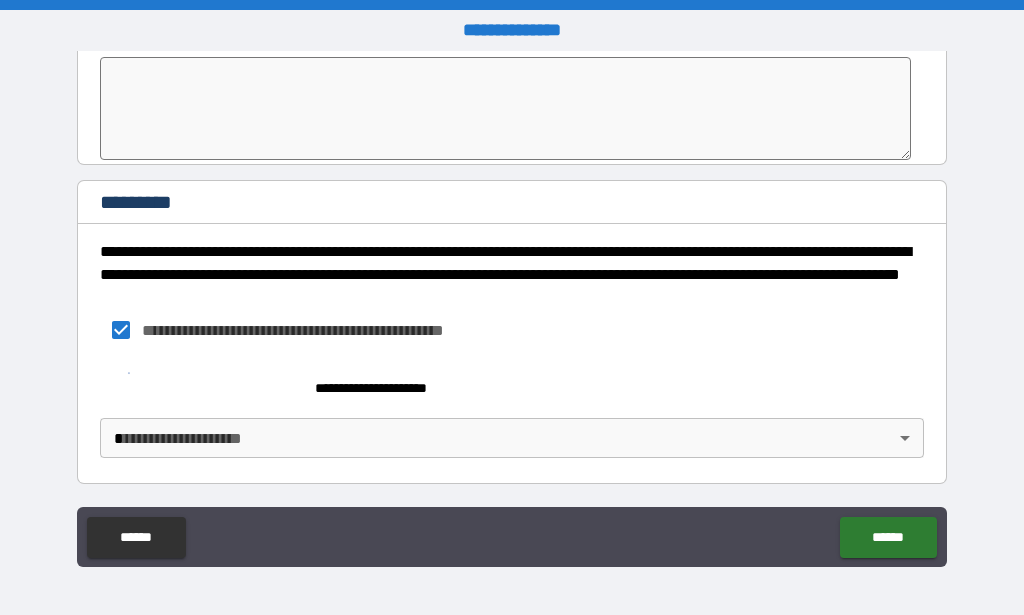 click on "*********" at bounding box center (512, 204) 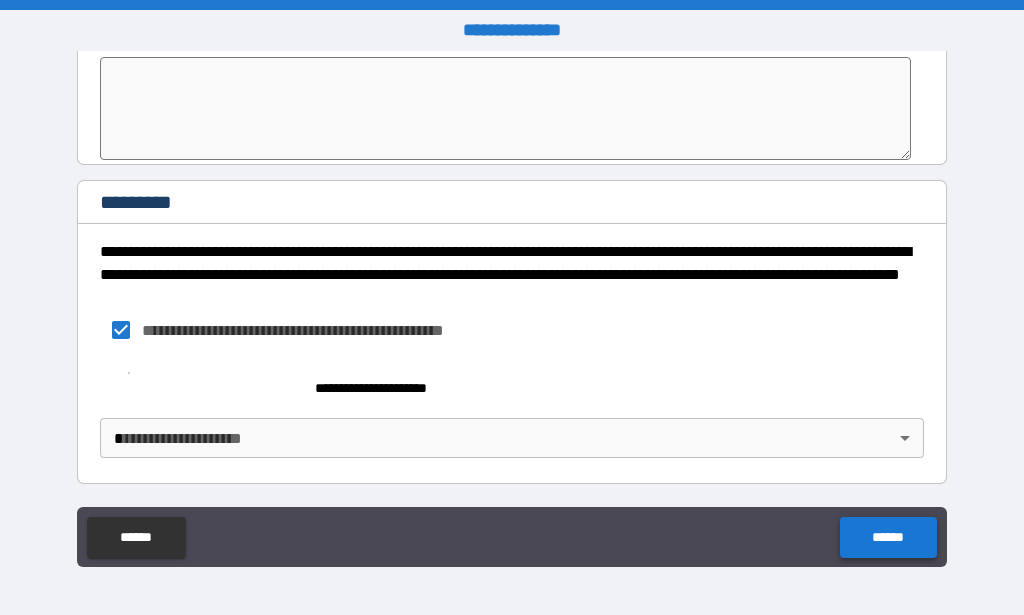 click on "******" at bounding box center (888, 537) 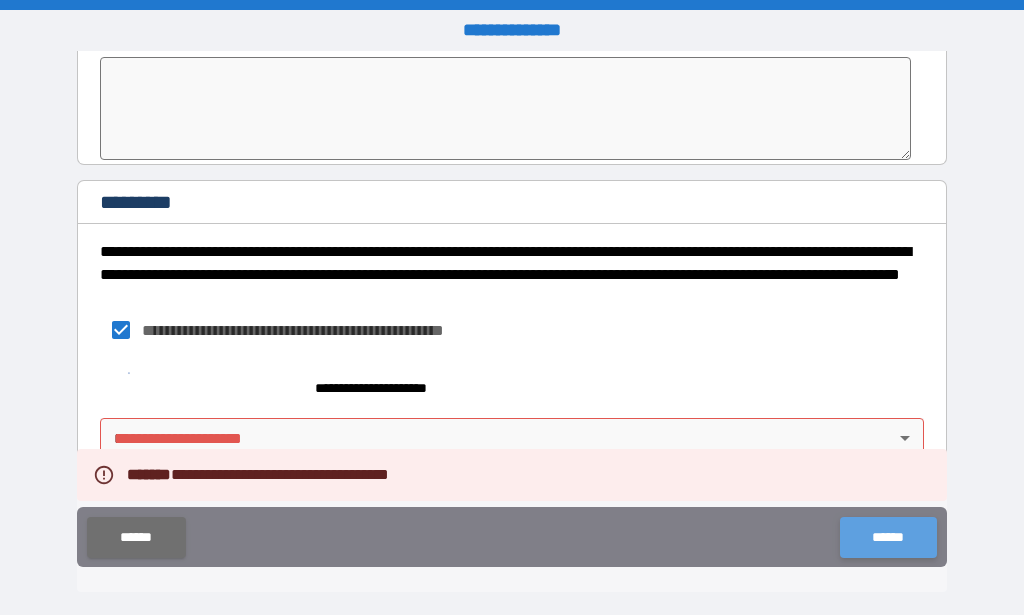 click on "******" at bounding box center [888, 537] 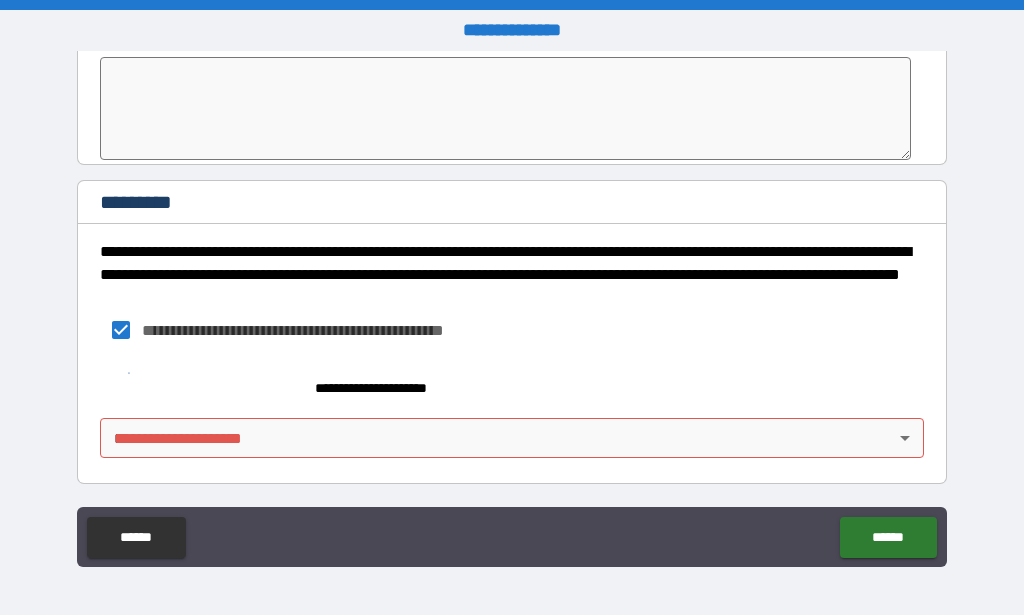 click on "**********" at bounding box center (512, 307) 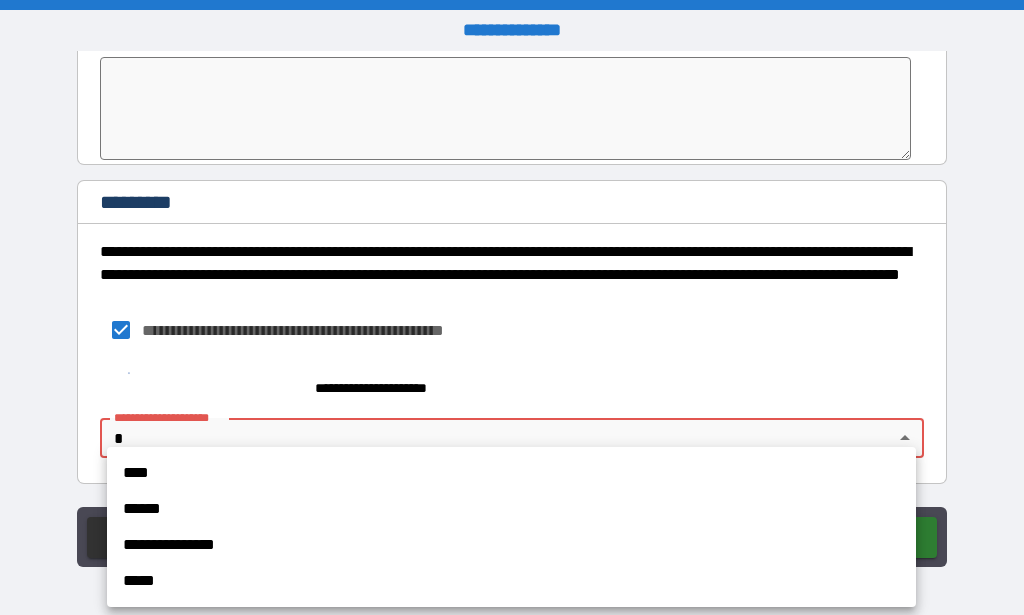 click at bounding box center [512, 307] 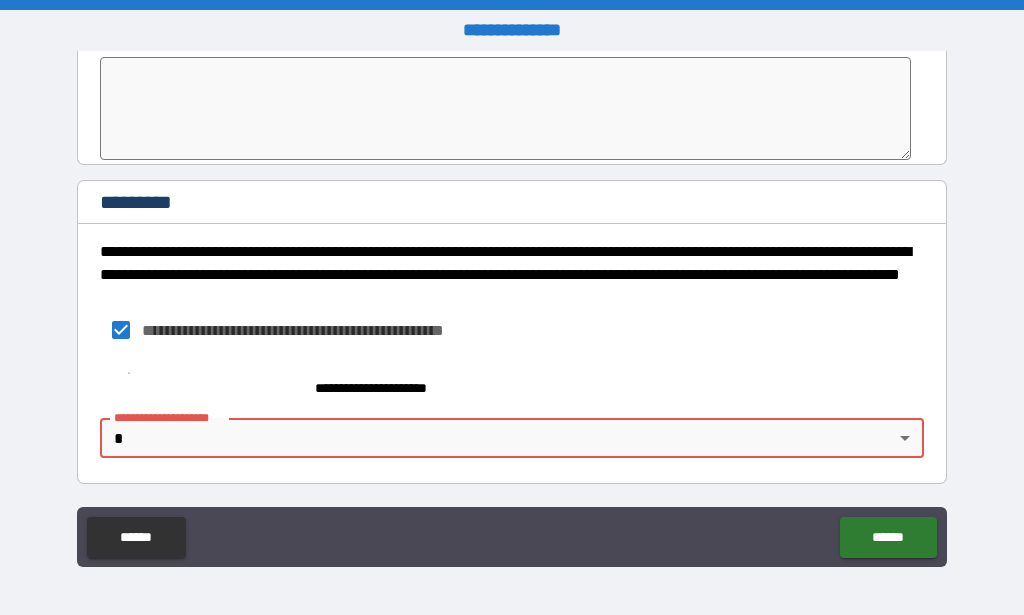 click on "**********" at bounding box center [512, 307] 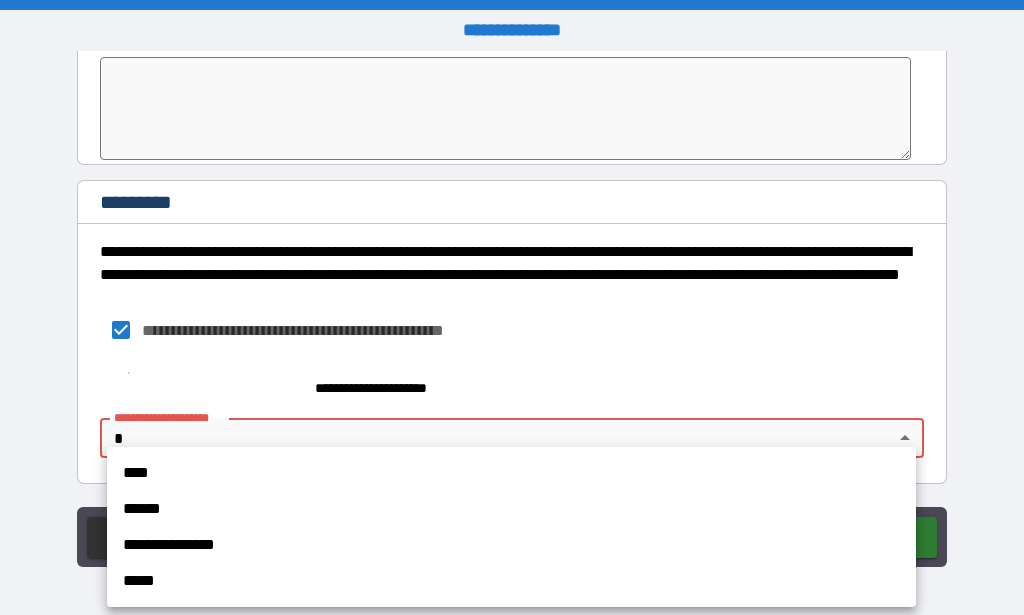 click at bounding box center [512, 307] 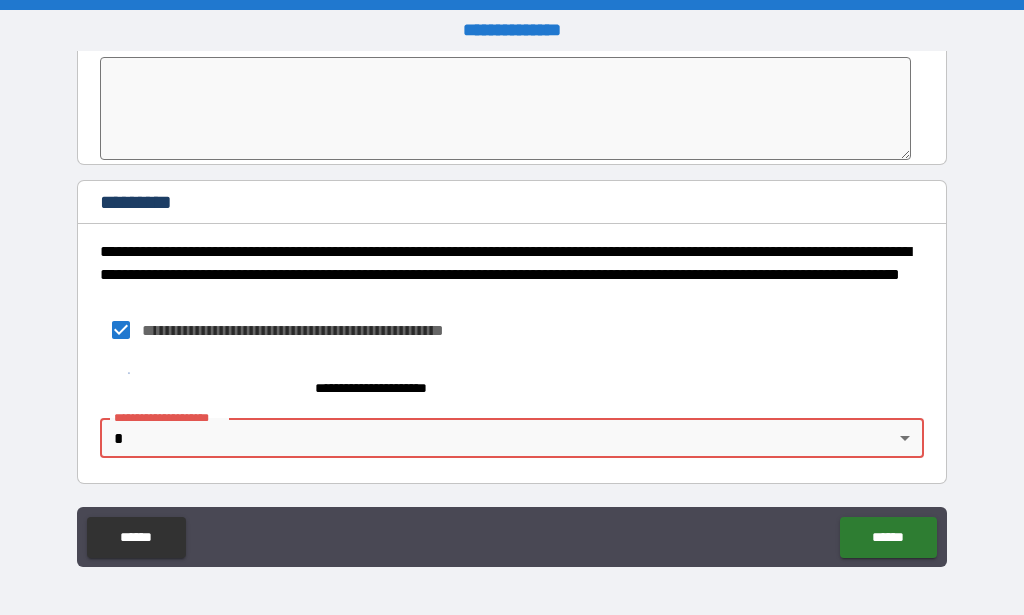 click on "**********" at bounding box center (512, 307) 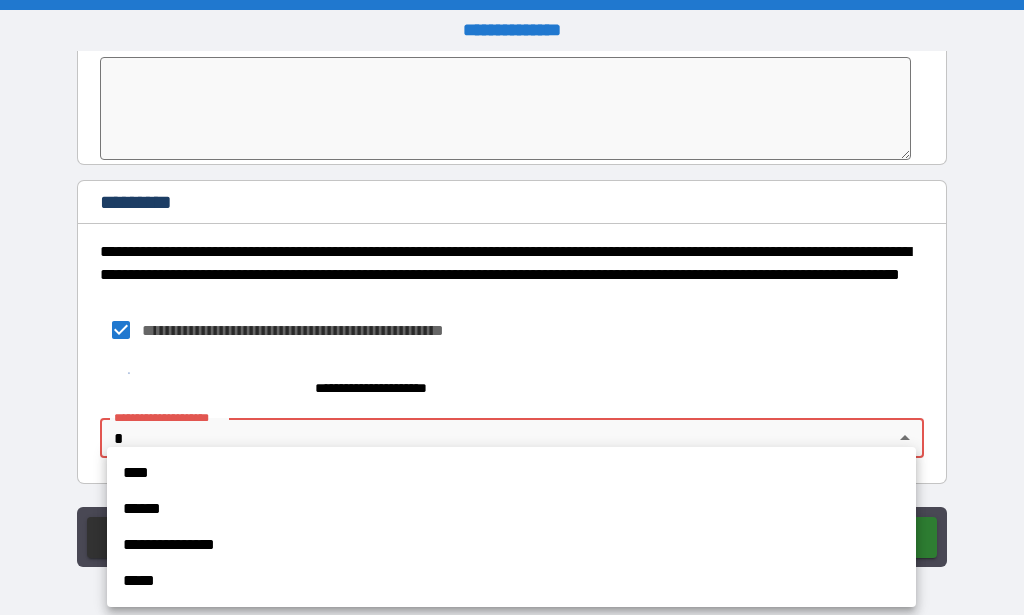 click at bounding box center [512, 307] 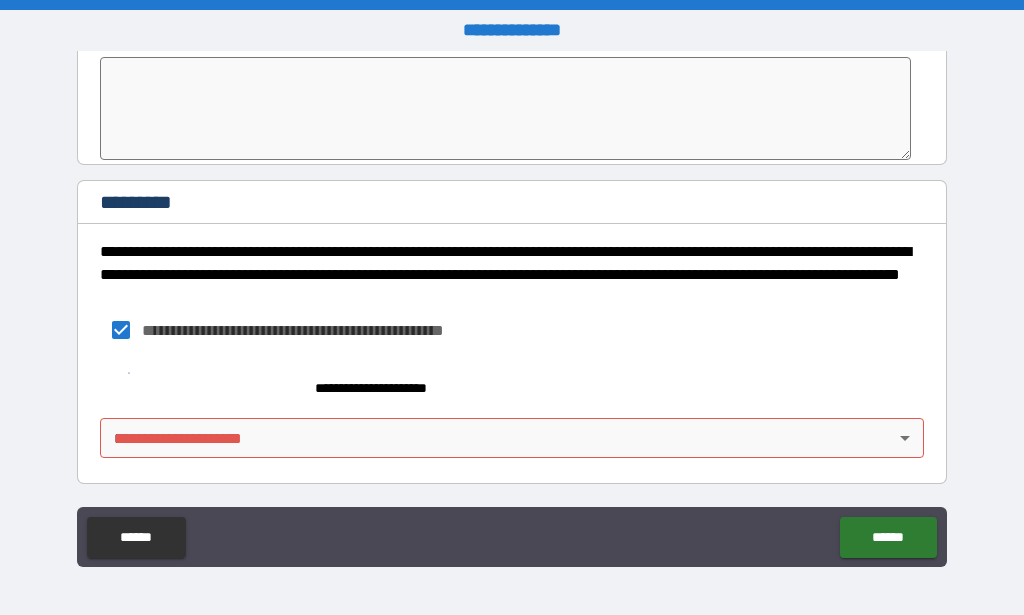 click on "**********" at bounding box center (512, 307) 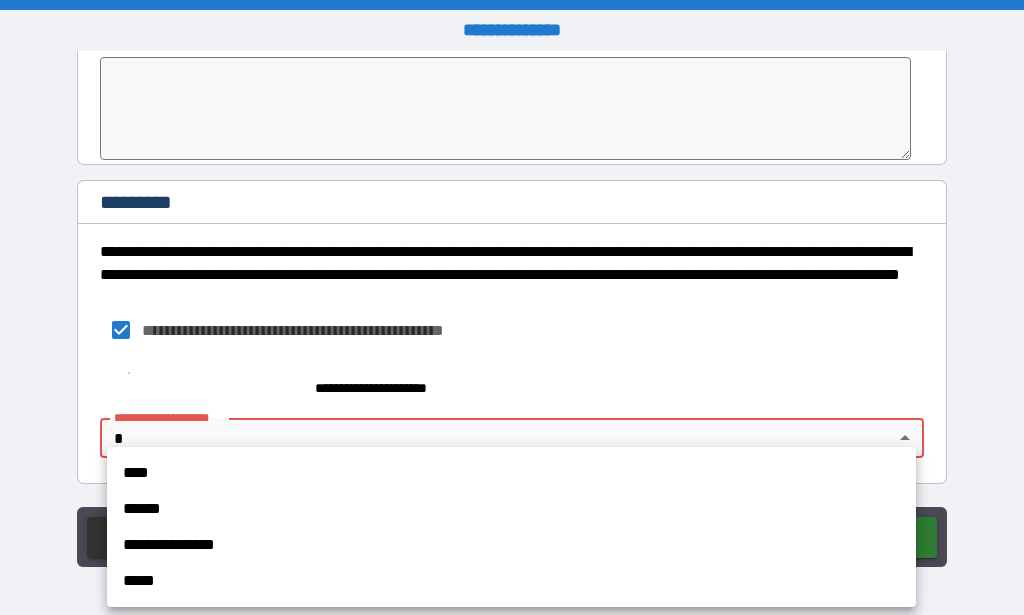 click at bounding box center [512, 307] 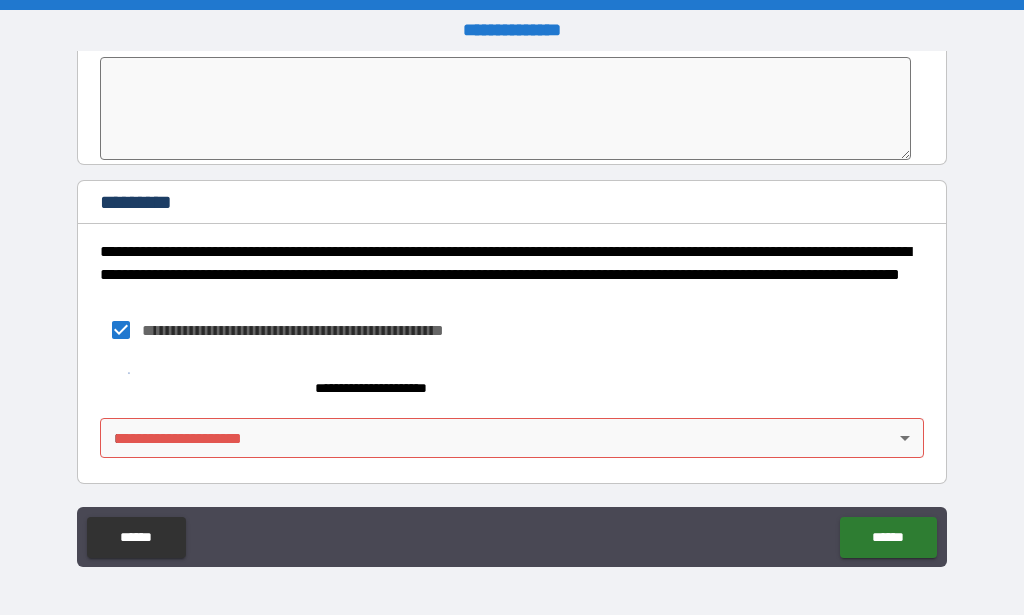 click on "**********" at bounding box center [504, 379] 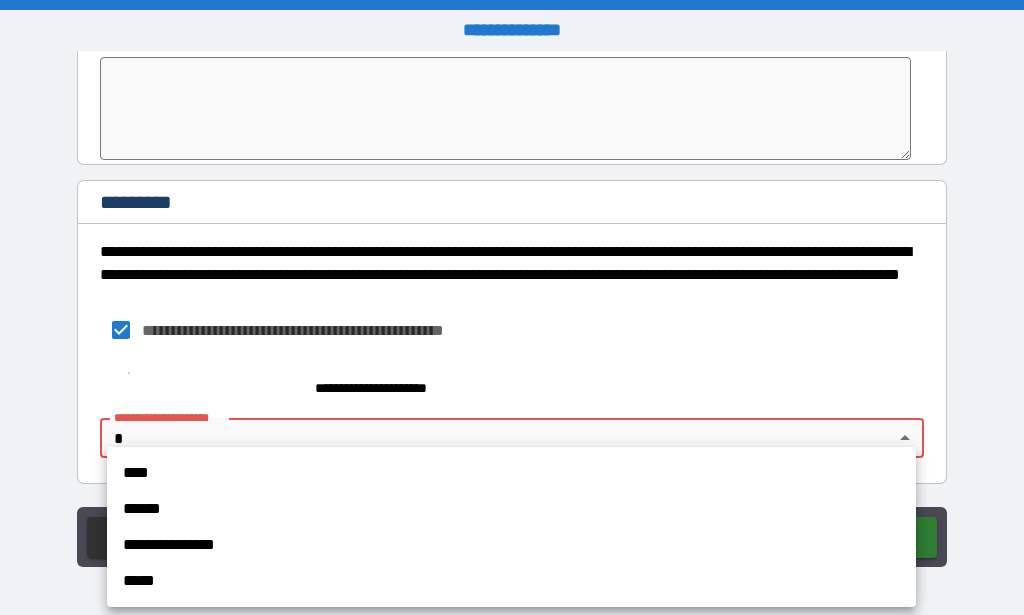 click on "****" at bounding box center (511, 473) 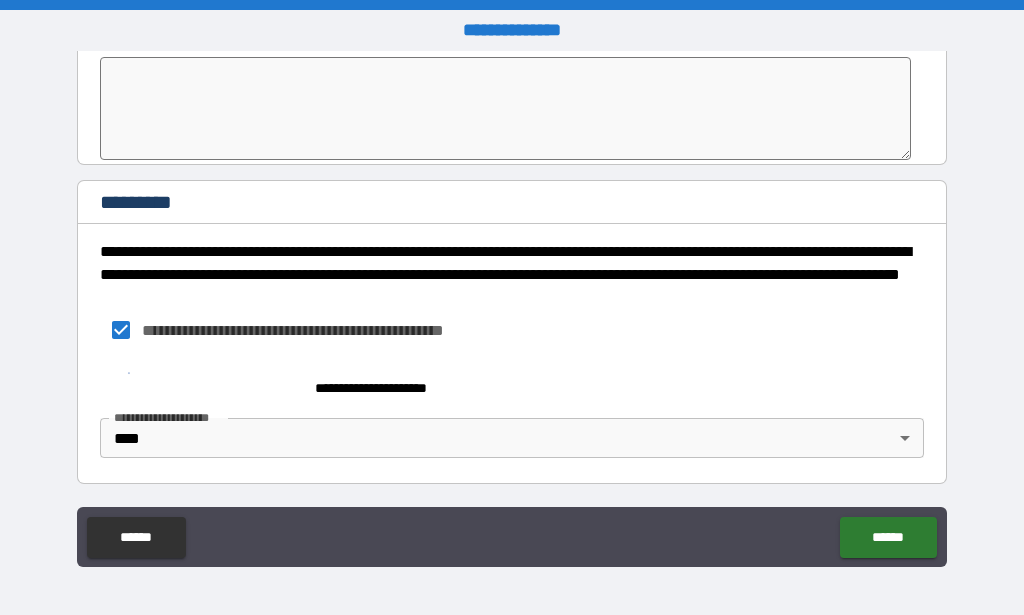 type on "****" 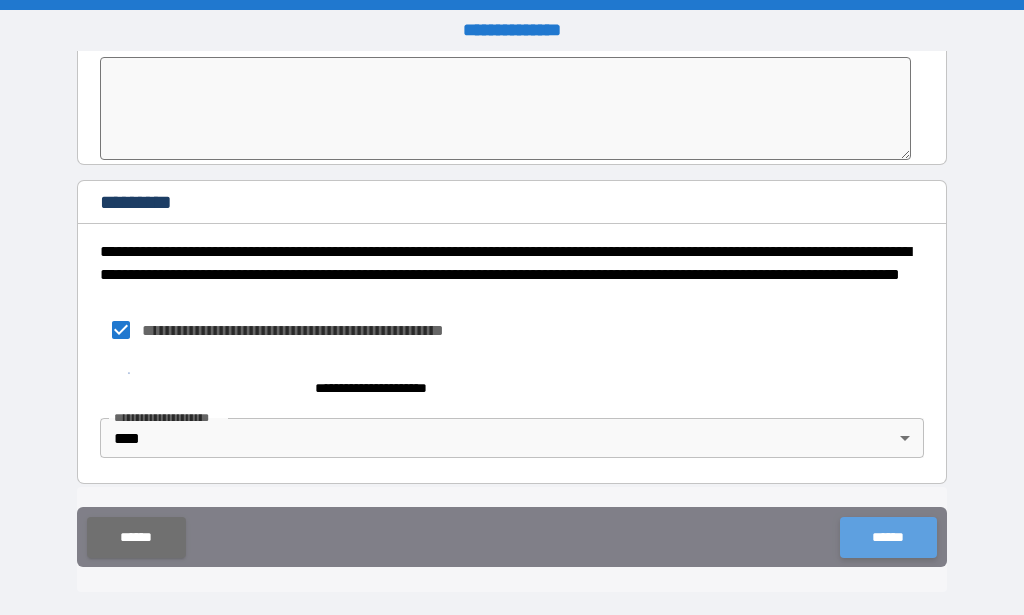click on "******" at bounding box center (888, 537) 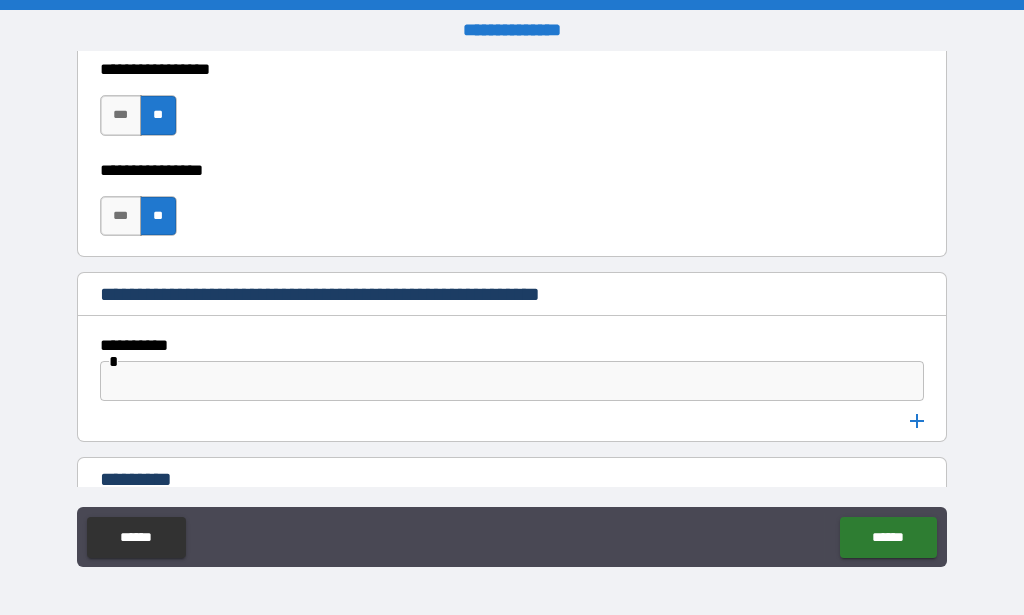 scroll, scrollTop: 10523, scrollLeft: 0, axis: vertical 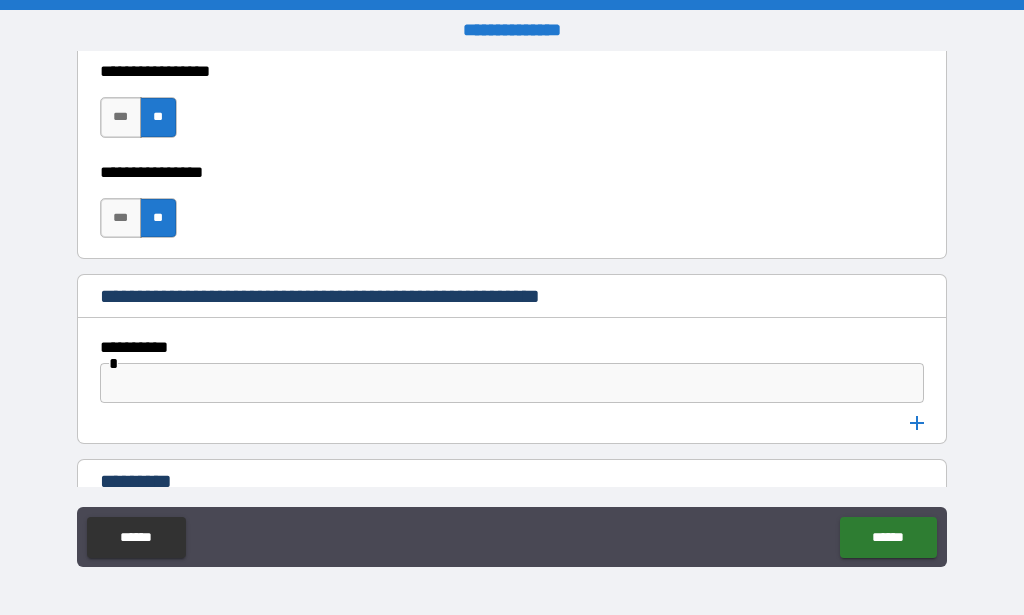 click at bounding box center [512, 383] 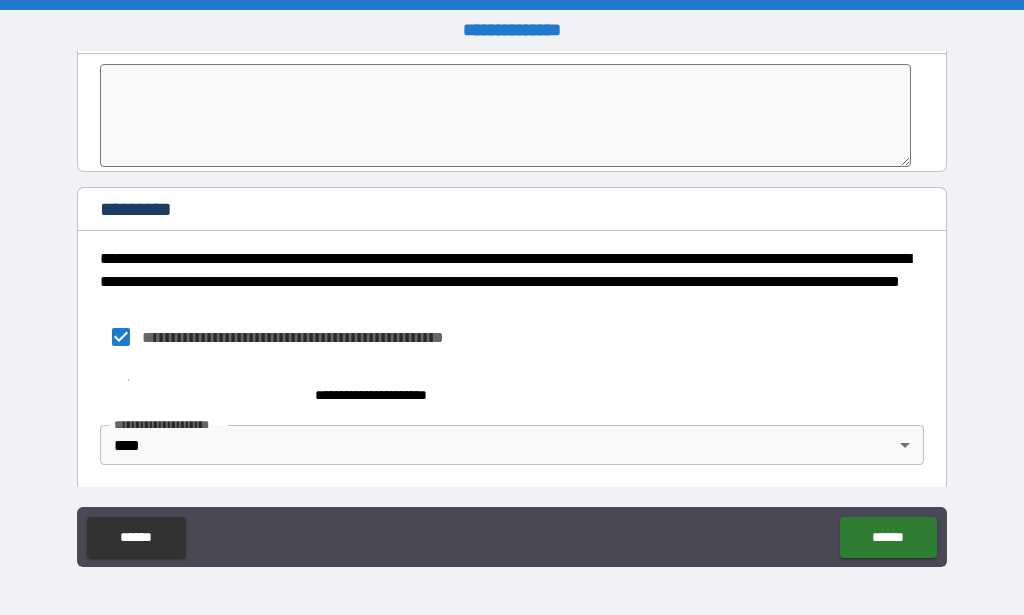 scroll, scrollTop: 10979, scrollLeft: 0, axis: vertical 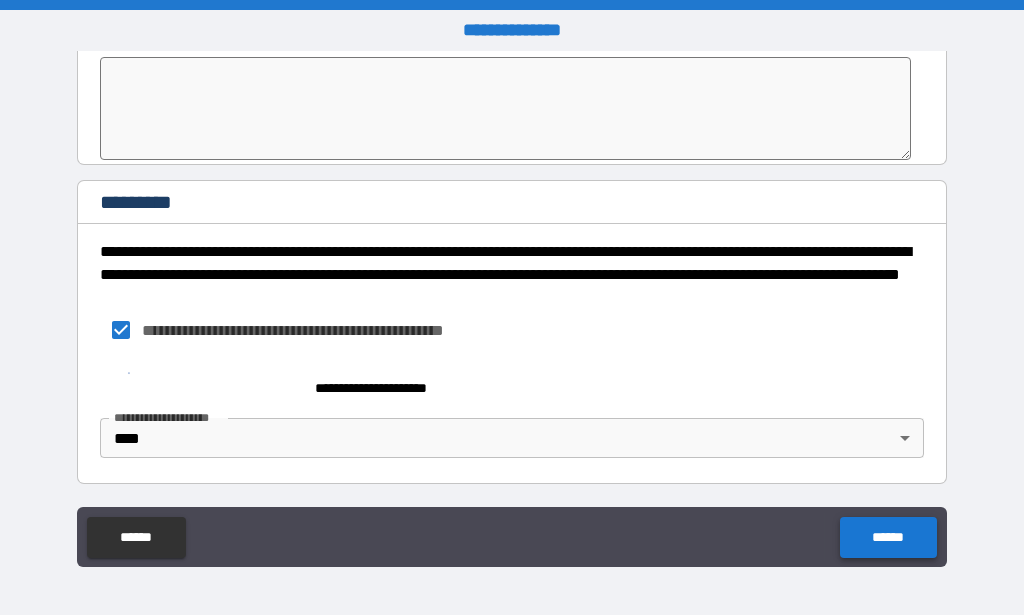 type on "**" 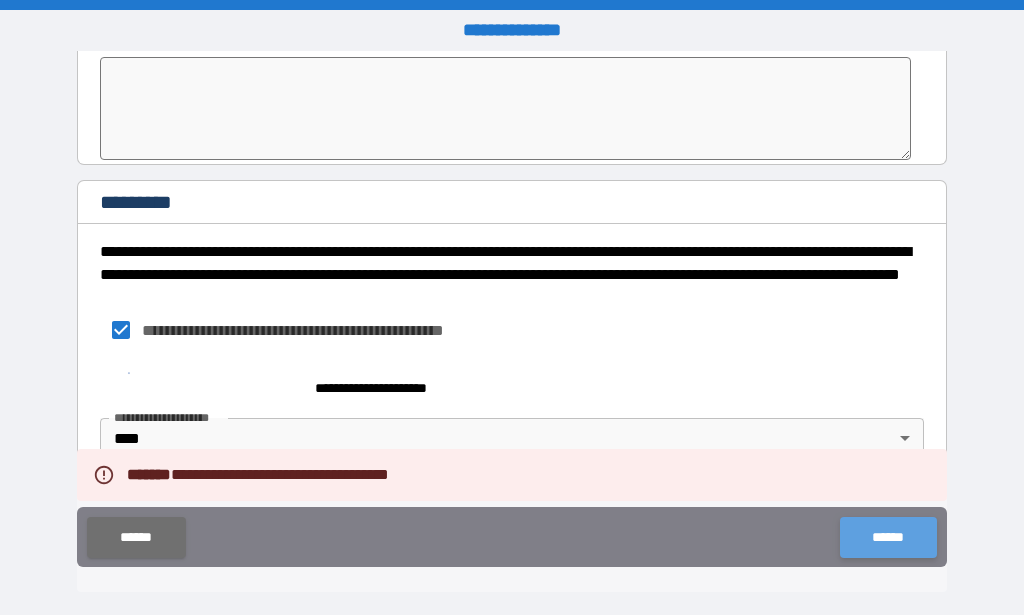 click on "******" at bounding box center [888, 537] 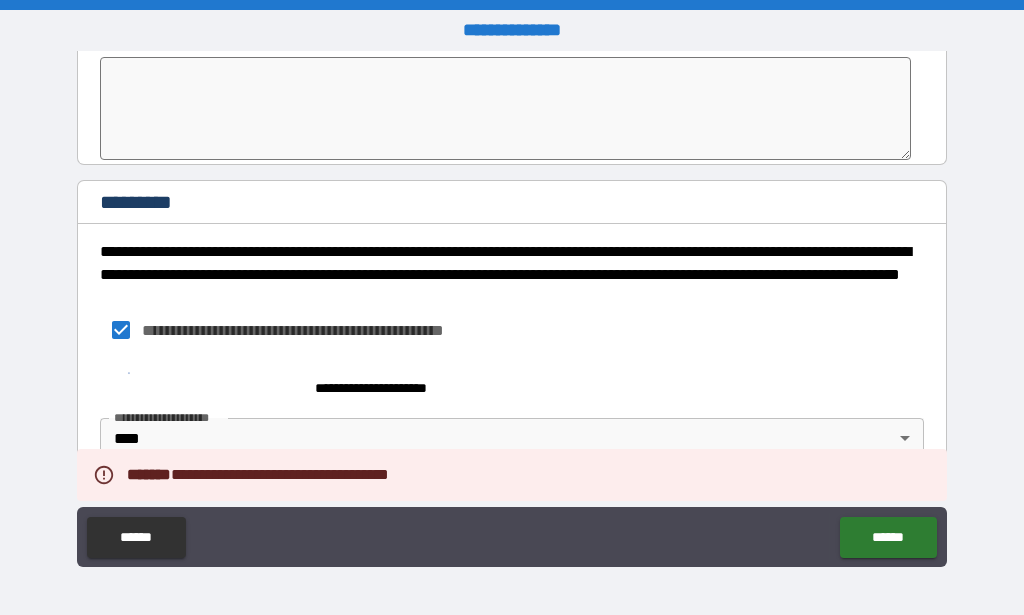 click on "**********" at bounding box center (512, 417) 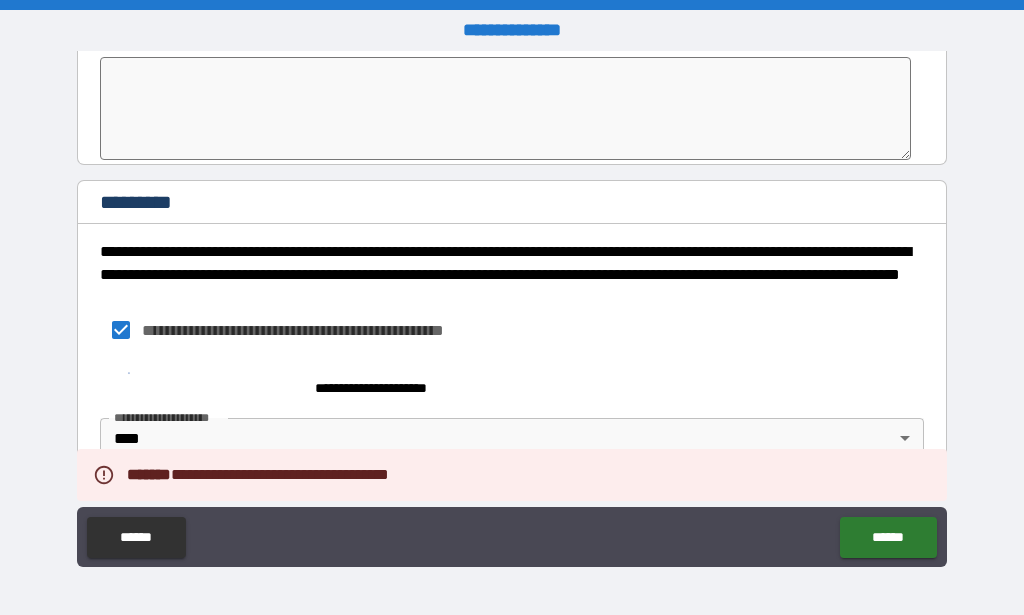 click on "**********" at bounding box center [512, 417] 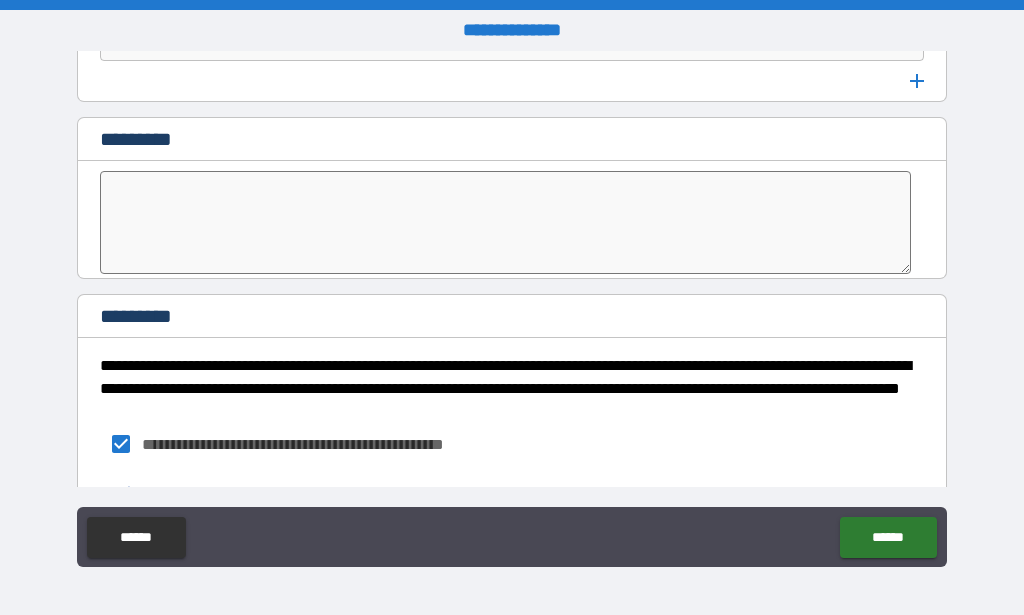 scroll, scrollTop: 10808, scrollLeft: 0, axis: vertical 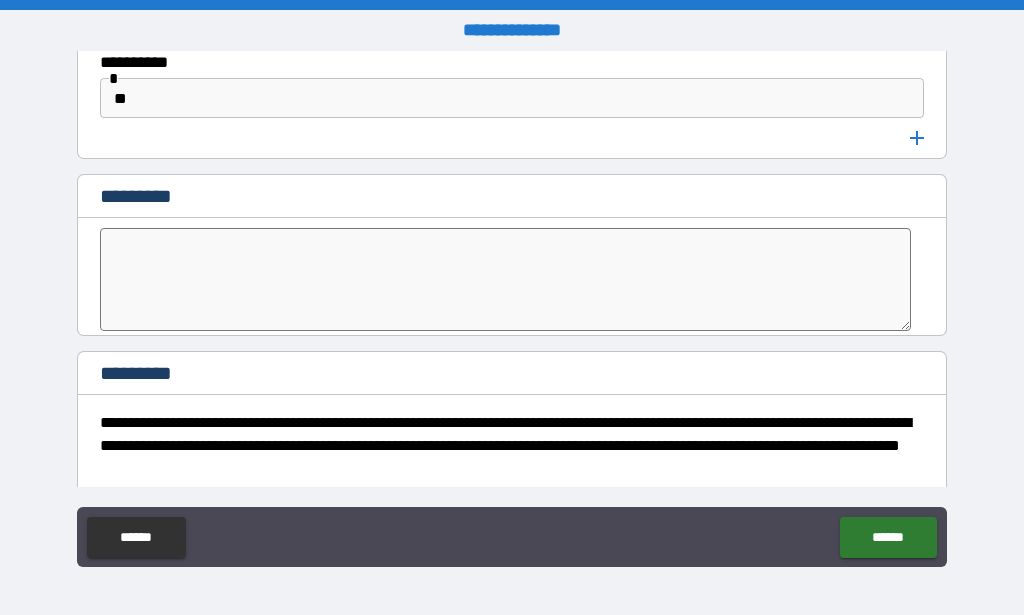 click at bounding box center (506, 279) 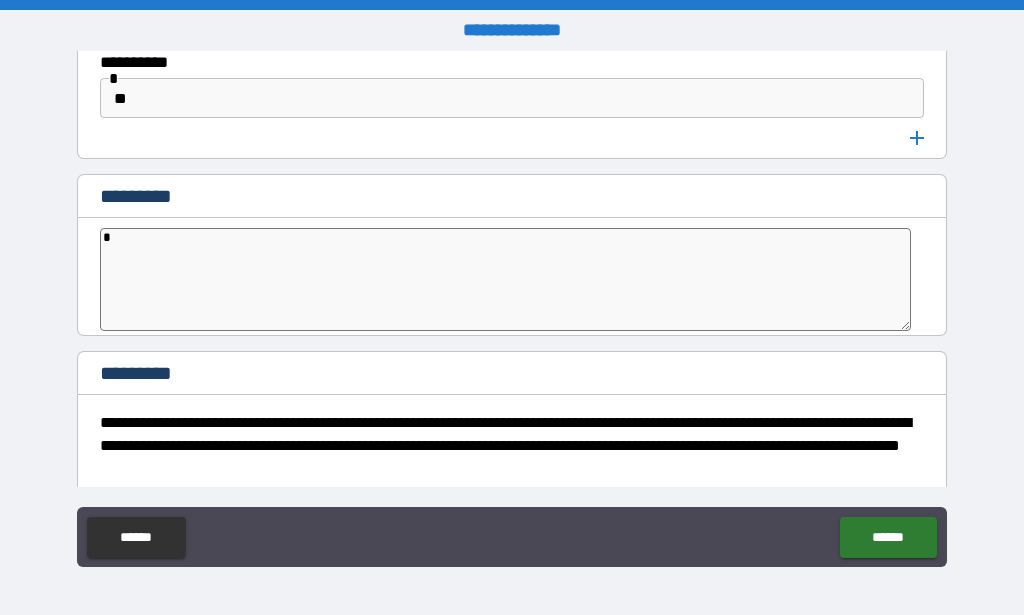 type on "*" 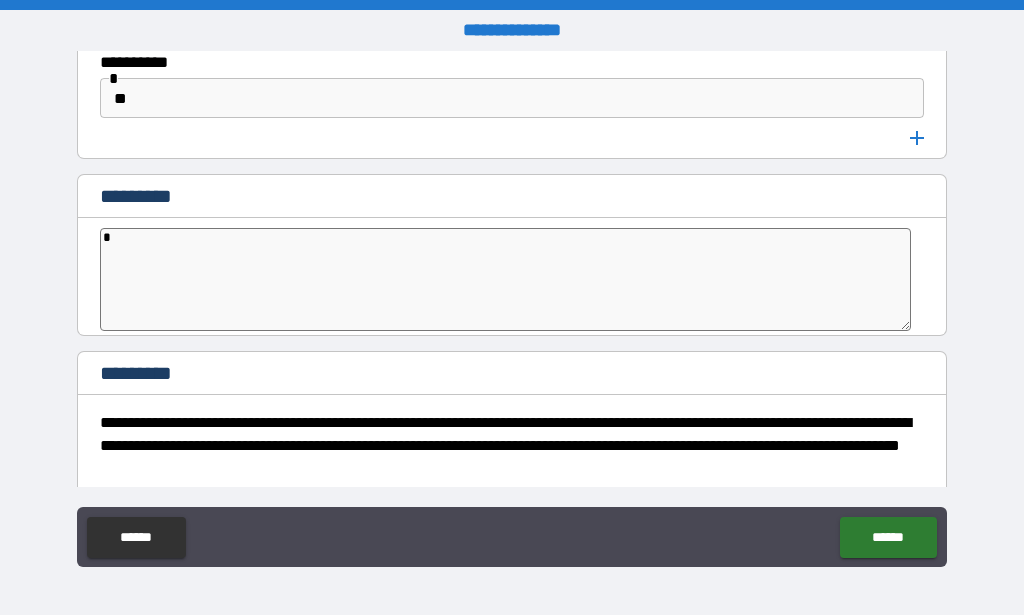 type on "**" 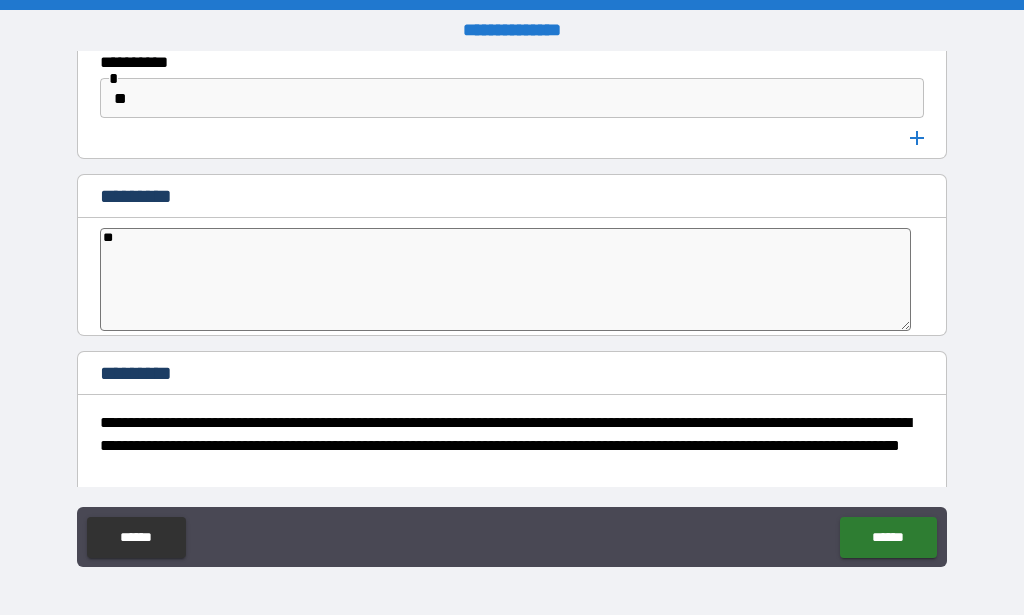 type on "*" 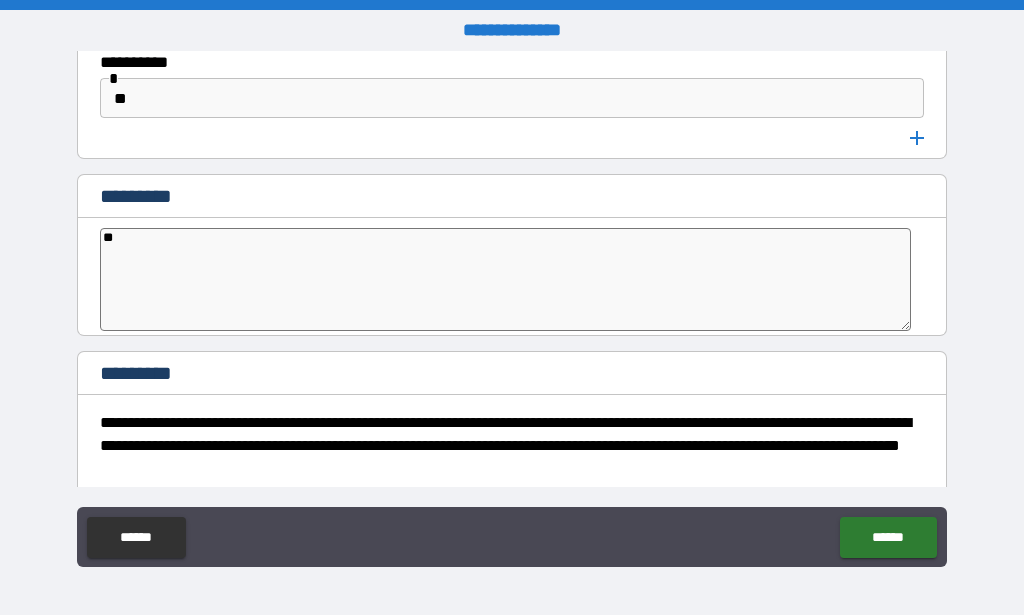 type on "***" 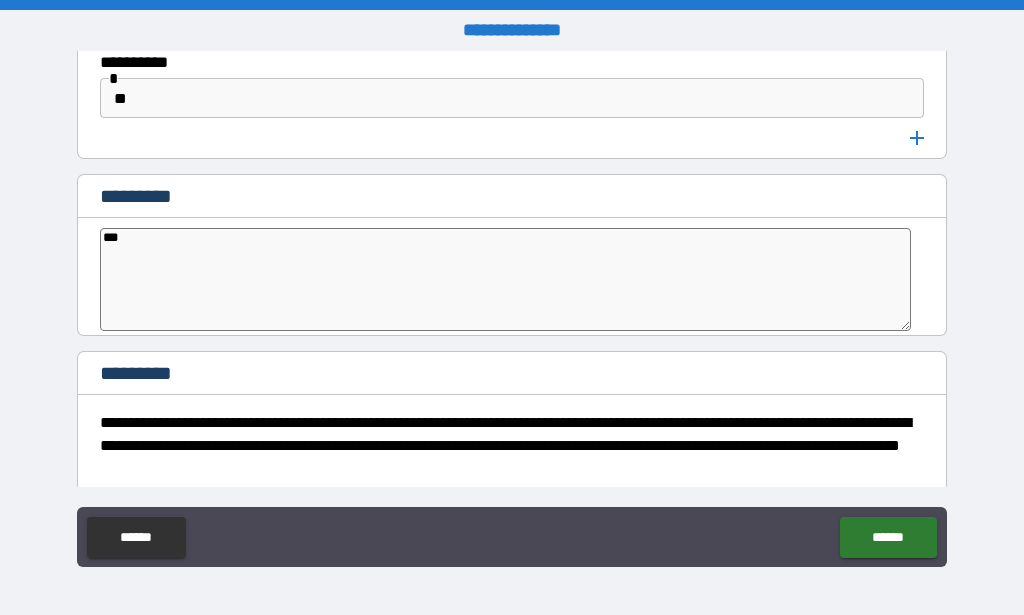 type on "*" 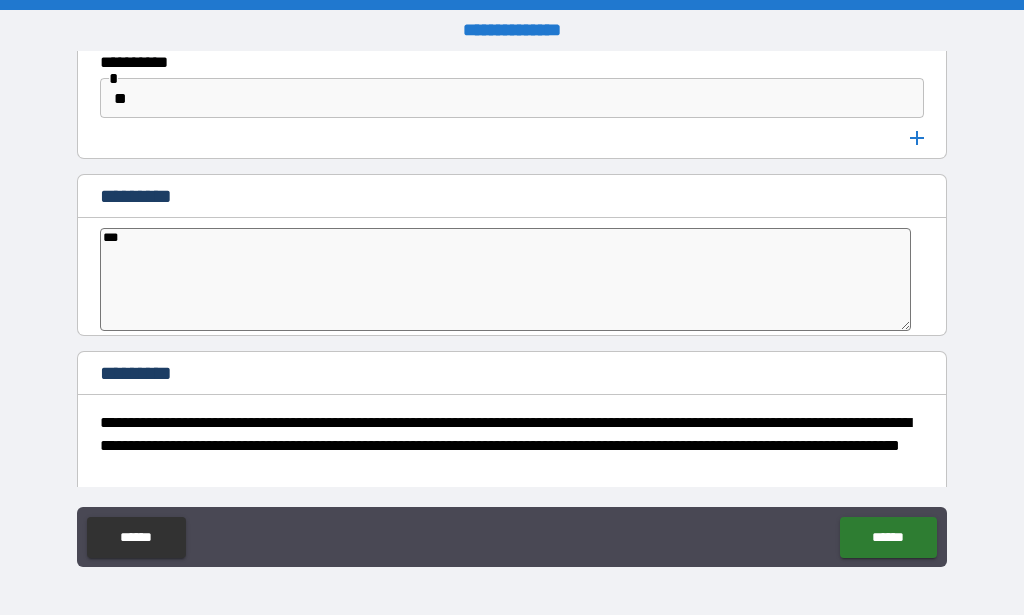 type on "****" 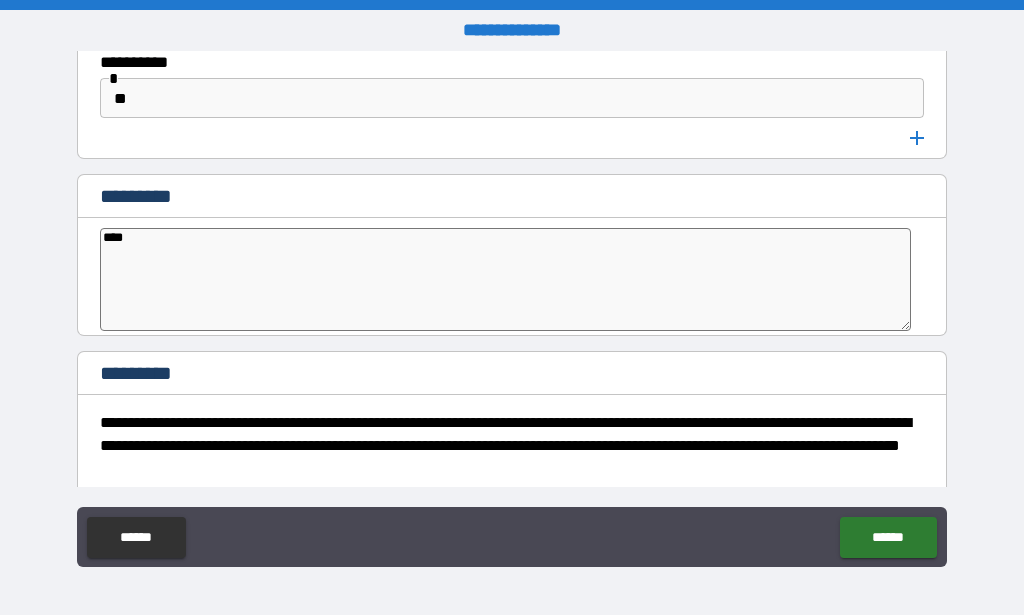 type on "*" 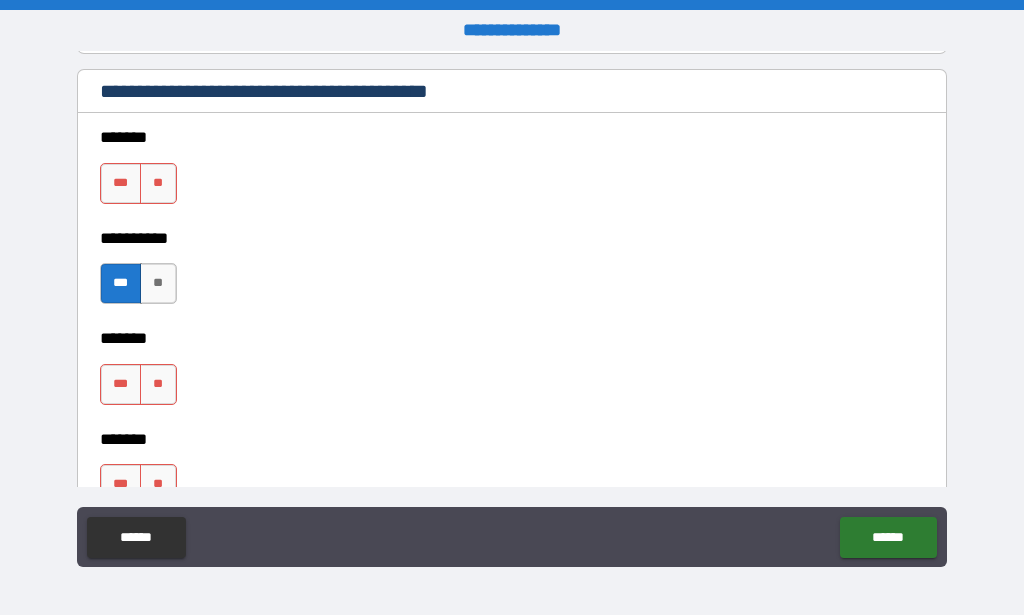 scroll, scrollTop: 1802, scrollLeft: 0, axis: vertical 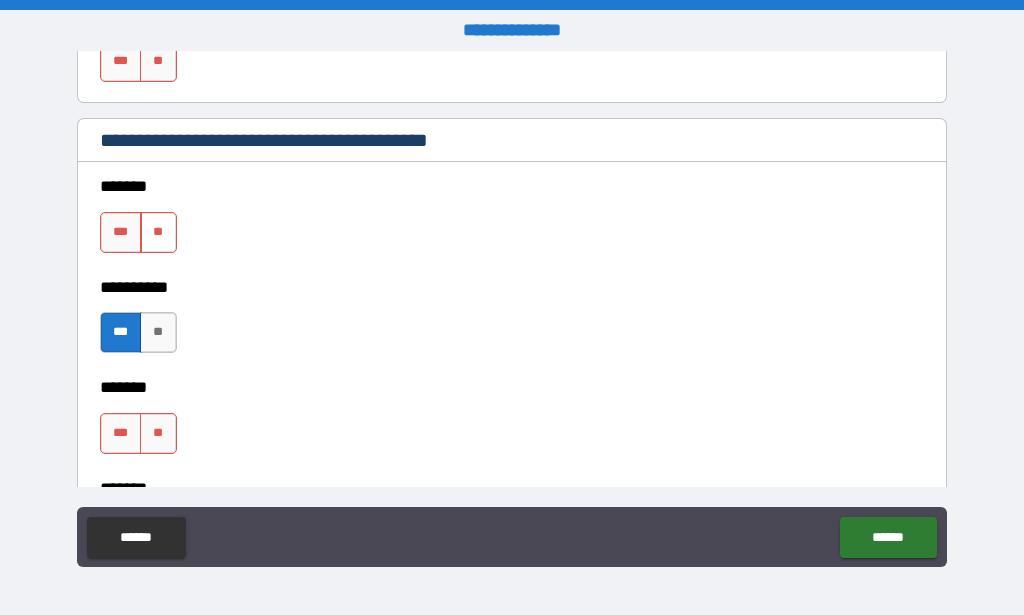 type on "****" 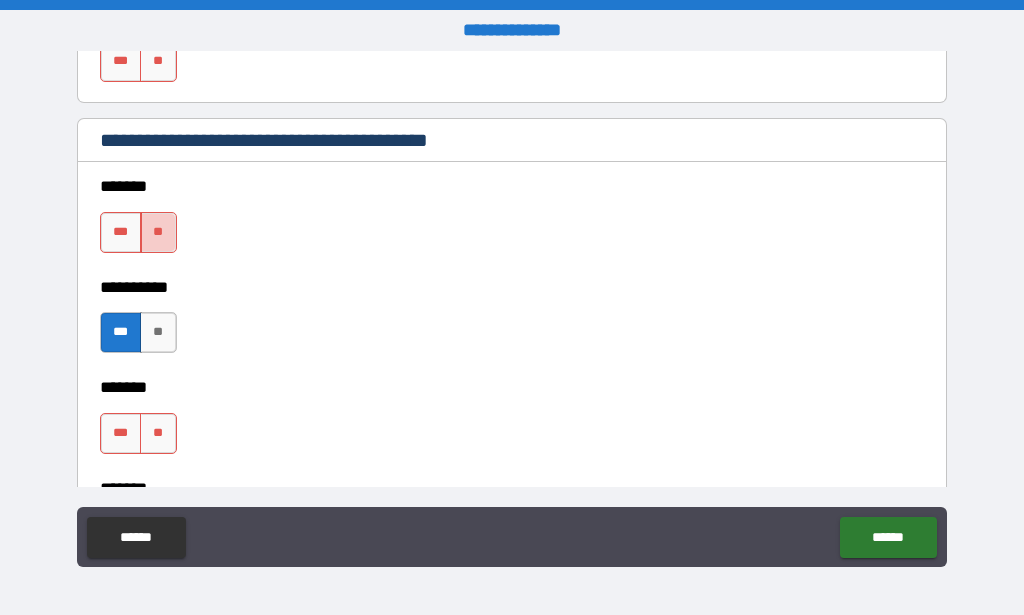 click on "**" at bounding box center [158, 232] 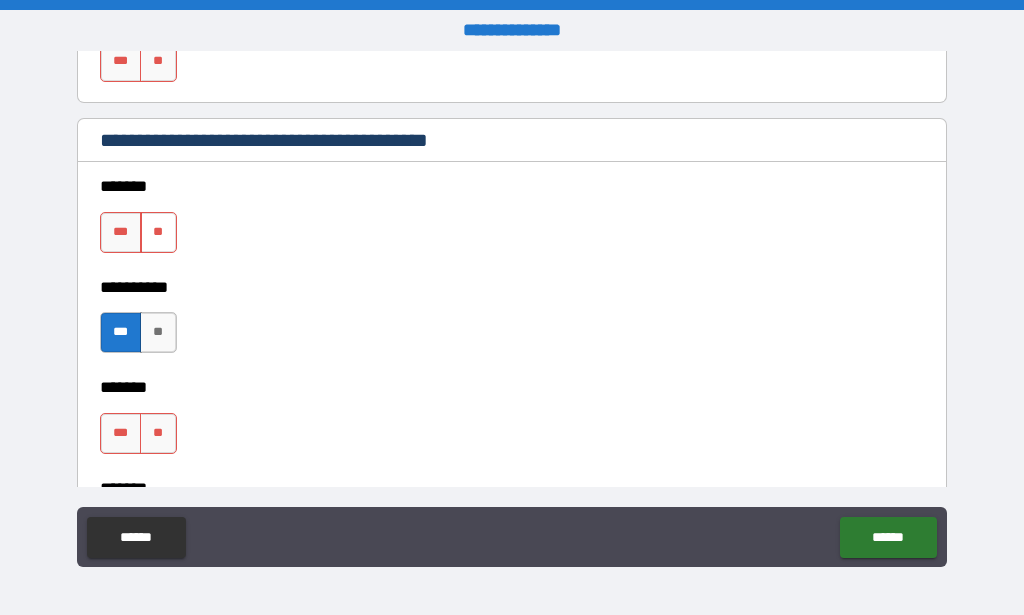 click on "**" at bounding box center (158, 232) 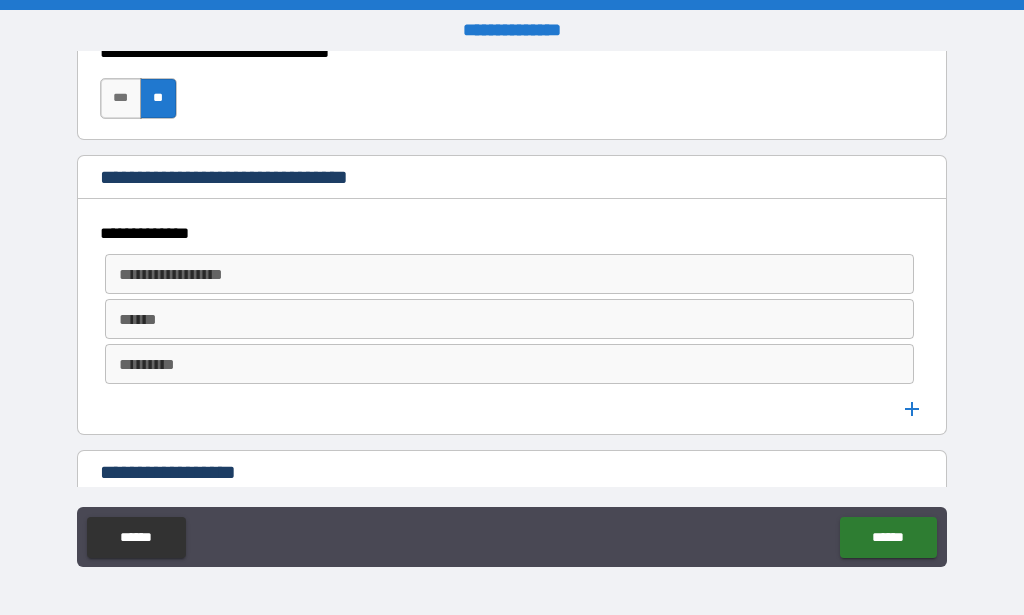 scroll, scrollTop: 1156, scrollLeft: 0, axis: vertical 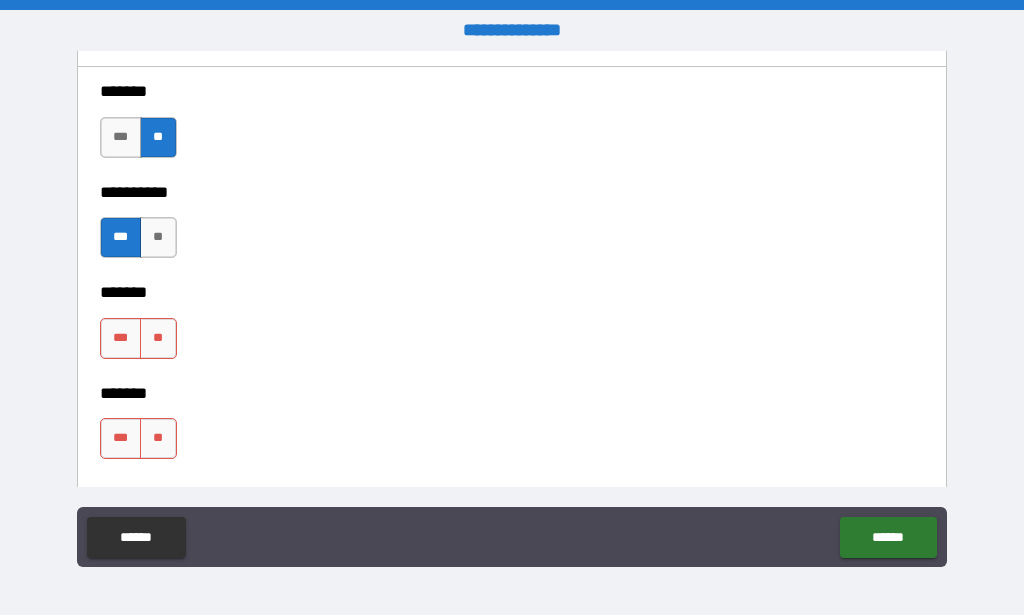 click on "**" at bounding box center [158, 338] 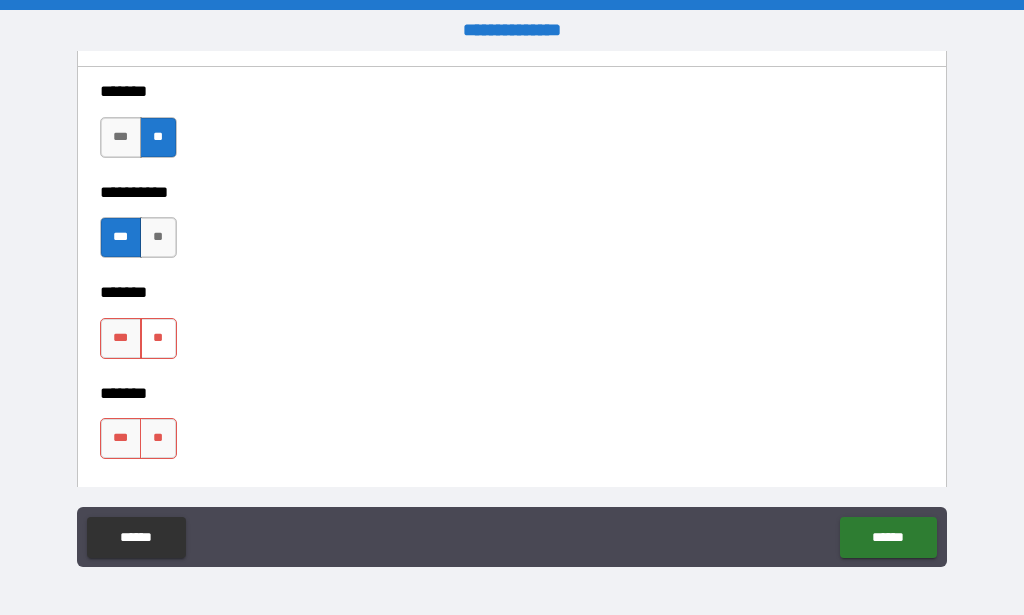 click on "**" at bounding box center (158, 338) 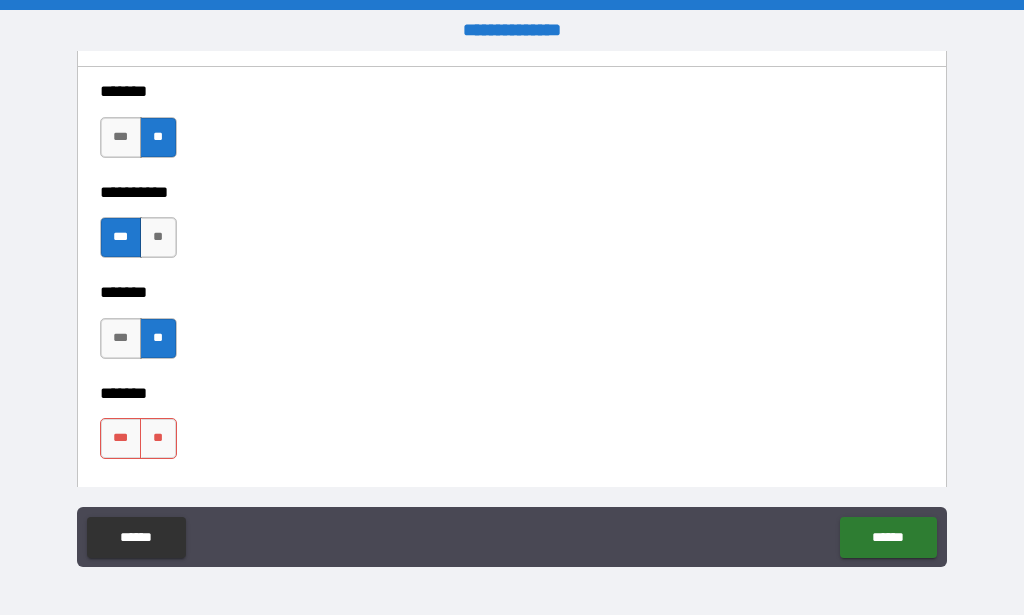 click on "**" at bounding box center [158, 338] 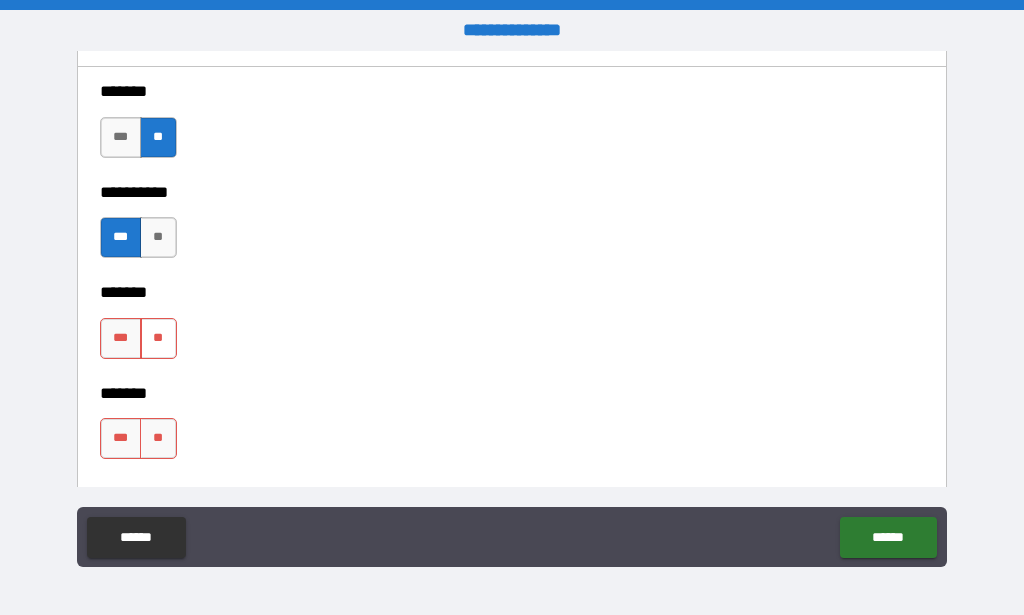 click on "**" at bounding box center (158, 338) 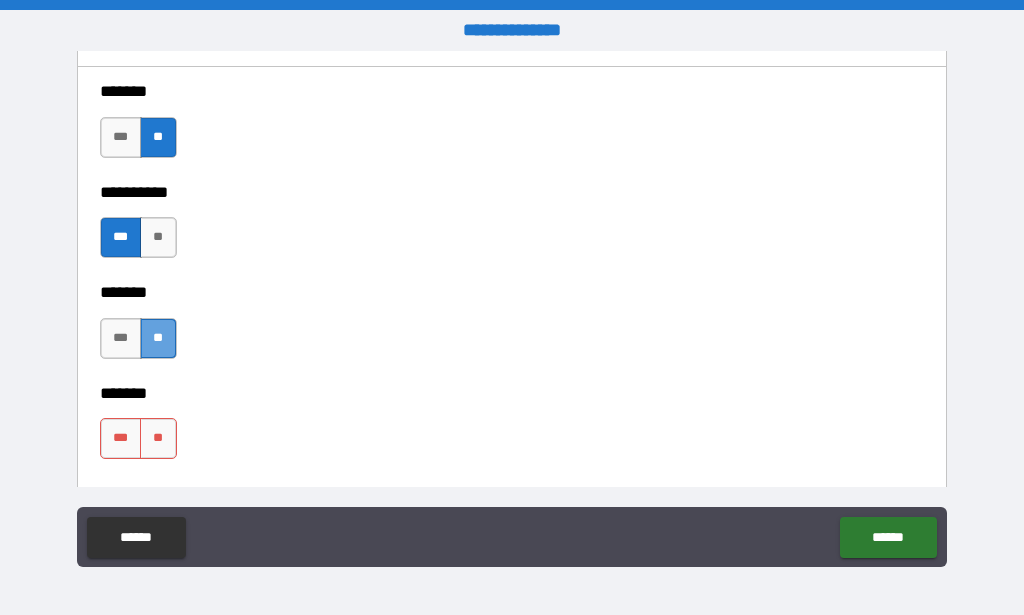 click on "**" at bounding box center (158, 338) 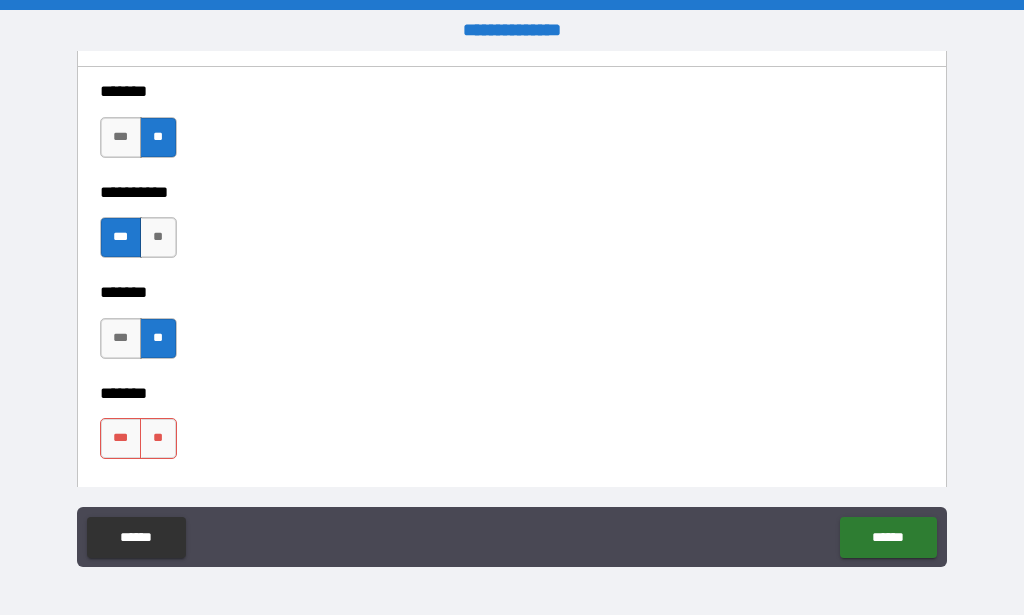 click on "**" at bounding box center (158, 338) 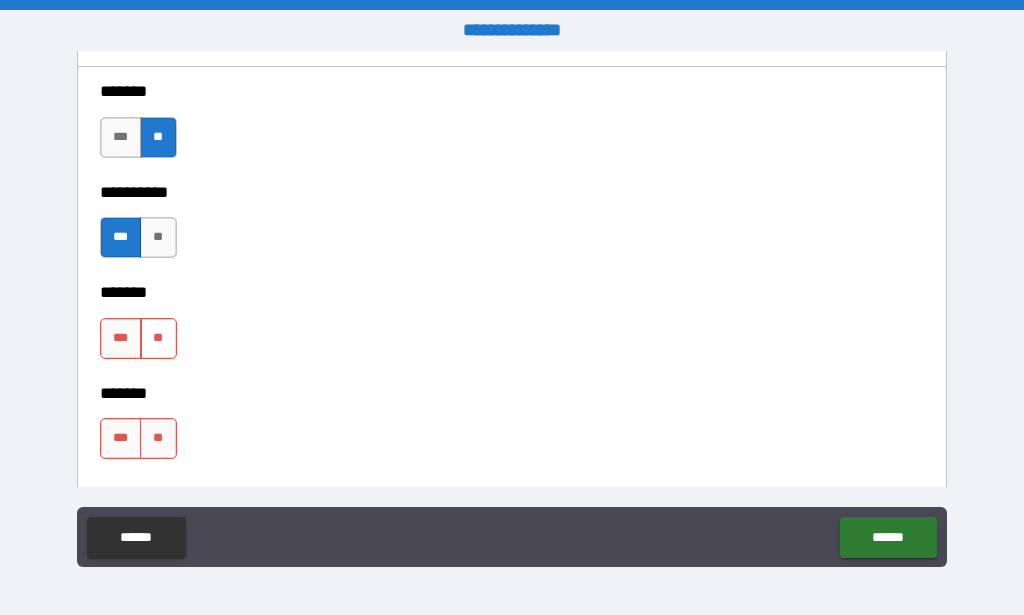 click on "**" at bounding box center [158, 338] 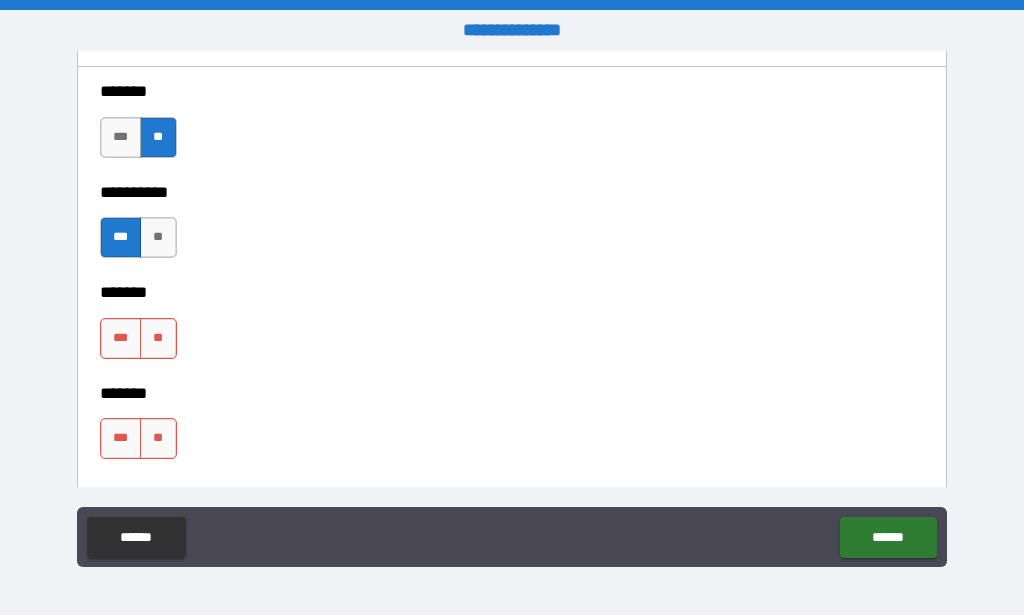 drag, startPoint x: 160, startPoint y: 331, endPoint x: 195, endPoint y: 406, distance: 82.764725 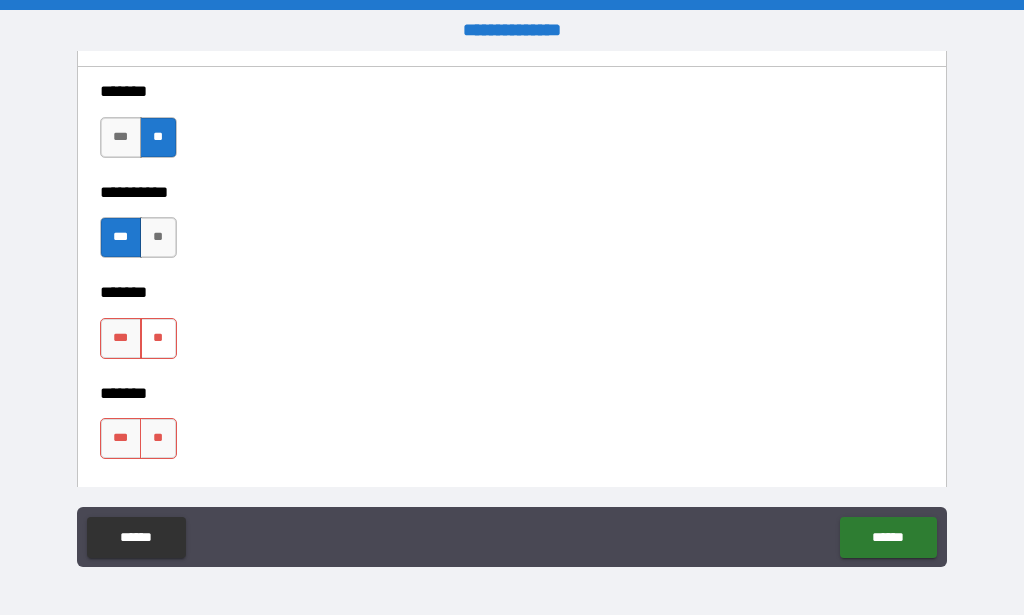 click on "**" at bounding box center [158, 338] 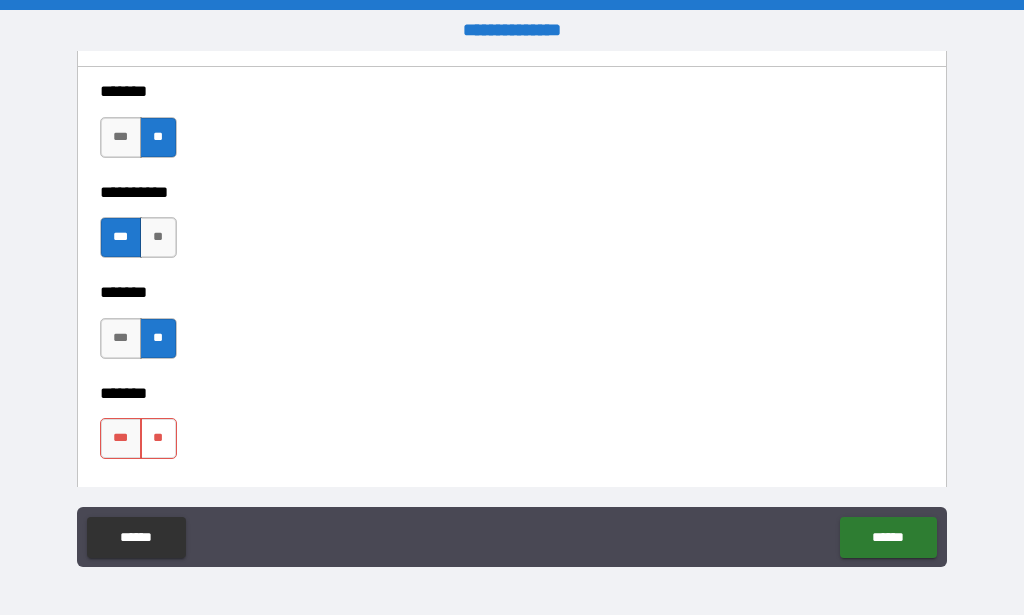 click on "**" at bounding box center (158, 438) 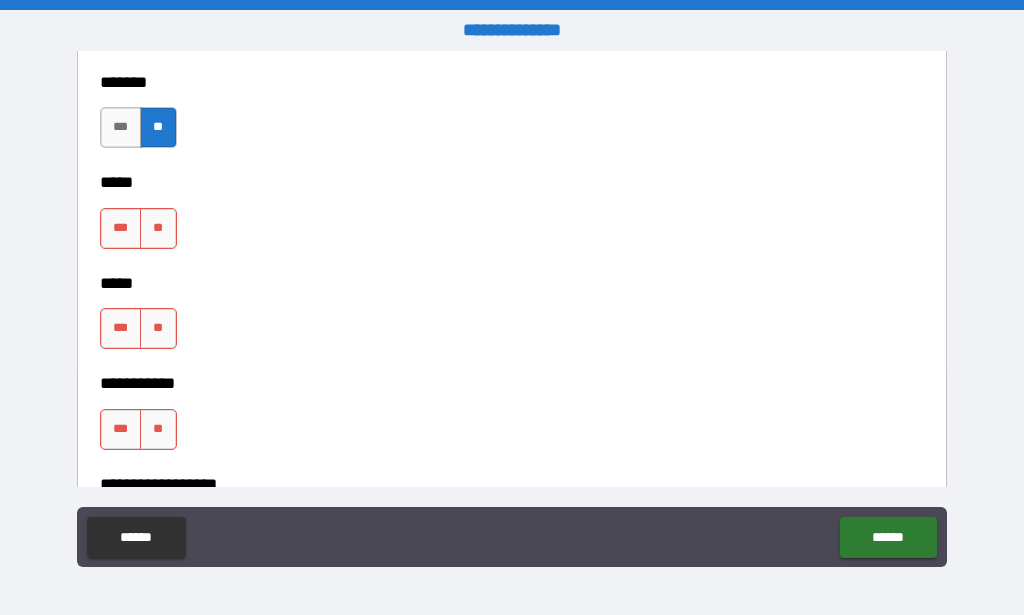 scroll, scrollTop: 2239, scrollLeft: 0, axis: vertical 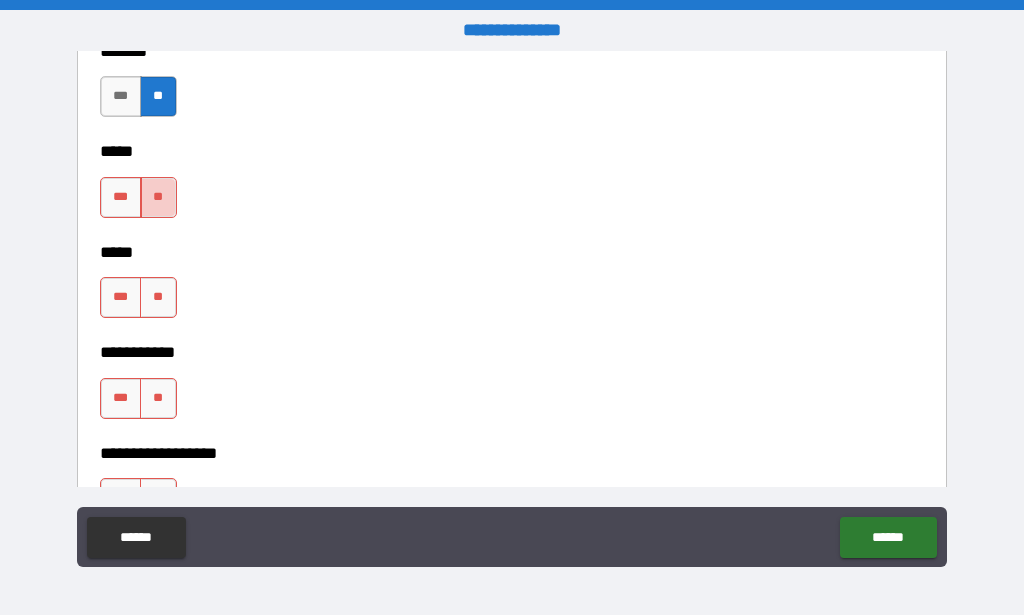 click on "**" at bounding box center (158, 197) 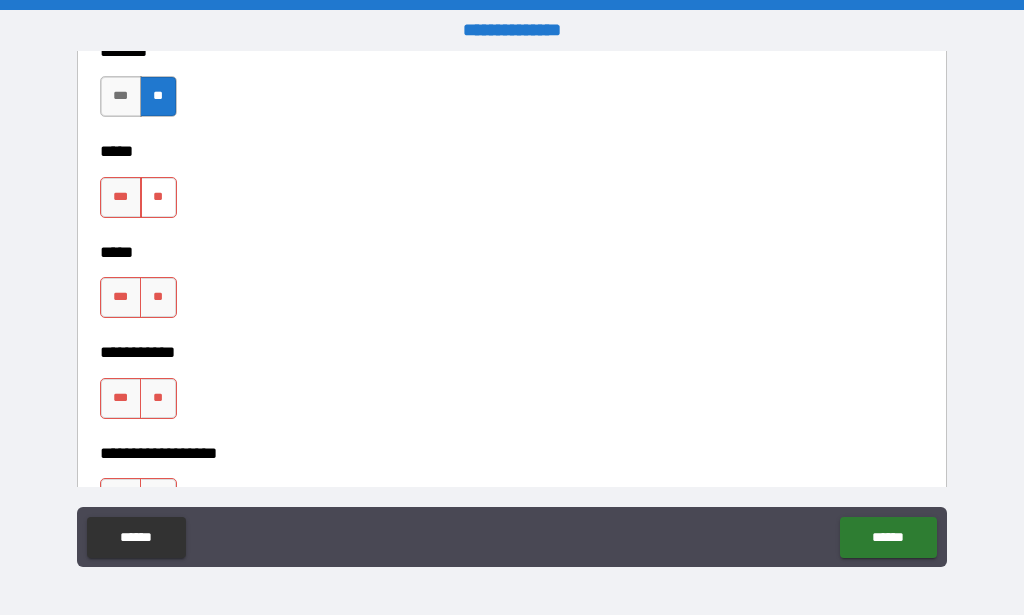 click on "**" at bounding box center (158, 197) 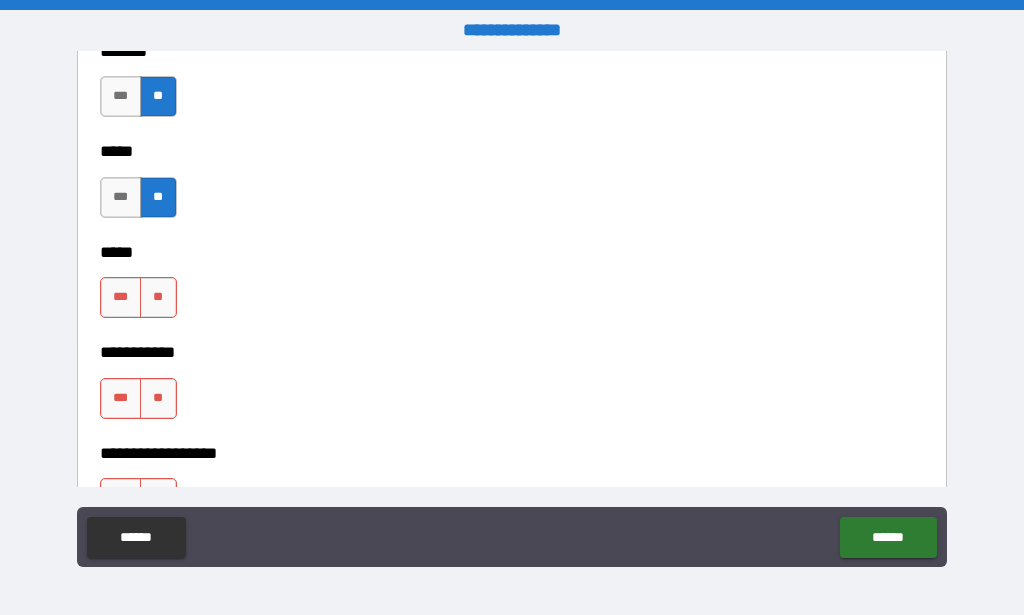 drag, startPoint x: 172, startPoint y: 213, endPoint x: 172, endPoint y: 228, distance: 15 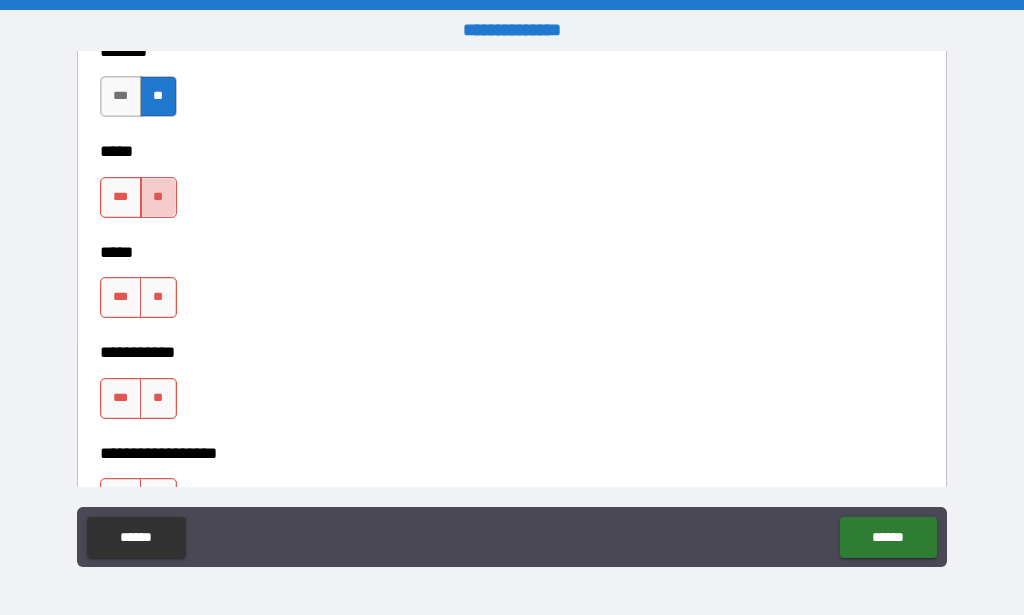 click on "**" at bounding box center [158, 197] 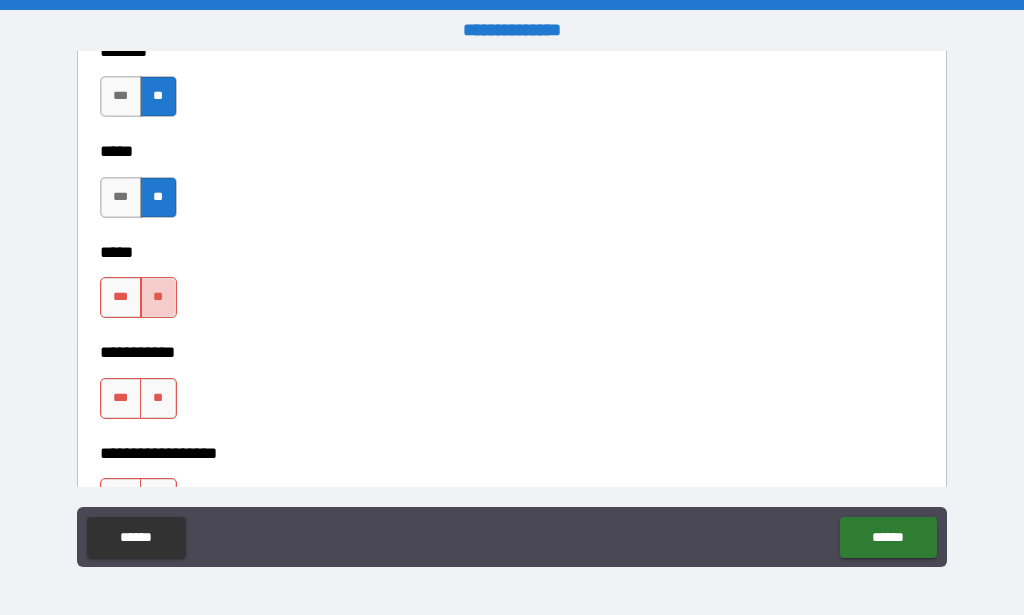 click on "**" at bounding box center (158, 297) 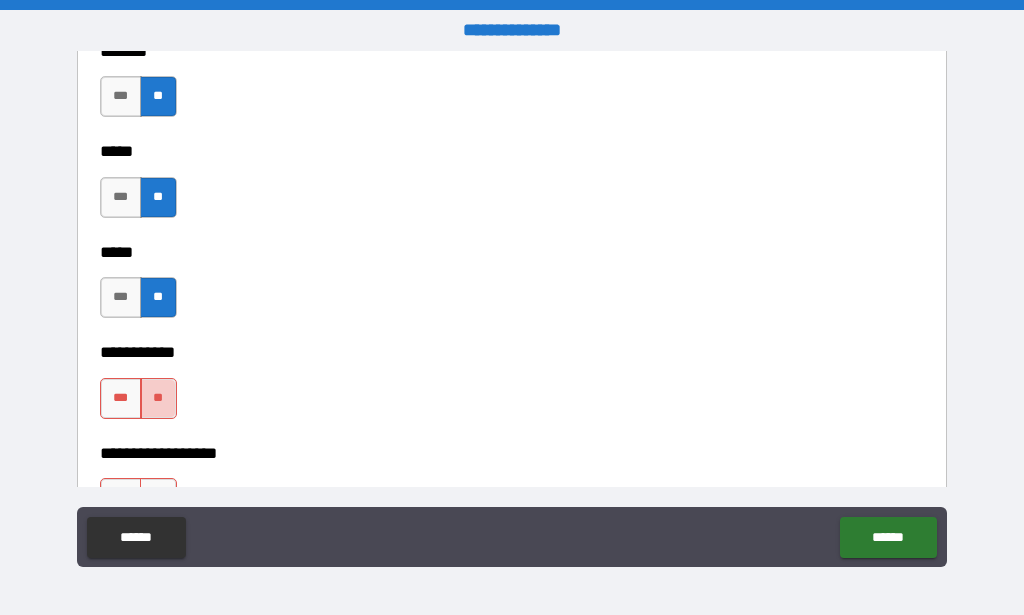 click on "**" at bounding box center [158, 398] 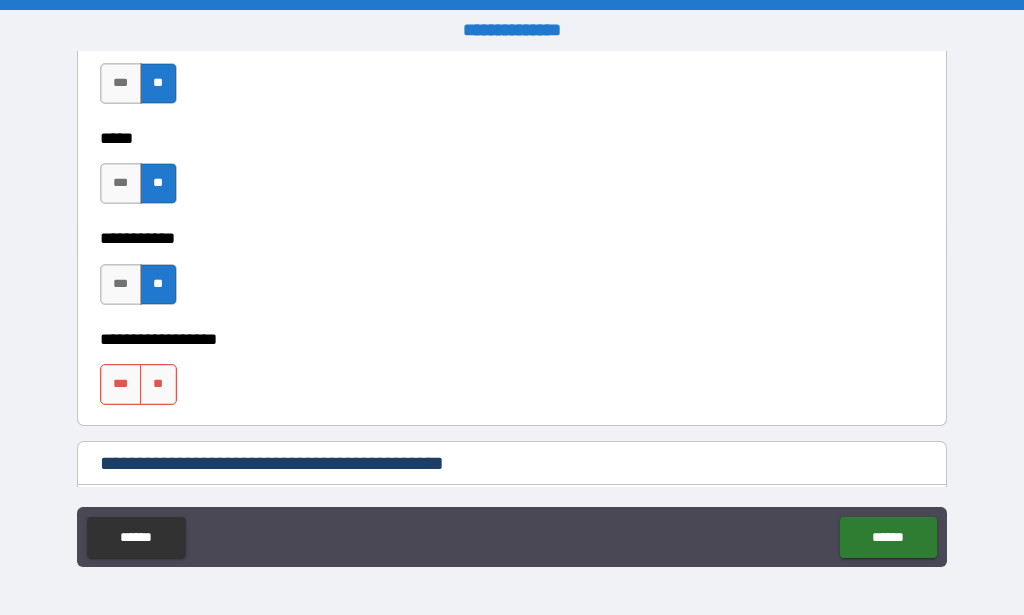 scroll, scrollTop: 2410, scrollLeft: 0, axis: vertical 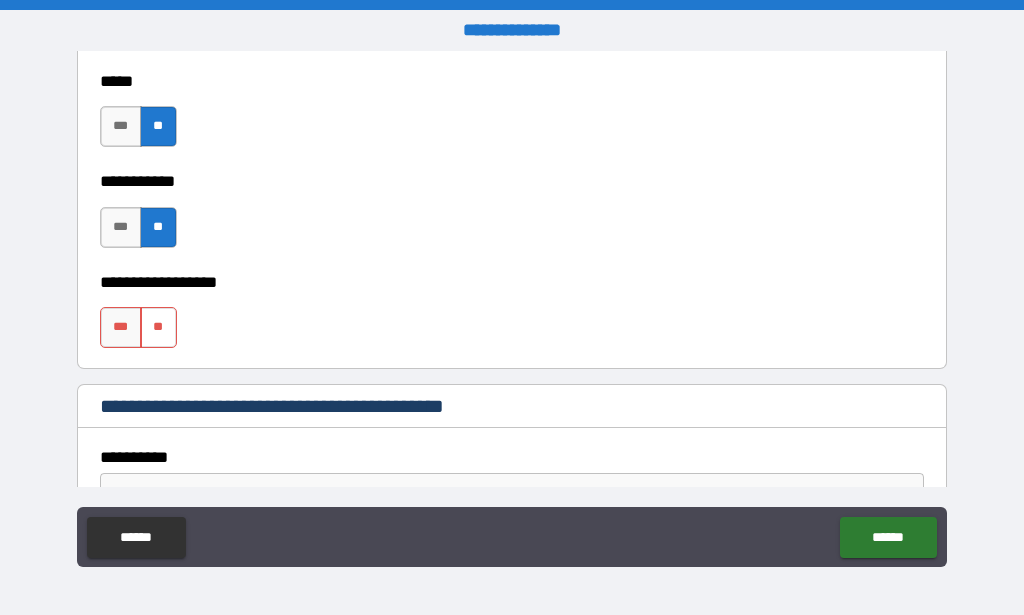 click on "**" at bounding box center (158, 327) 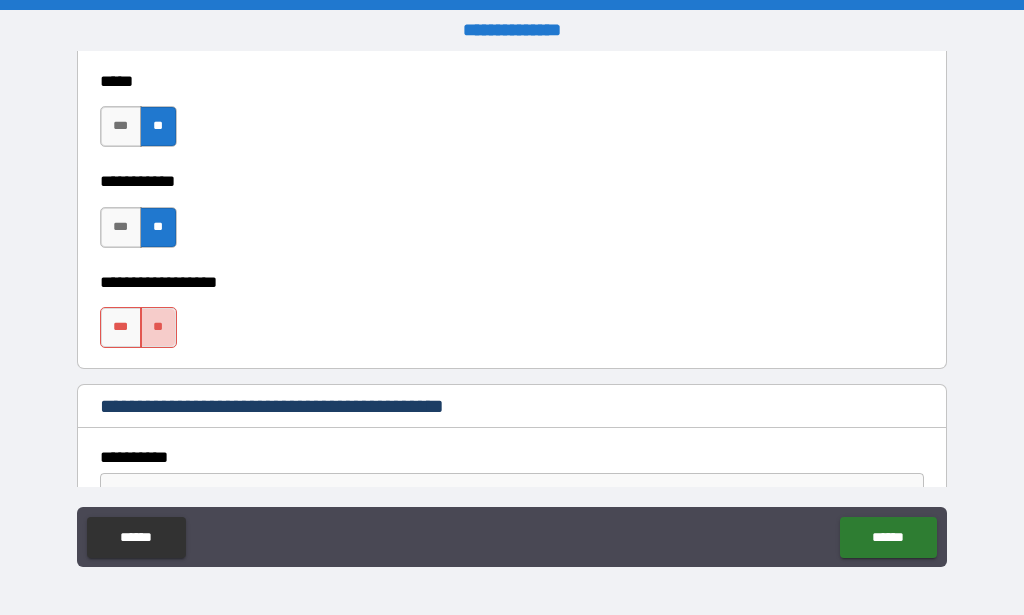 click on "**" at bounding box center (158, 327) 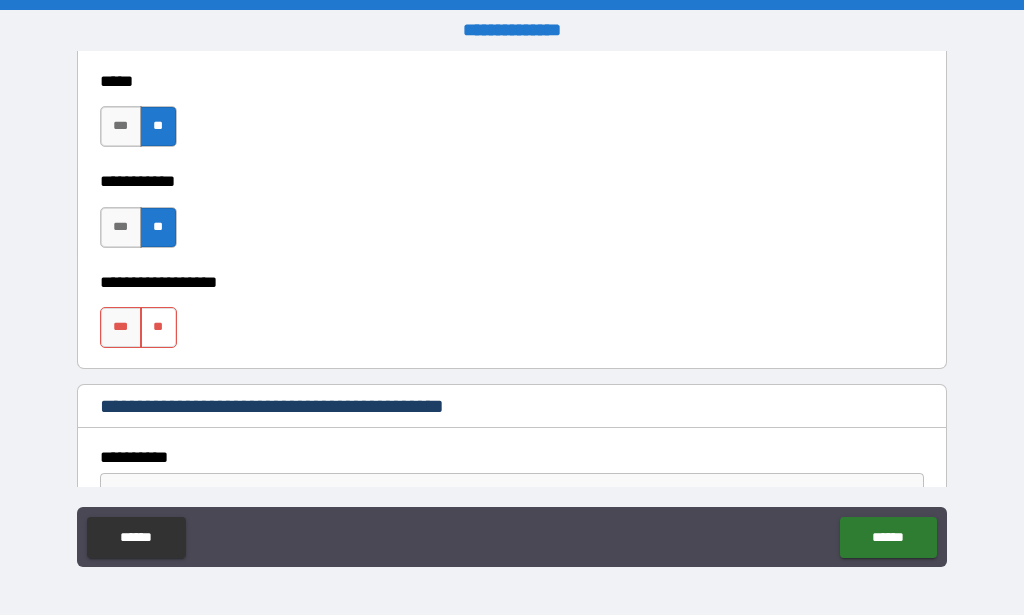 click on "**" at bounding box center (158, 327) 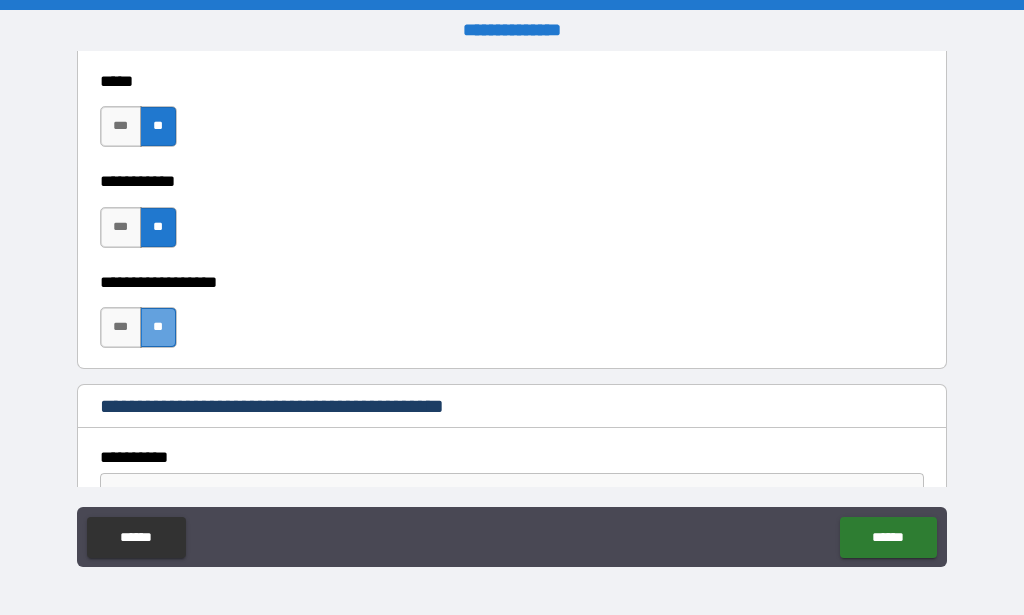 click on "**" at bounding box center [158, 327] 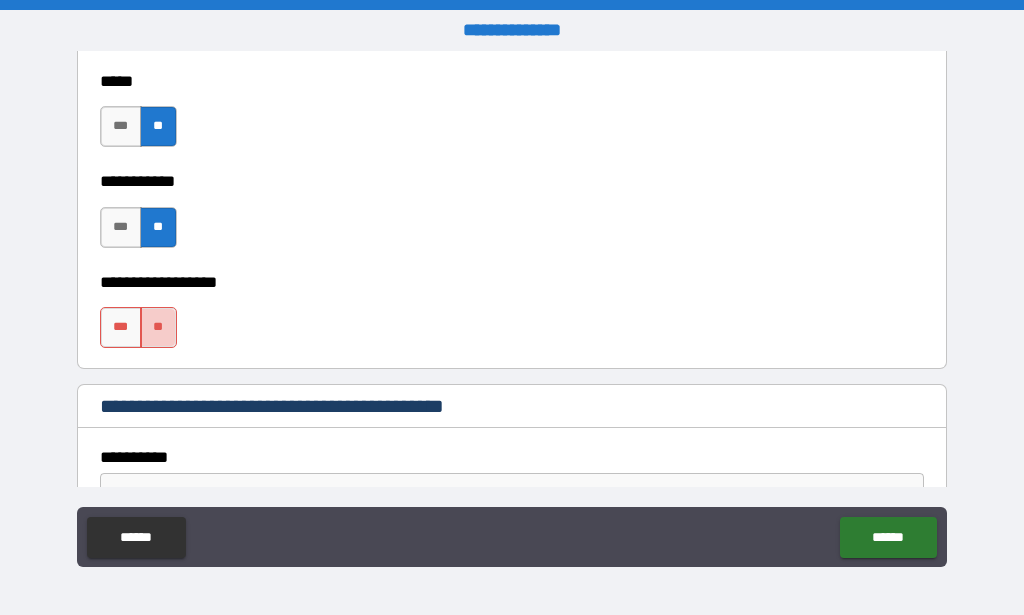 click on "**" at bounding box center [158, 327] 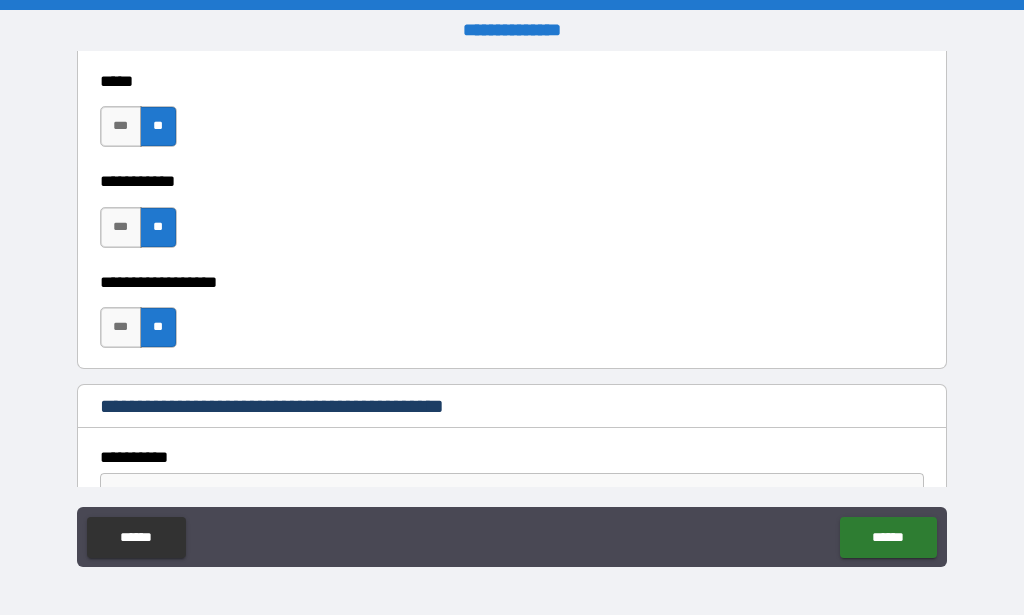 type on "*" 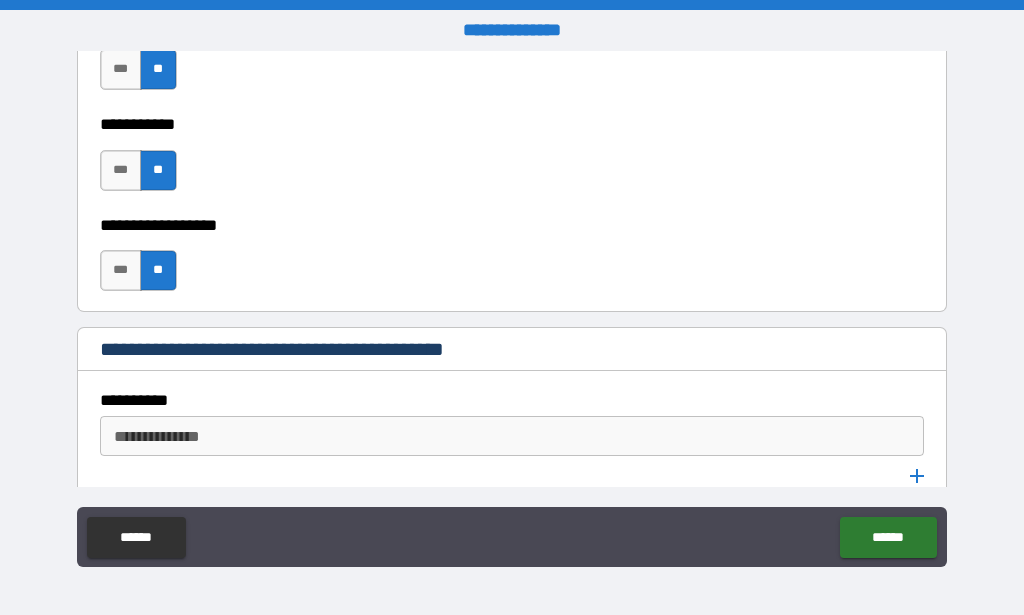 scroll, scrollTop: 2562, scrollLeft: 0, axis: vertical 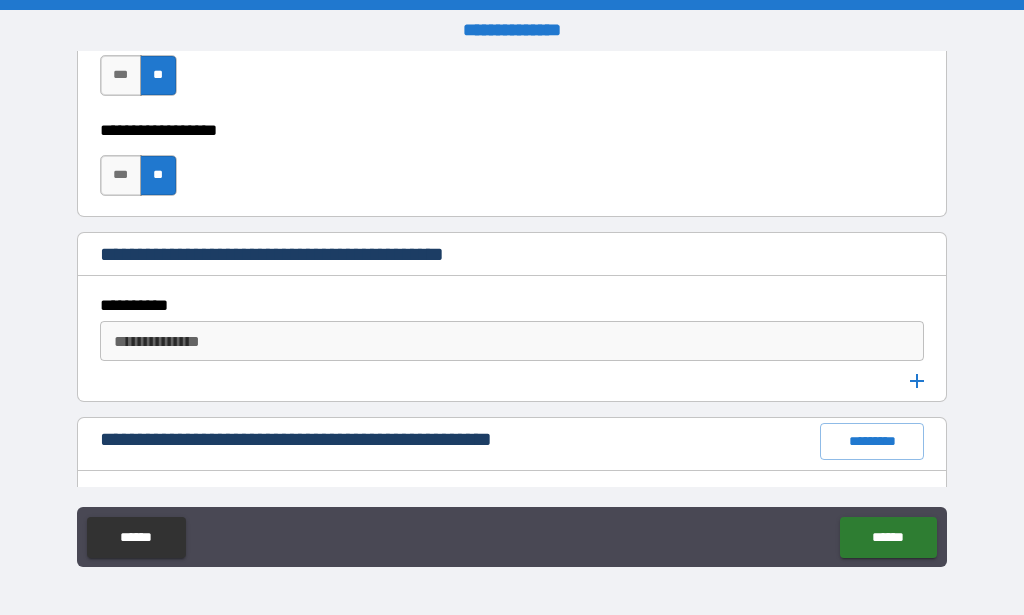 click on "**********" at bounding box center [511, 341] 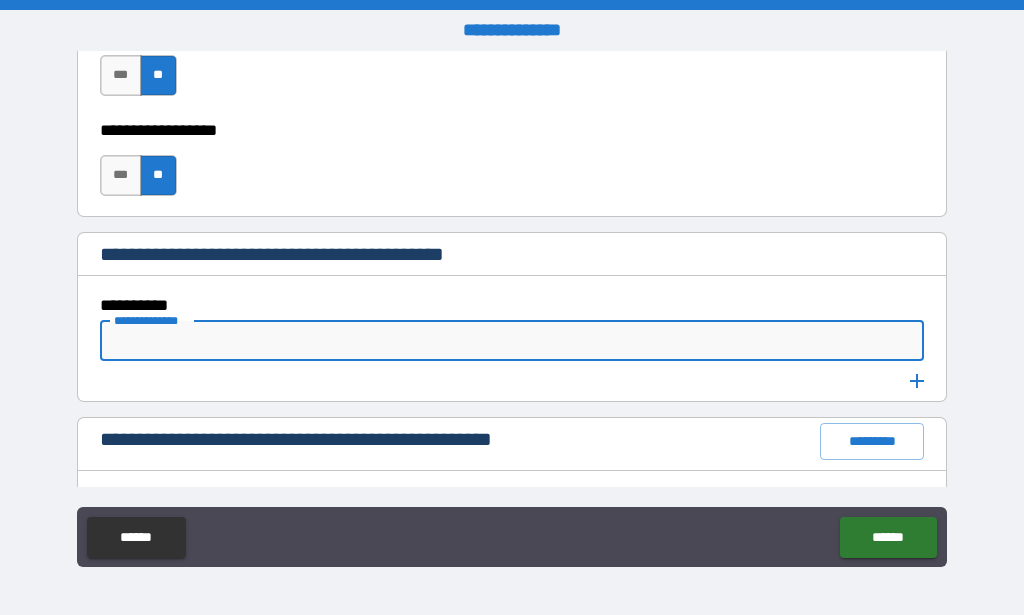 type on "*" 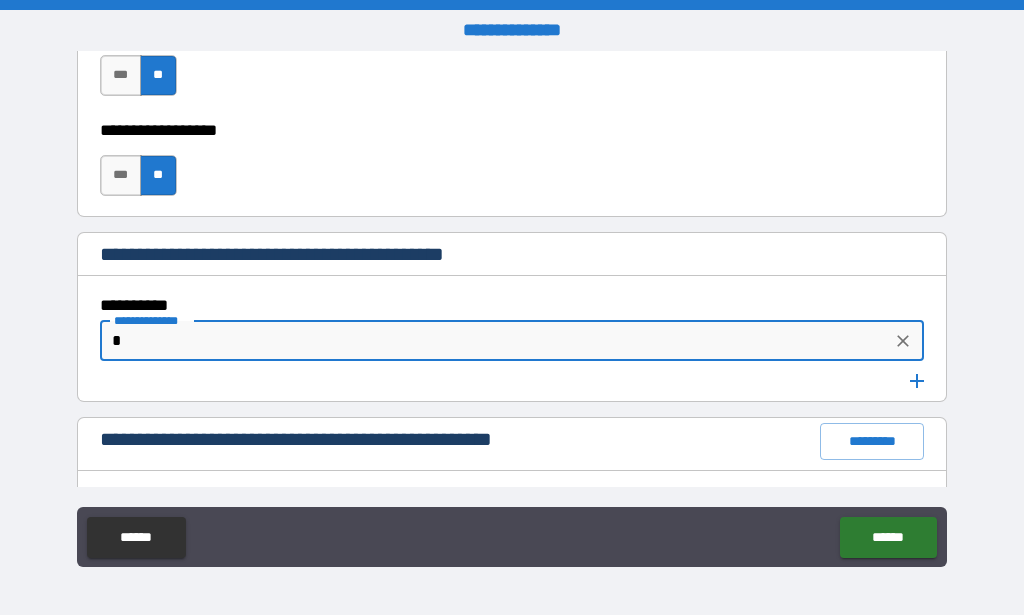 type on "*" 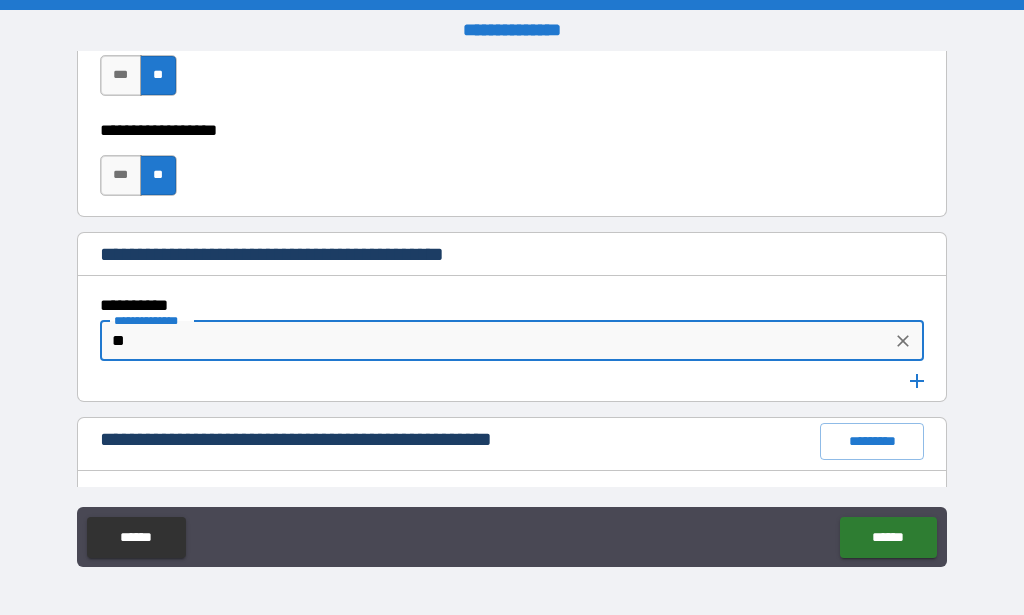 type on "*" 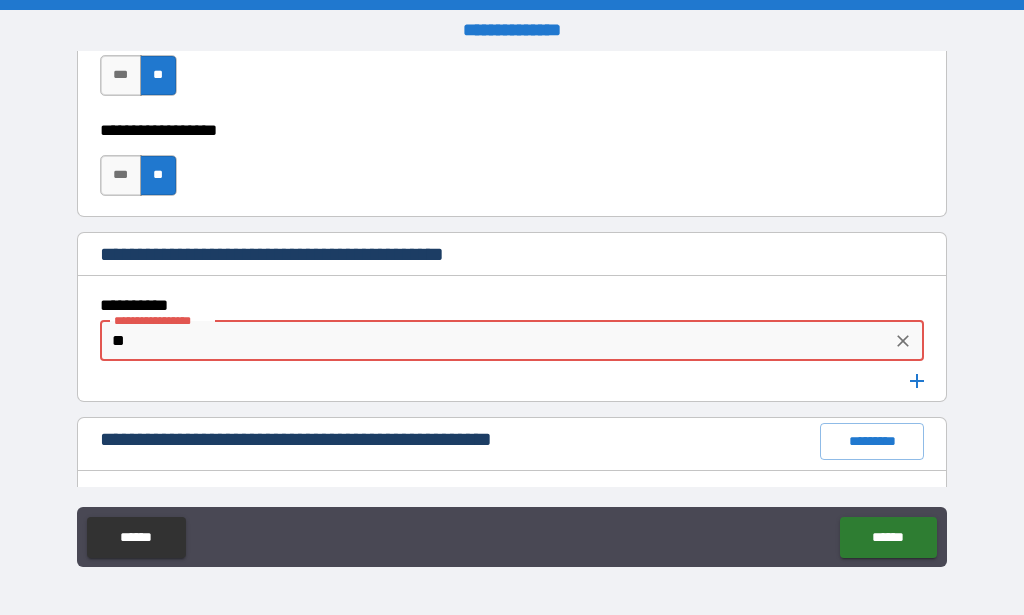 click on "**" at bounding box center (496, 341) 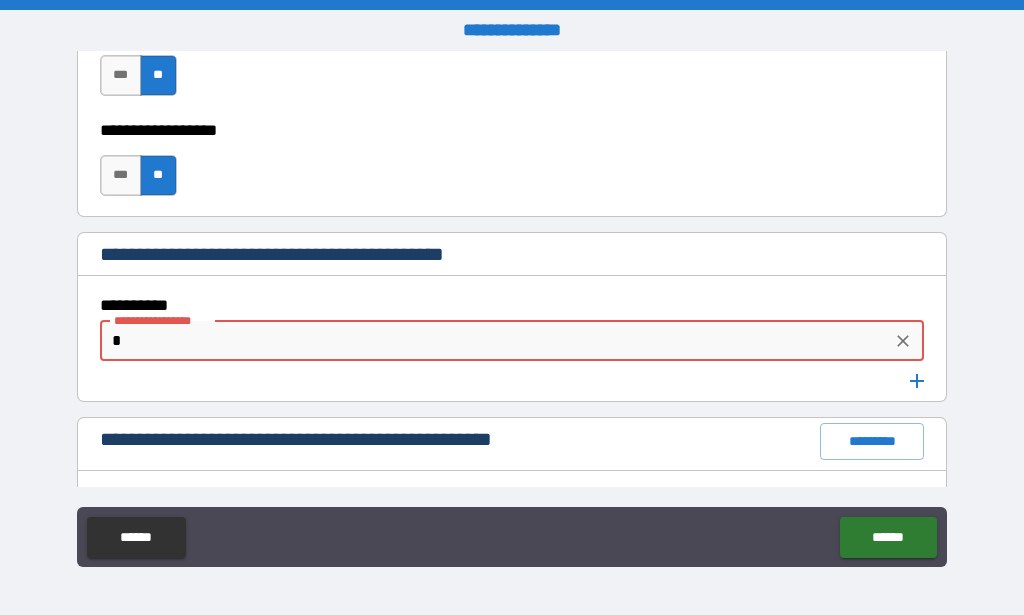 type on "*" 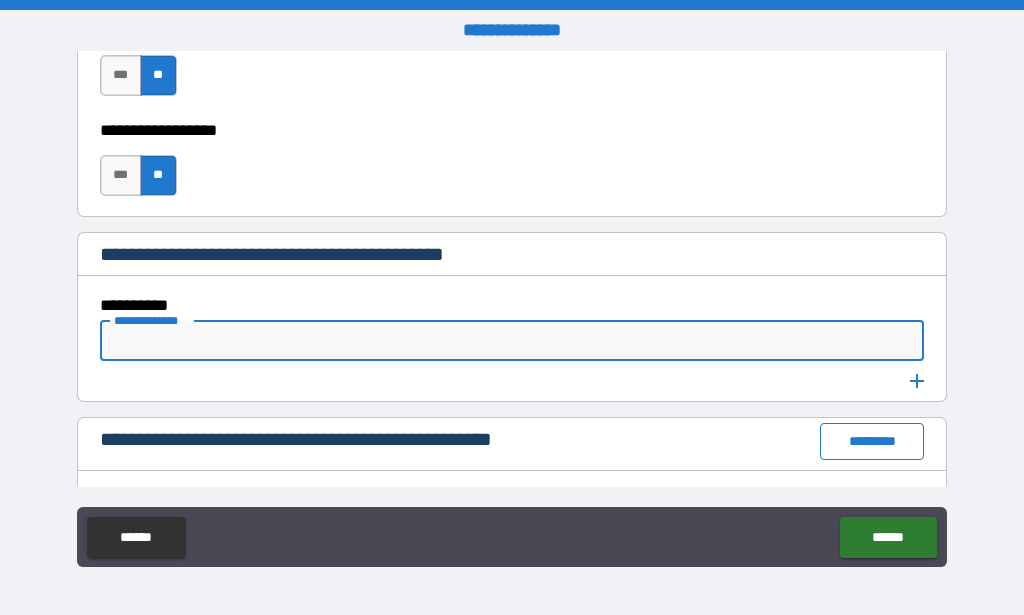 click on "*********" at bounding box center (872, 441) 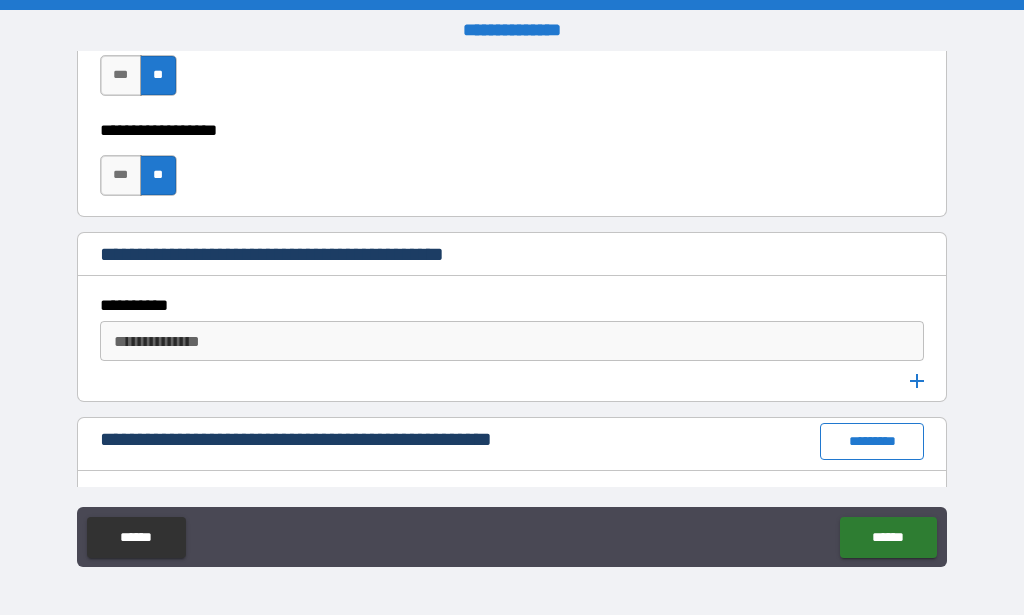 click on "*********" at bounding box center [872, 441] 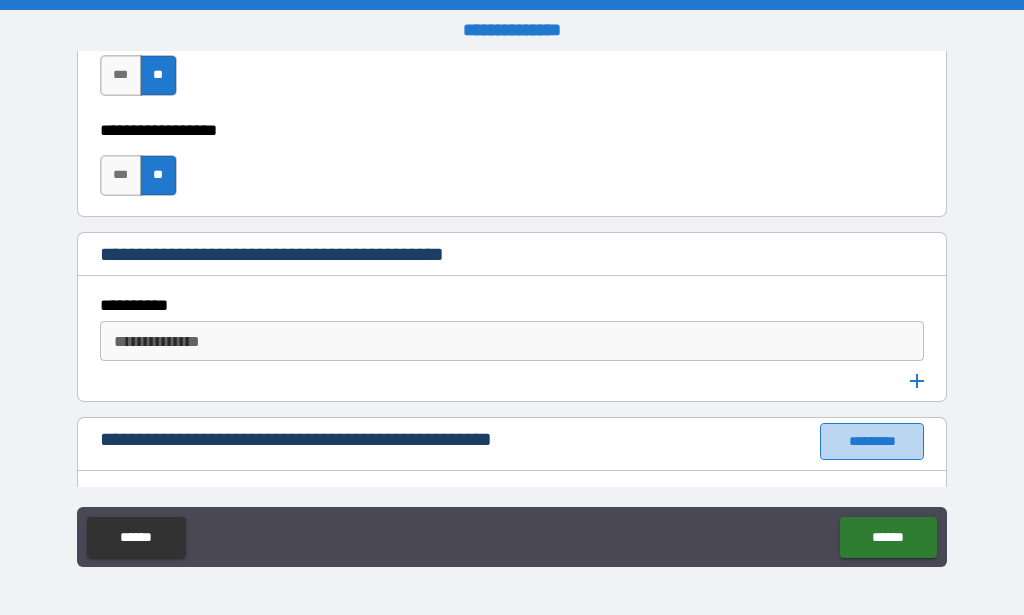 click on "*********" at bounding box center (872, 441) 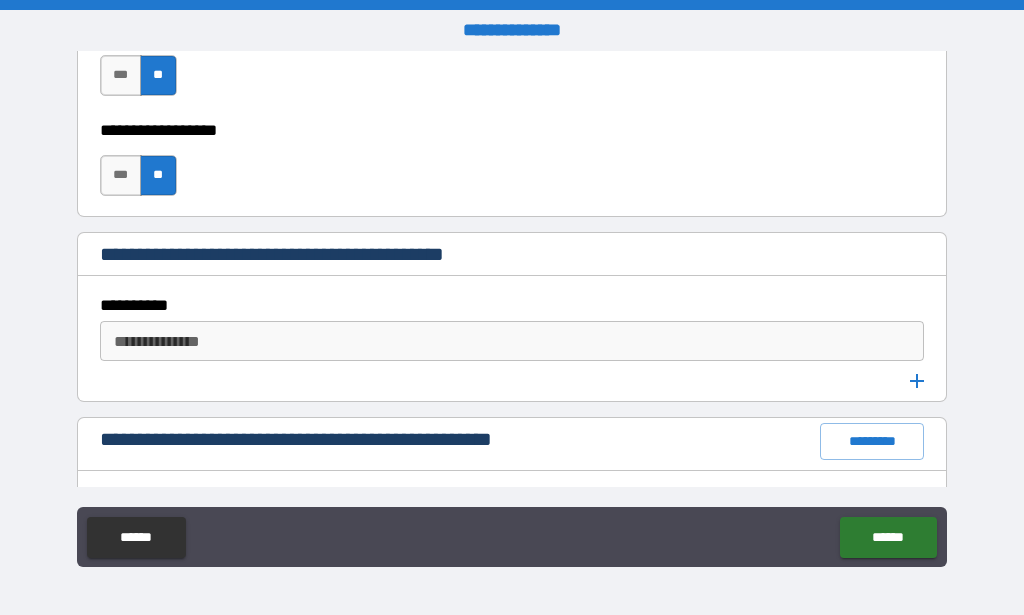 type on "*" 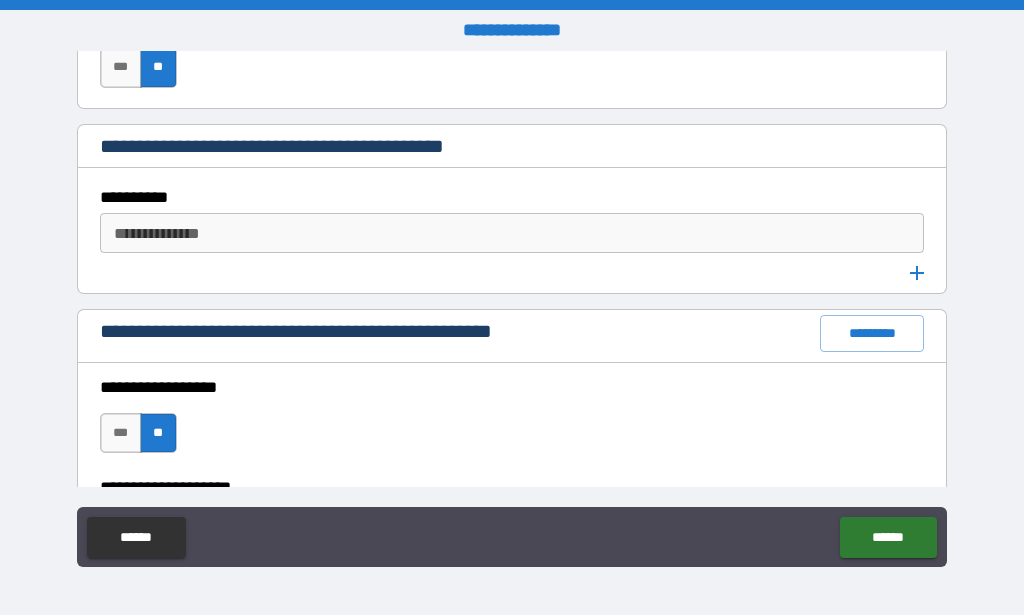 scroll, scrollTop: 2676, scrollLeft: 0, axis: vertical 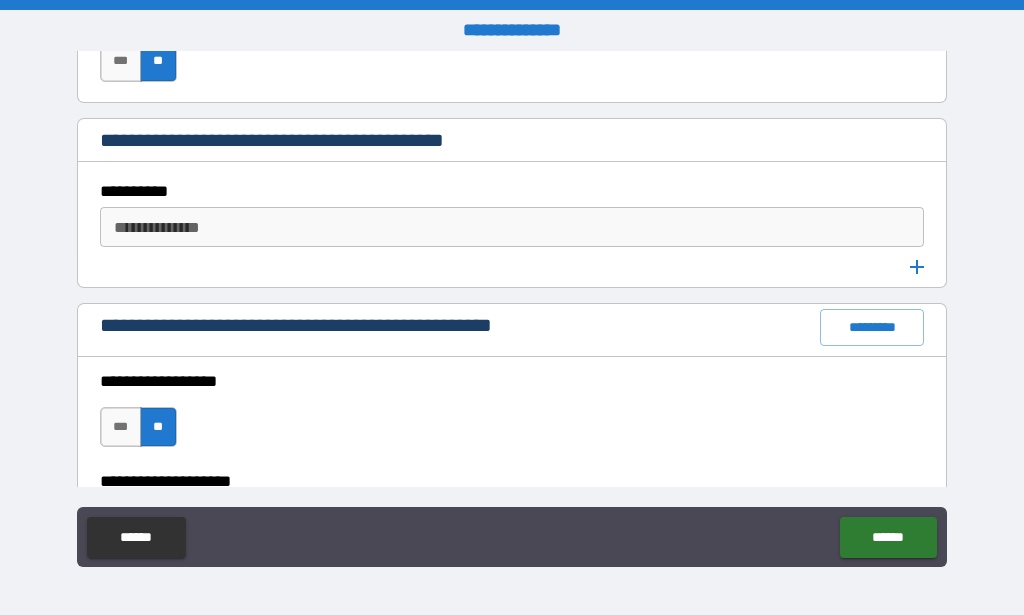 click on "**********" at bounding box center [511, 227] 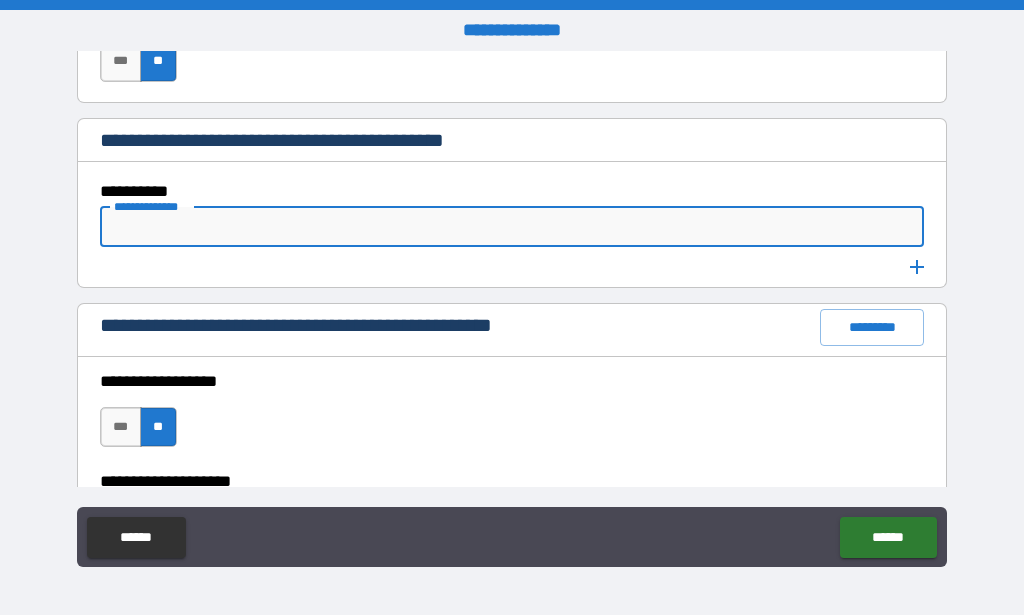 click on "**********" at bounding box center [511, 227] 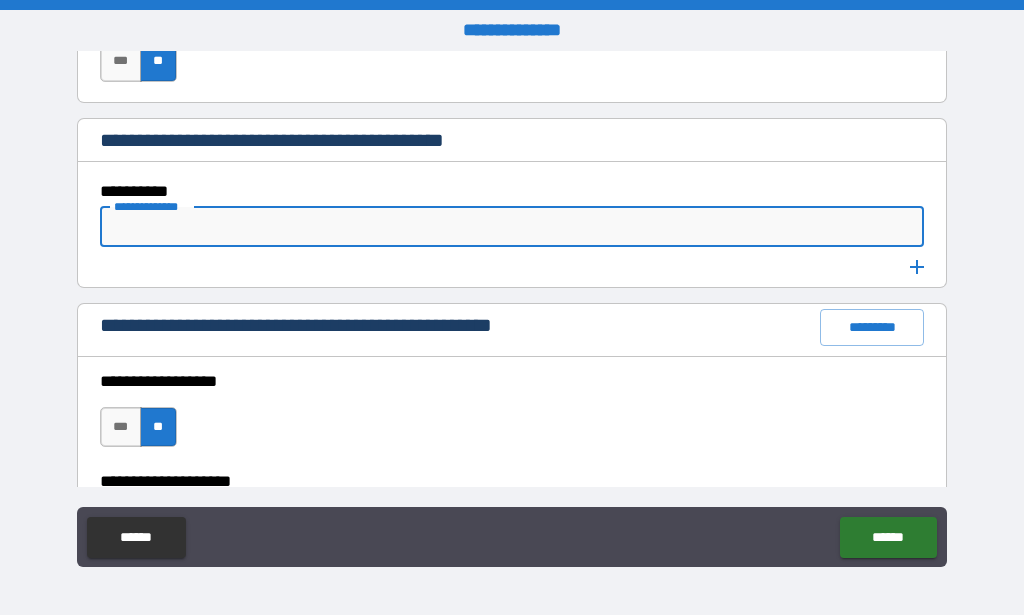 type on "*" 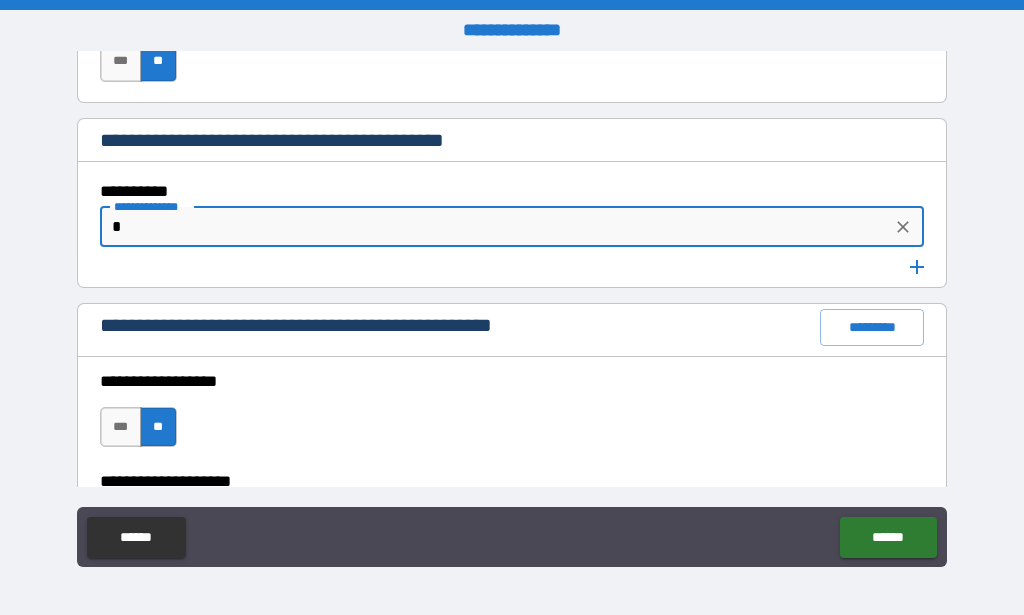 type on "*" 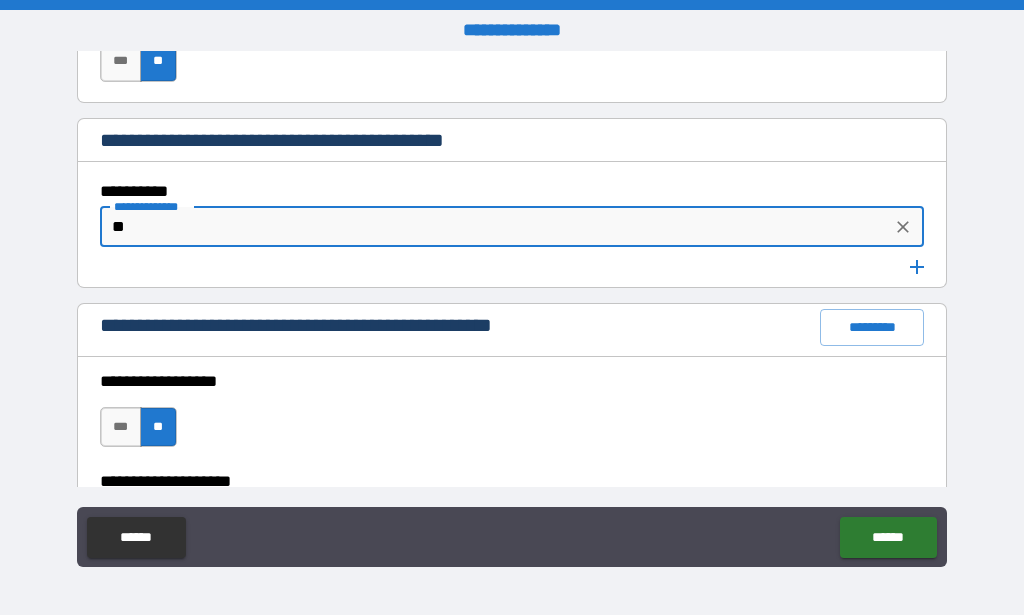 type on "*" 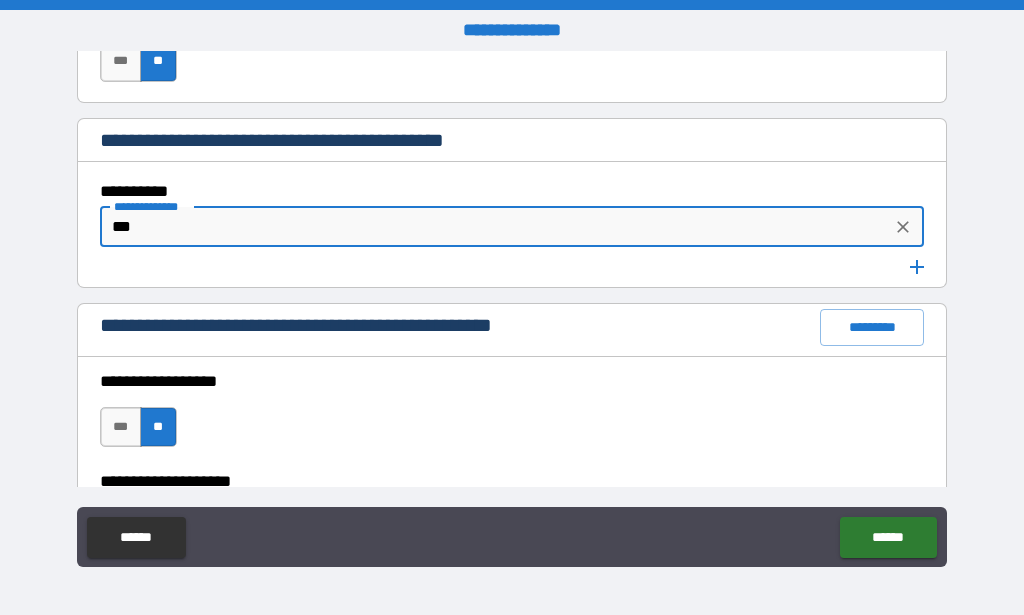 type on "*" 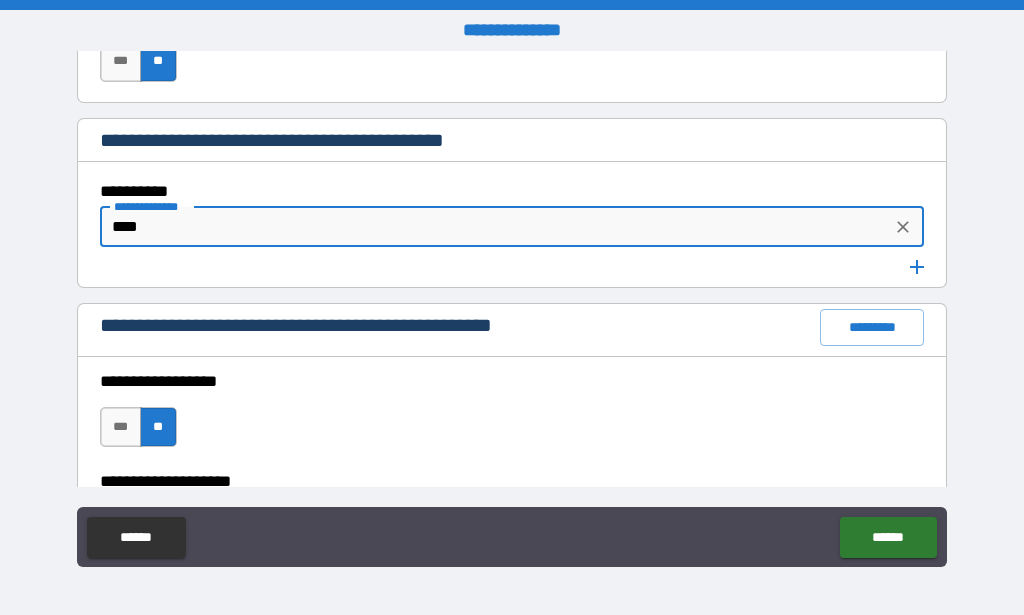 type on "*" 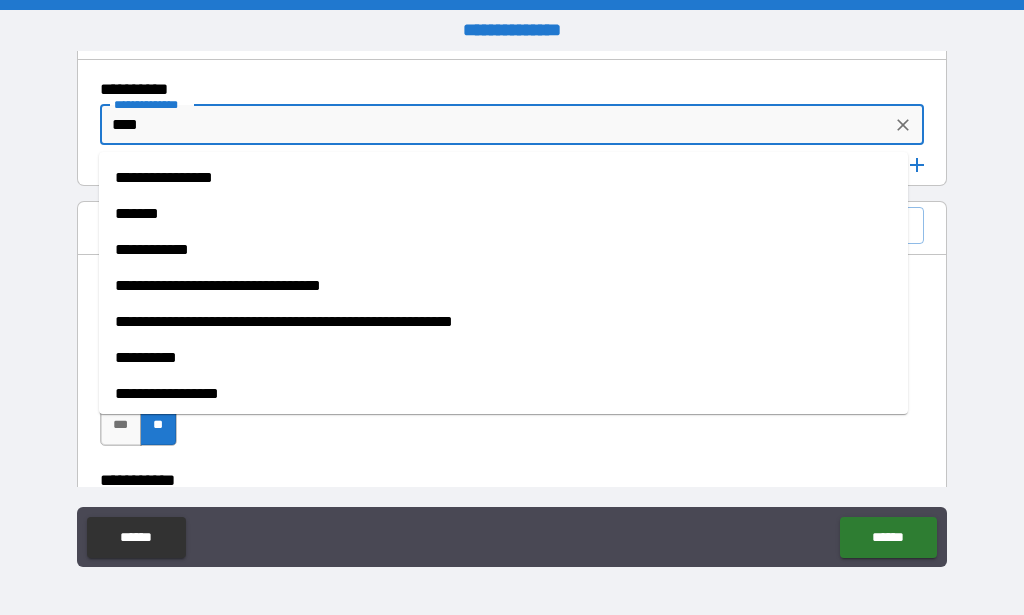 scroll, scrollTop: 2771, scrollLeft: 0, axis: vertical 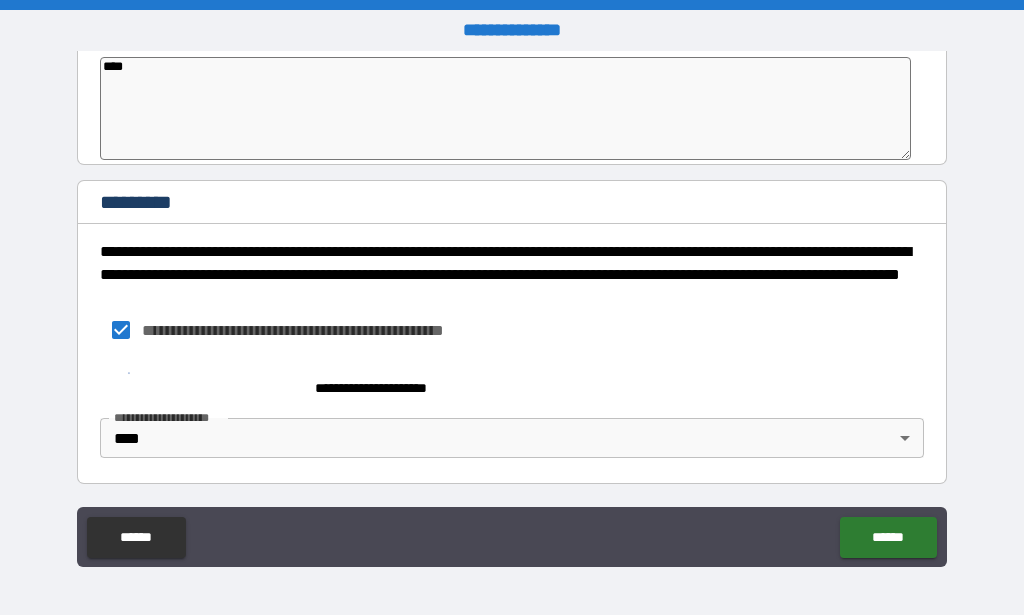 drag, startPoint x: 941, startPoint y: 476, endPoint x: 950, endPoint y: 471, distance: 10.29563 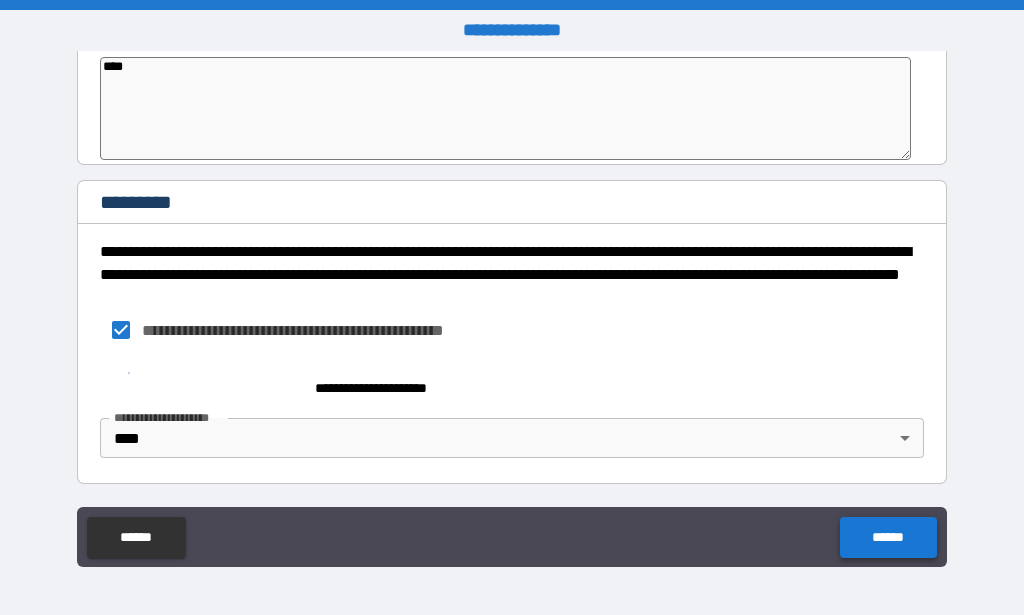 click on "******" at bounding box center (888, 537) 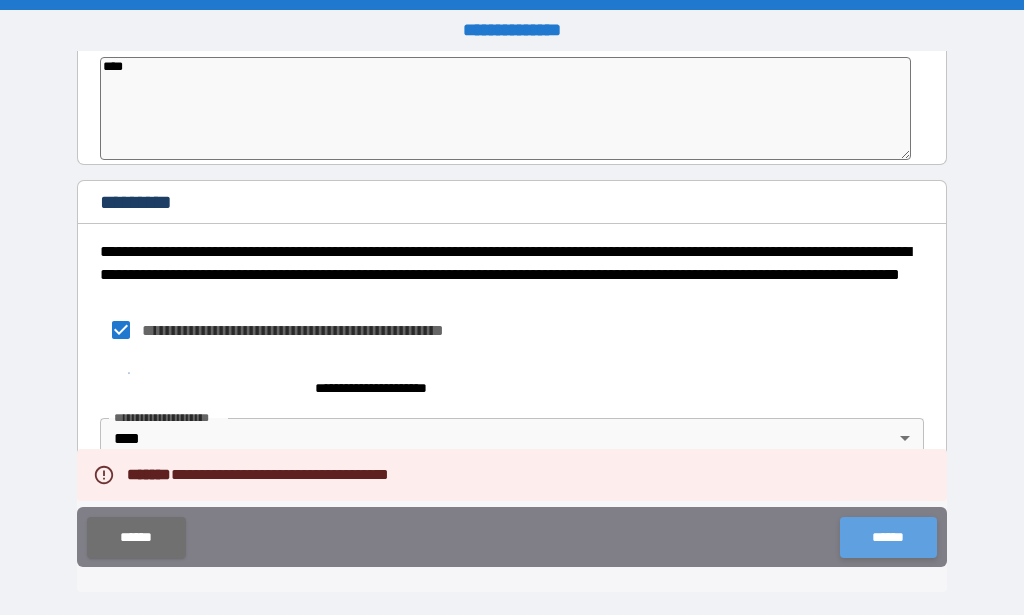 click on "******" at bounding box center (888, 537) 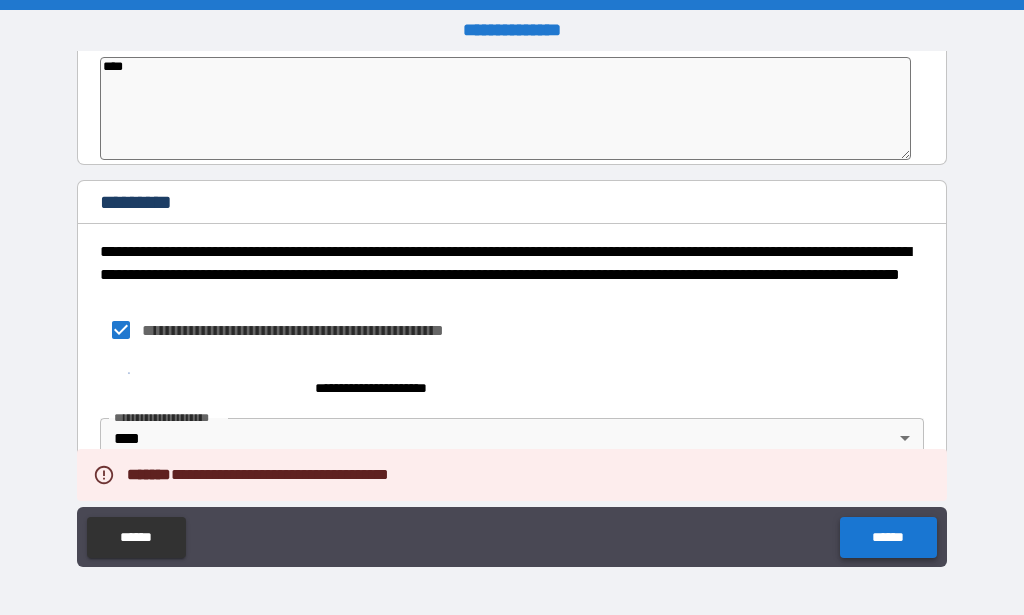 click on "******" at bounding box center [888, 537] 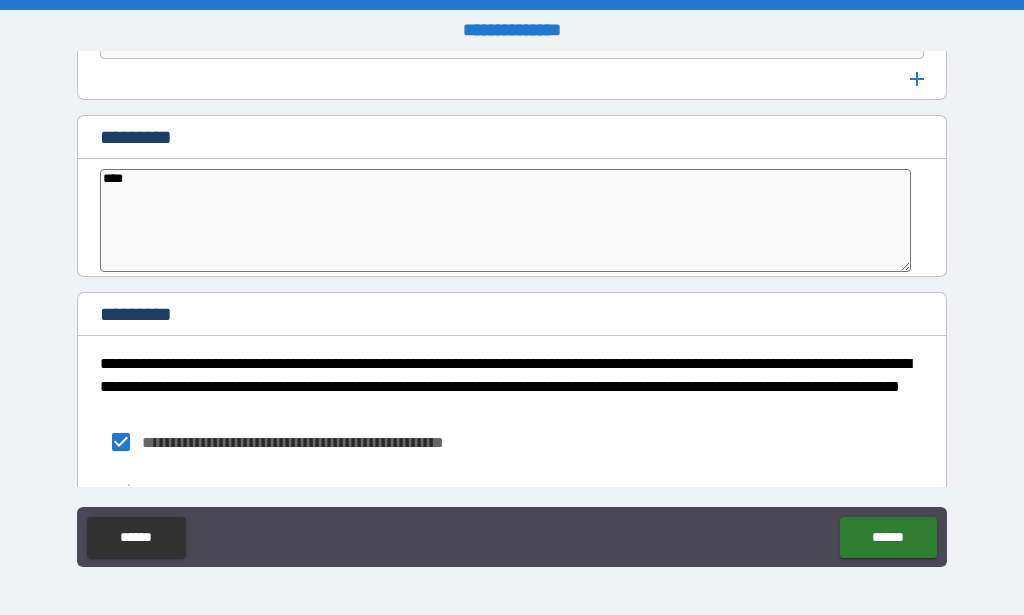 scroll, scrollTop: 10865, scrollLeft: 0, axis: vertical 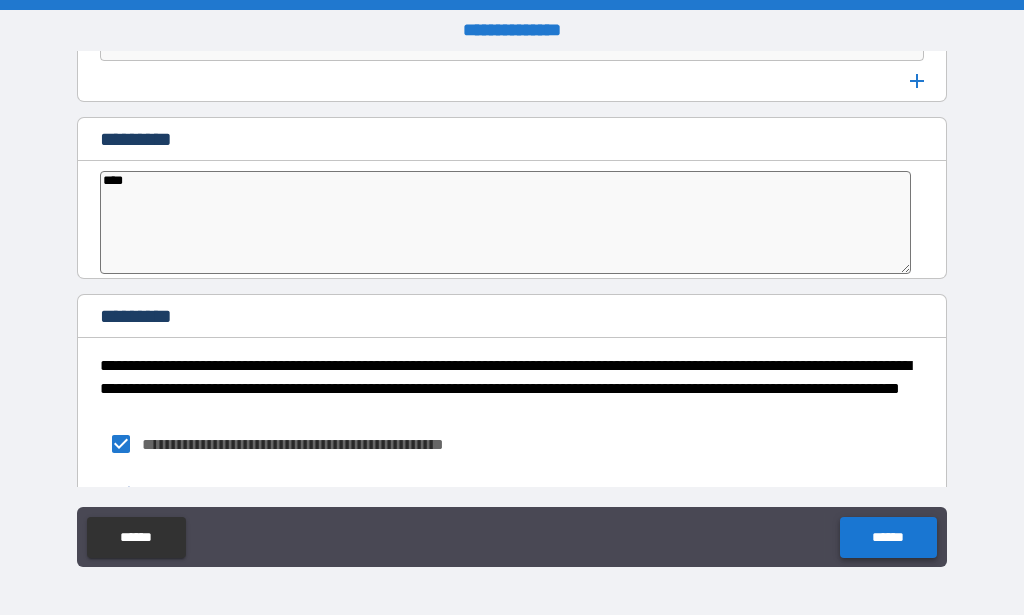 click on "******" at bounding box center [888, 537] 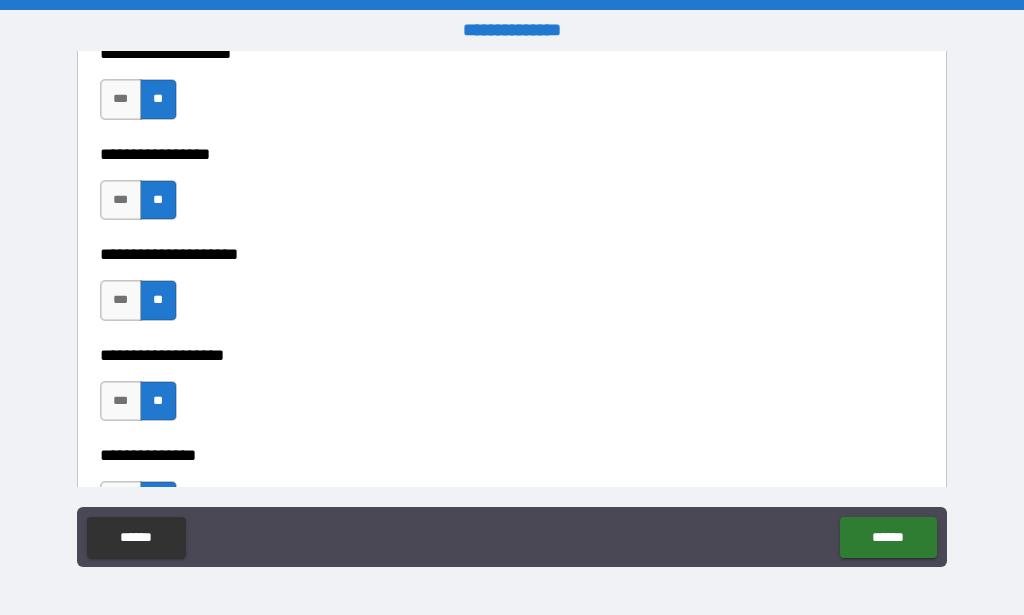 scroll, scrollTop: 8528, scrollLeft: 0, axis: vertical 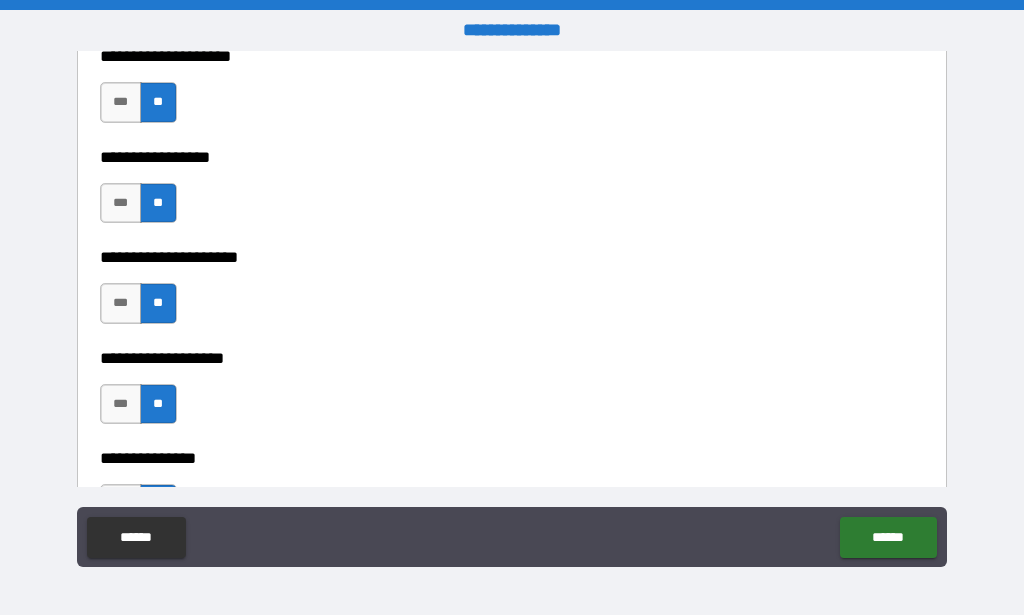 drag, startPoint x: 948, startPoint y: 363, endPoint x: 941, endPoint y: 388, distance: 25.96151 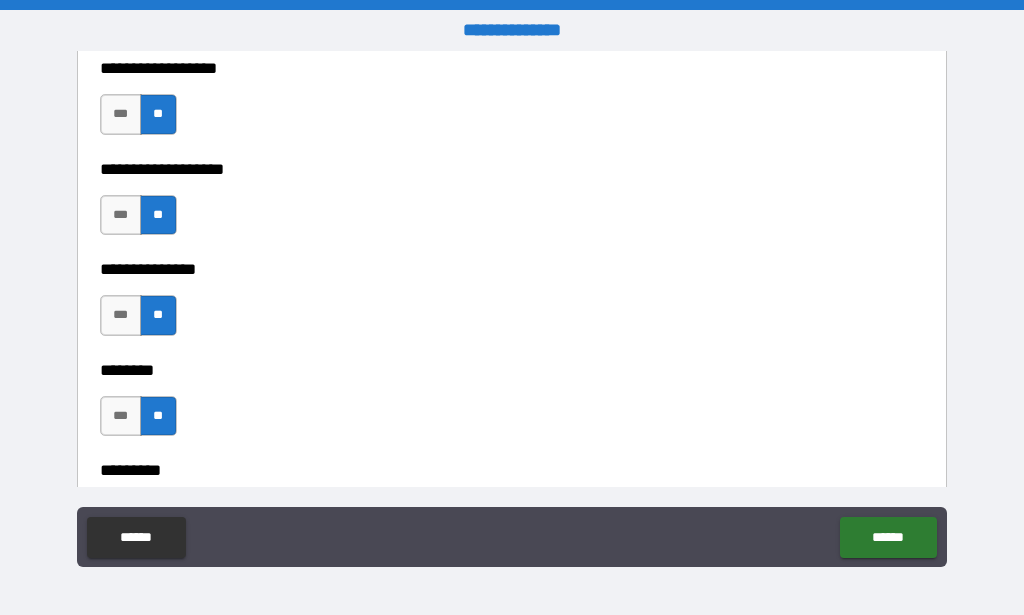 scroll, scrollTop: 5817, scrollLeft: 0, axis: vertical 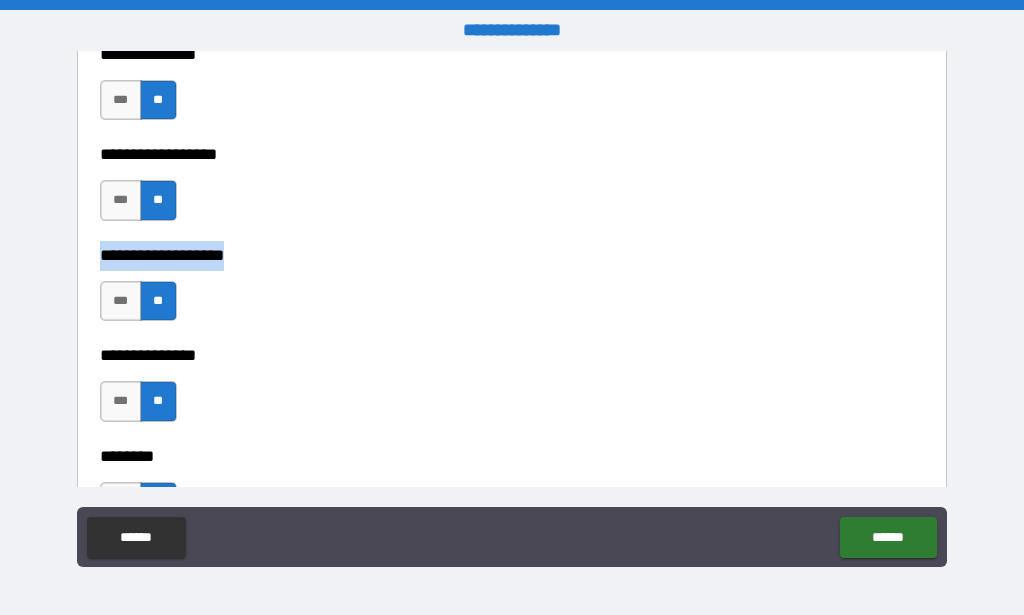 click on "**********" at bounding box center (512, 269) 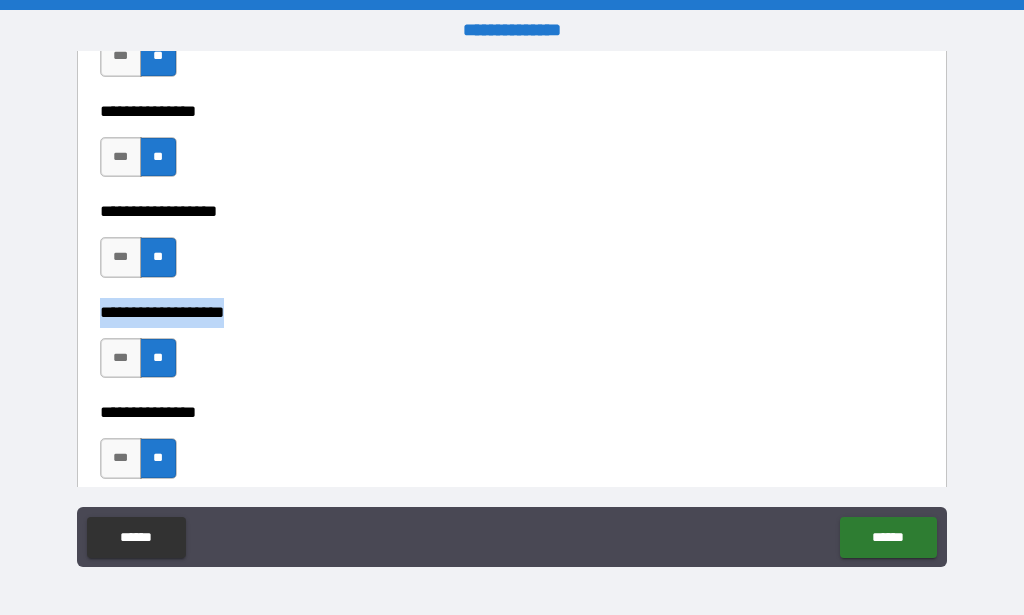 scroll, scrollTop: 5732, scrollLeft: 0, axis: vertical 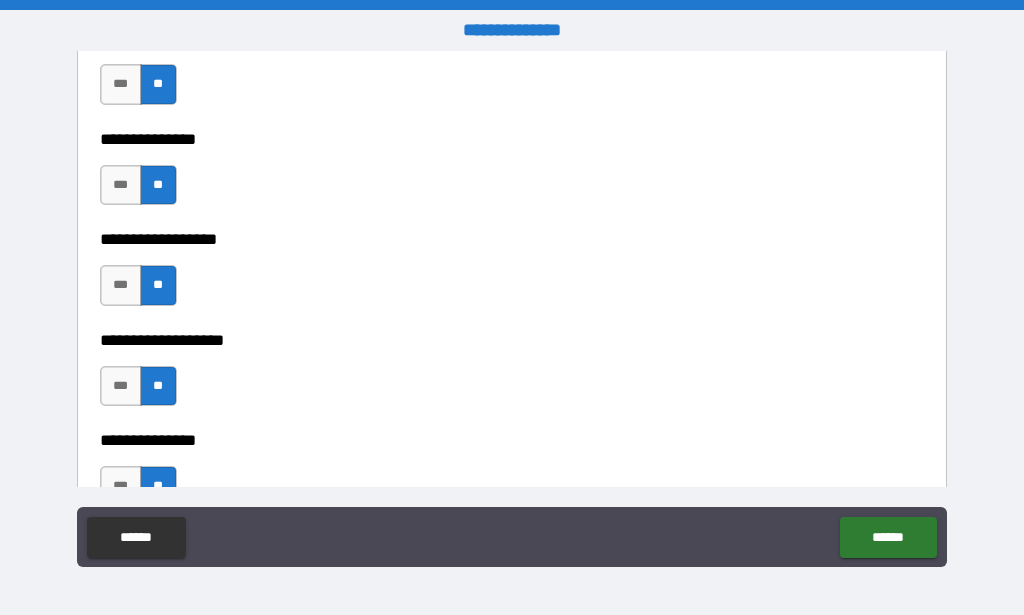 drag, startPoint x: 929, startPoint y: 253, endPoint x: 928, endPoint y: 222, distance: 31.016125 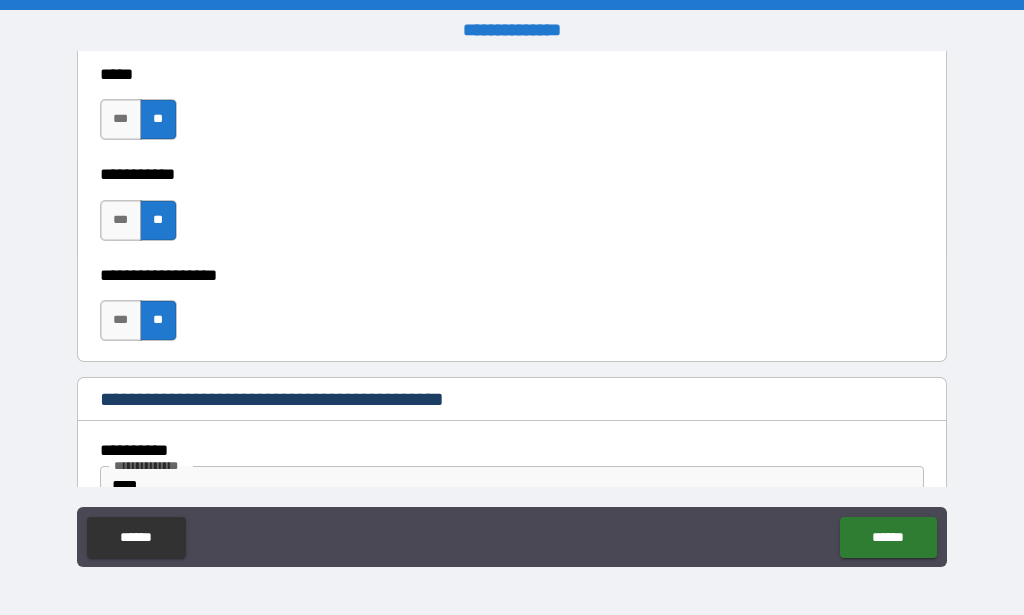 scroll, scrollTop: 2474, scrollLeft: 0, axis: vertical 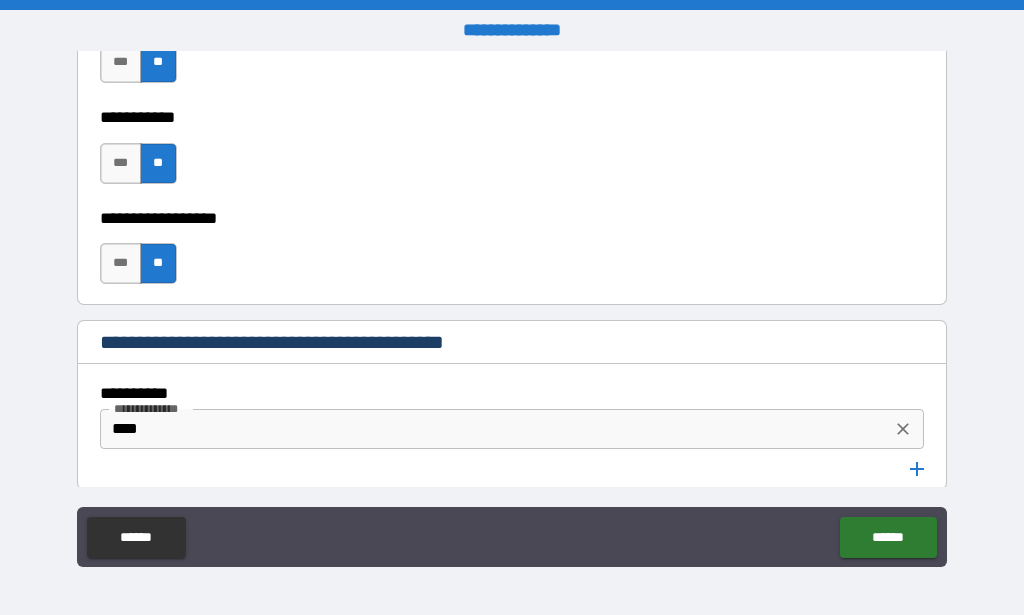 click on "****" at bounding box center [496, 429] 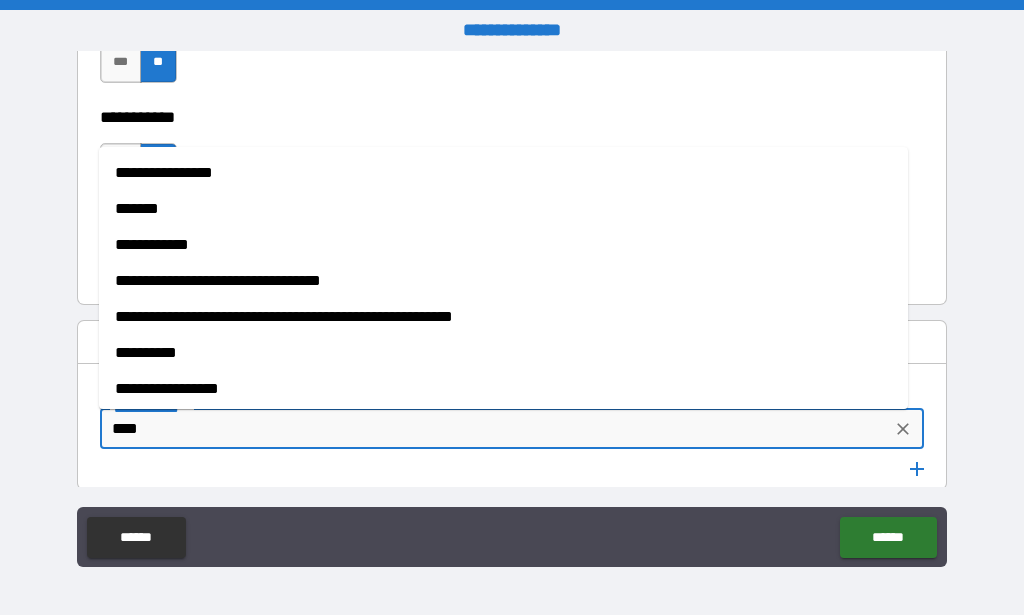 click on "****" at bounding box center (496, 429) 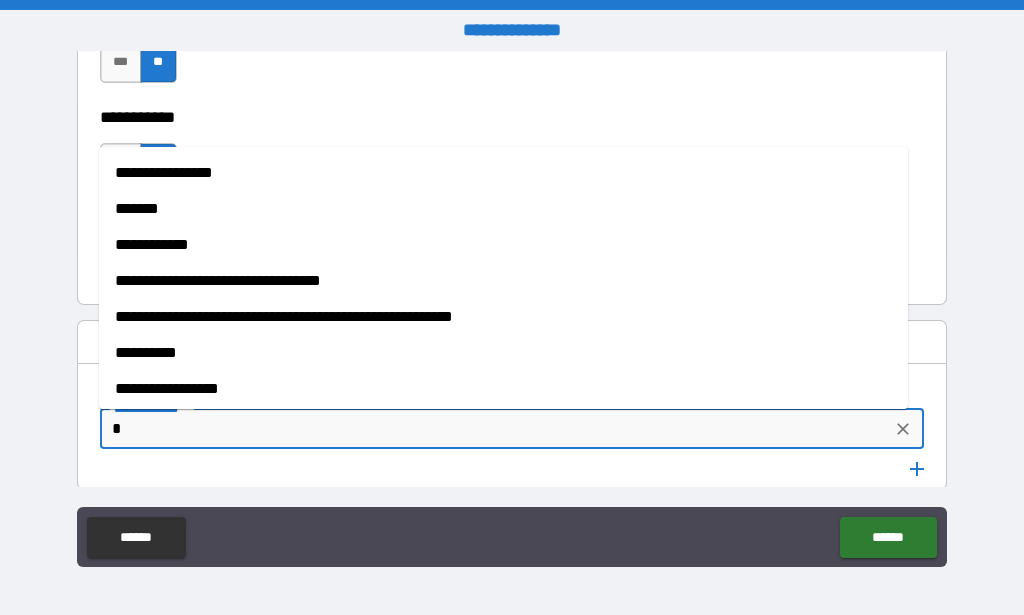 type on "*" 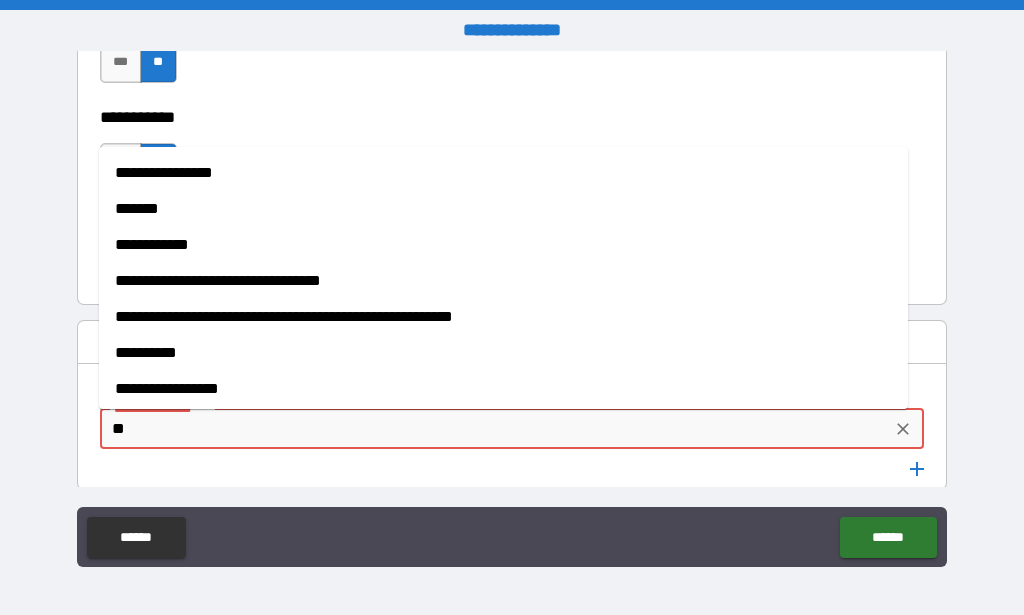 type on "*" 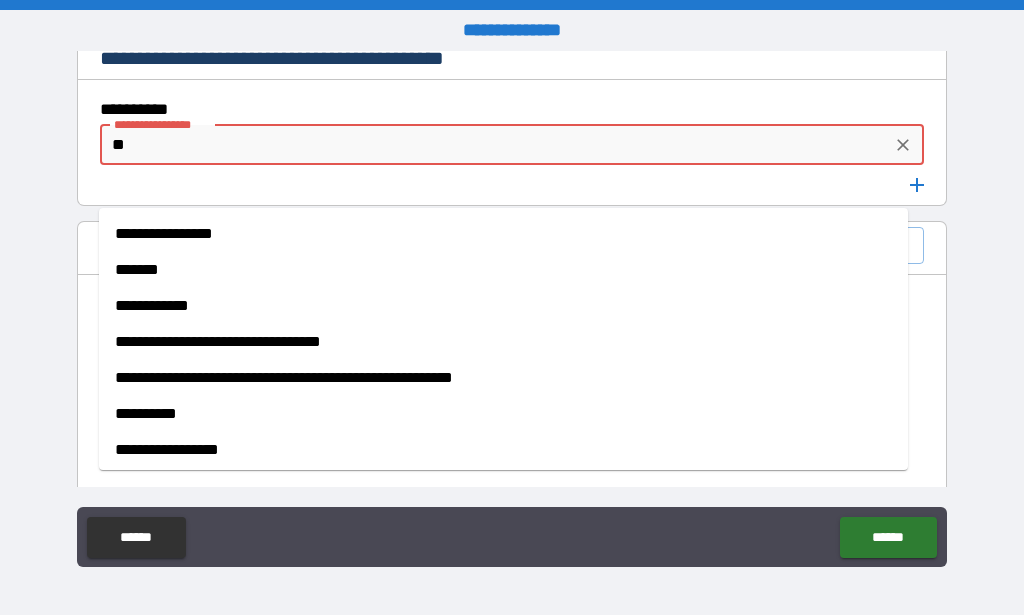 scroll, scrollTop: 2701, scrollLeft: 0, axis: vertical 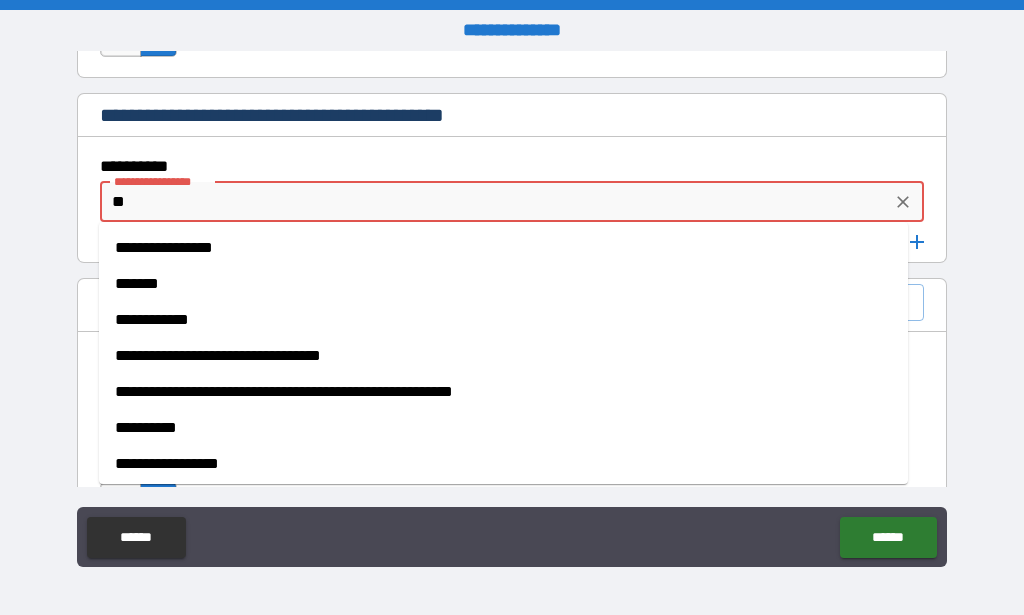 click on "**" at bounding box center (496, 202) 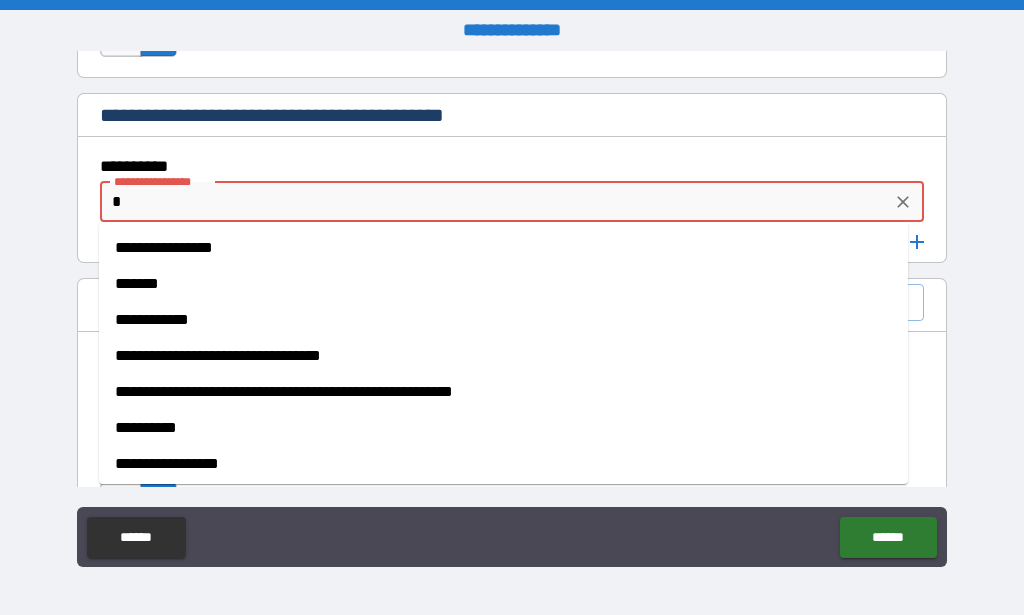 type on "*" 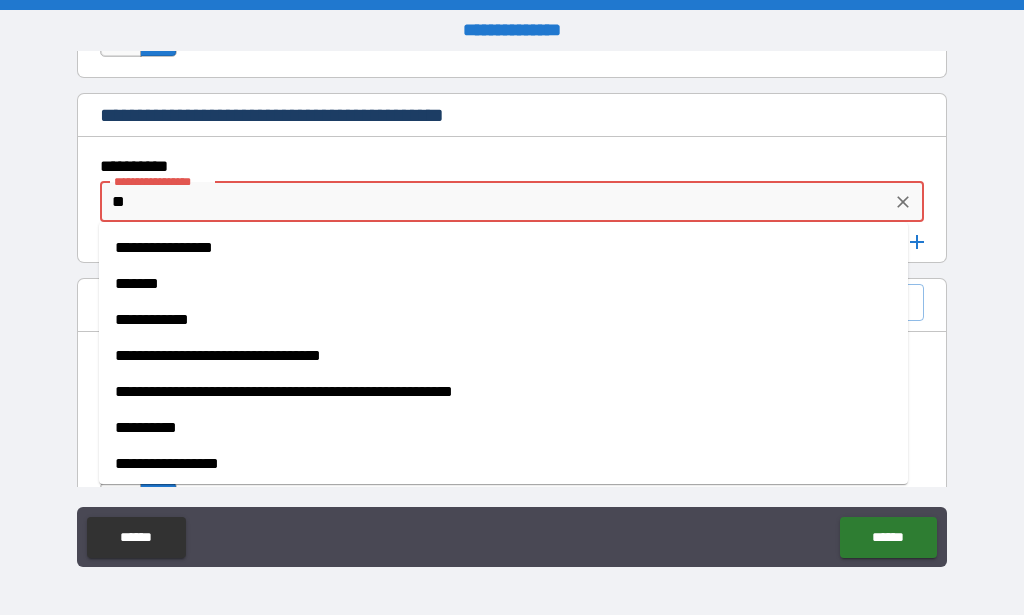 type on "*" 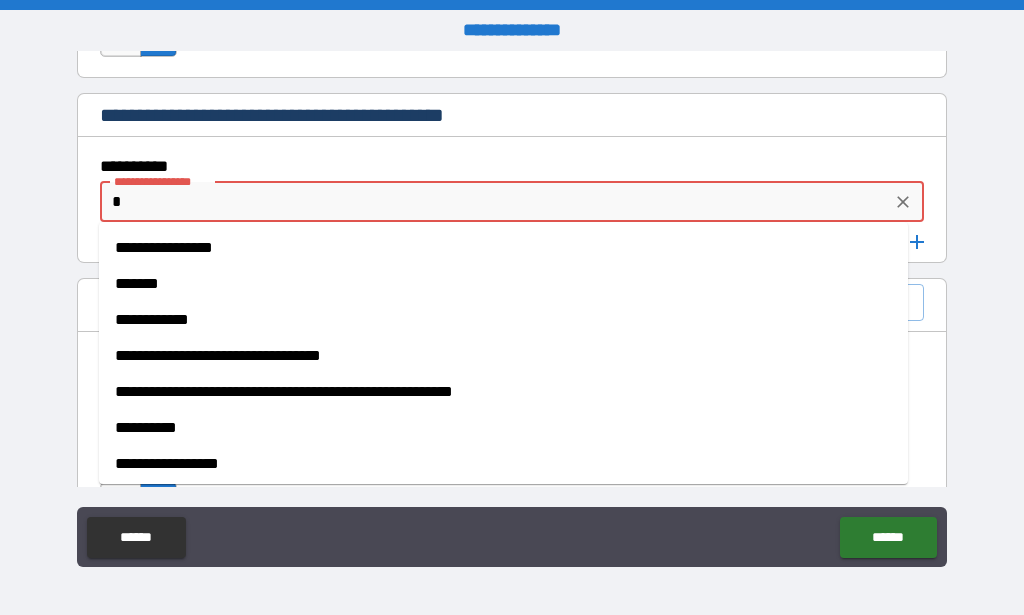 type on "*" 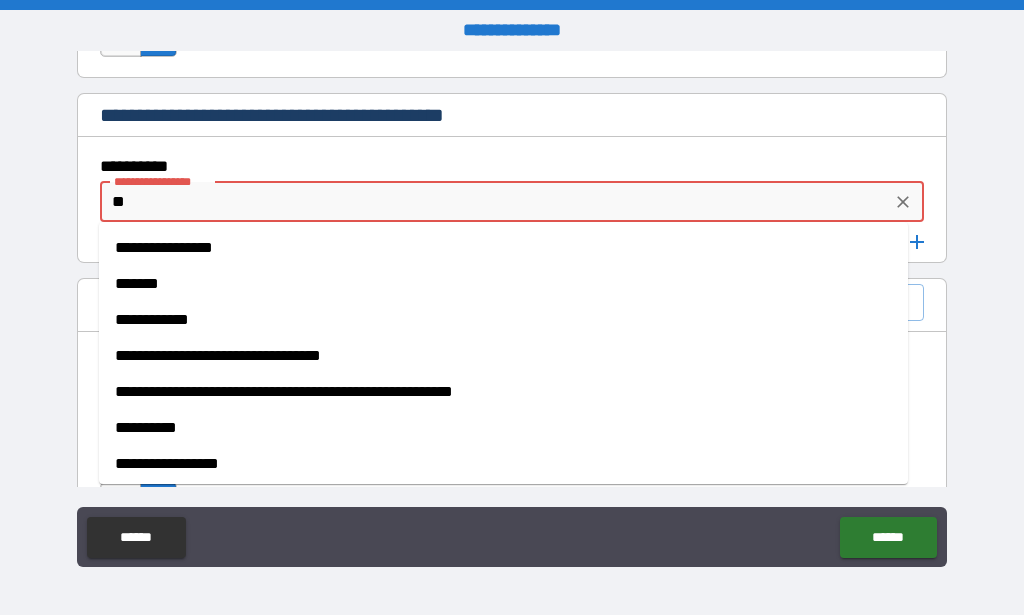 type on "*" 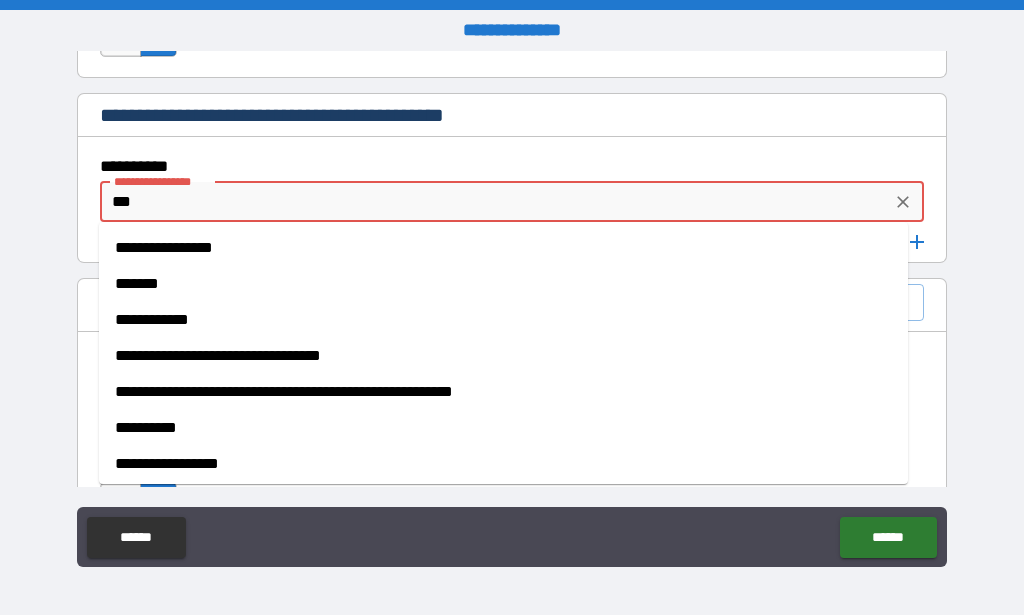 type on "*" 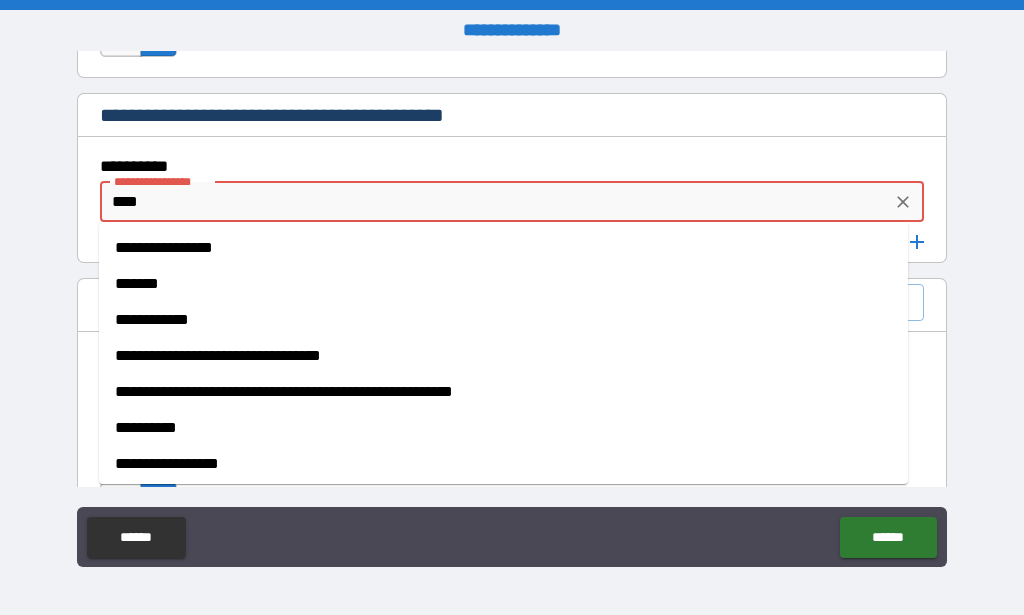 type on "*" 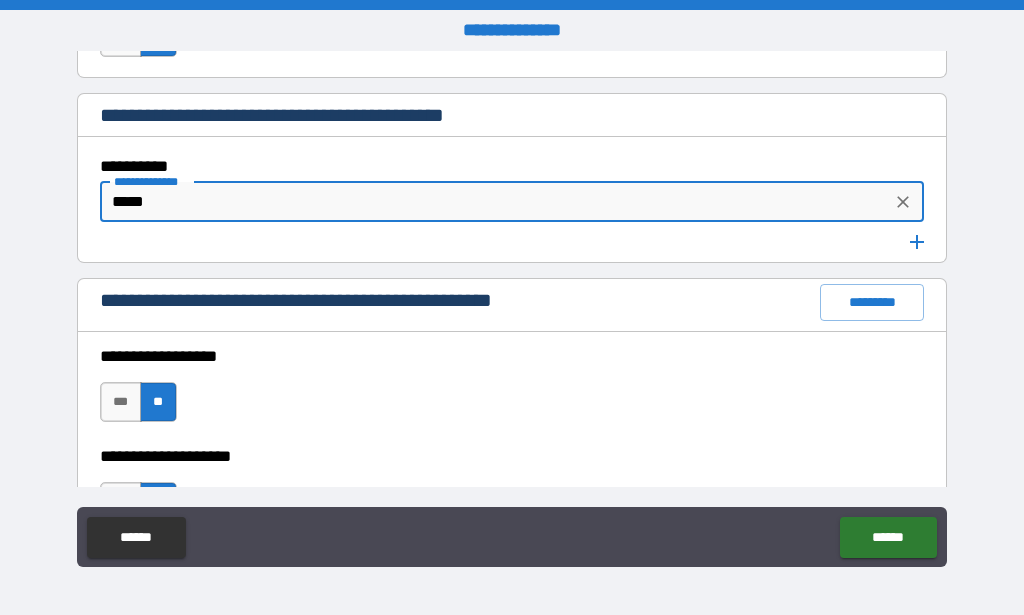 type on "*" 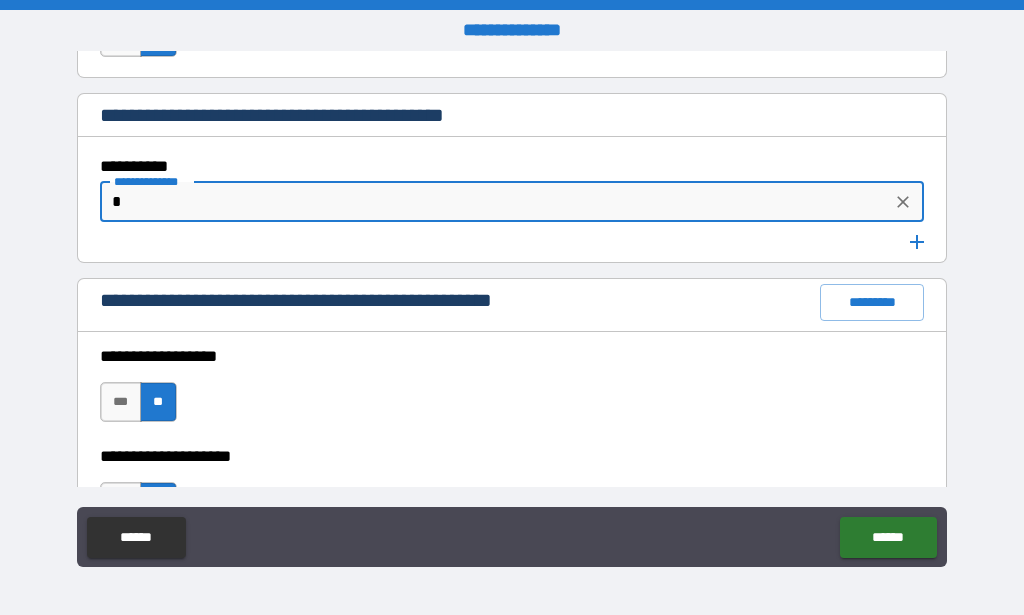 type on "*" 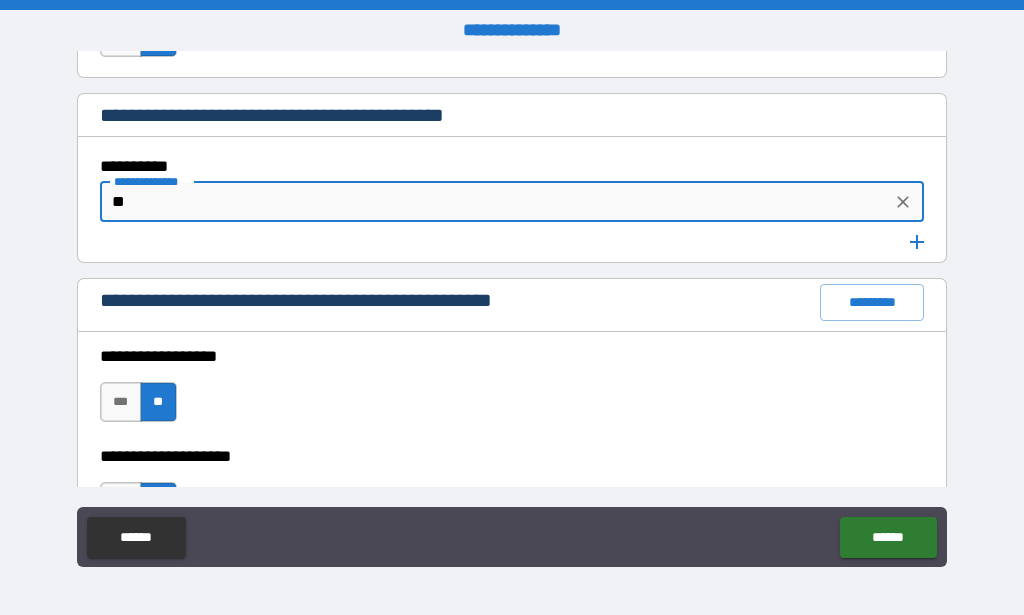 type on "*" 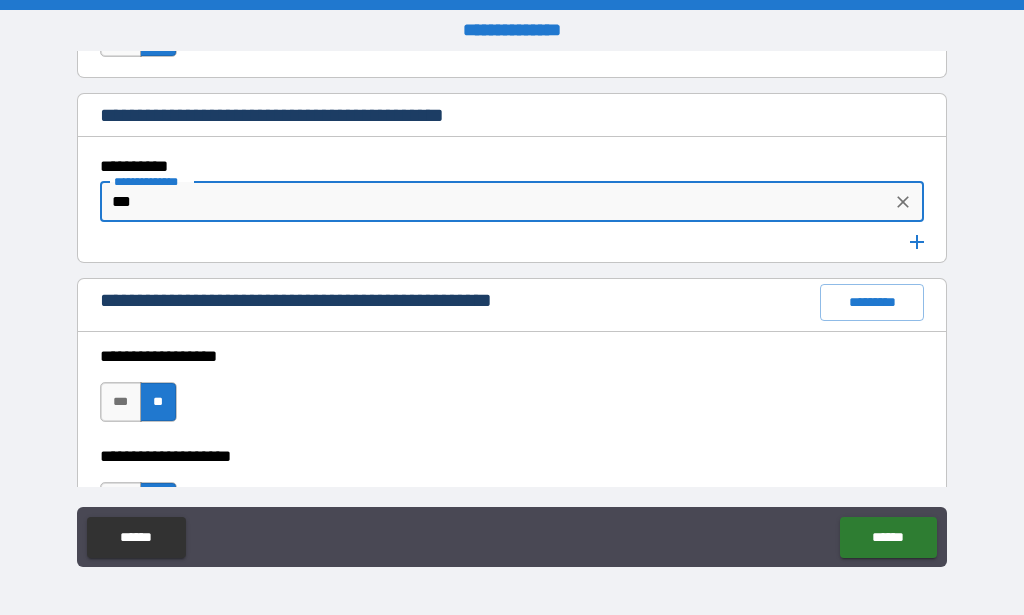 type on "*" 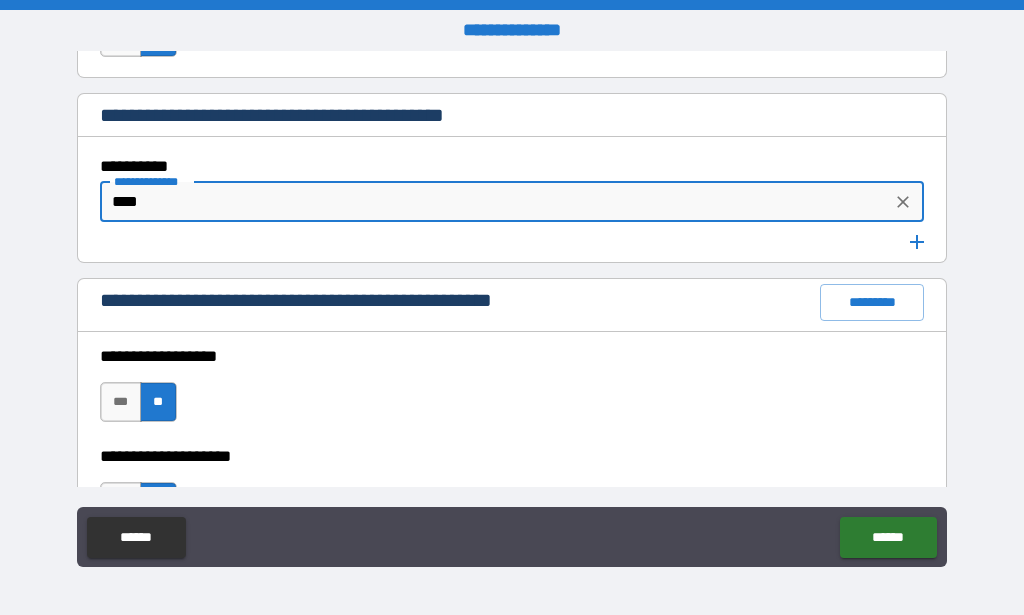 type on "*" 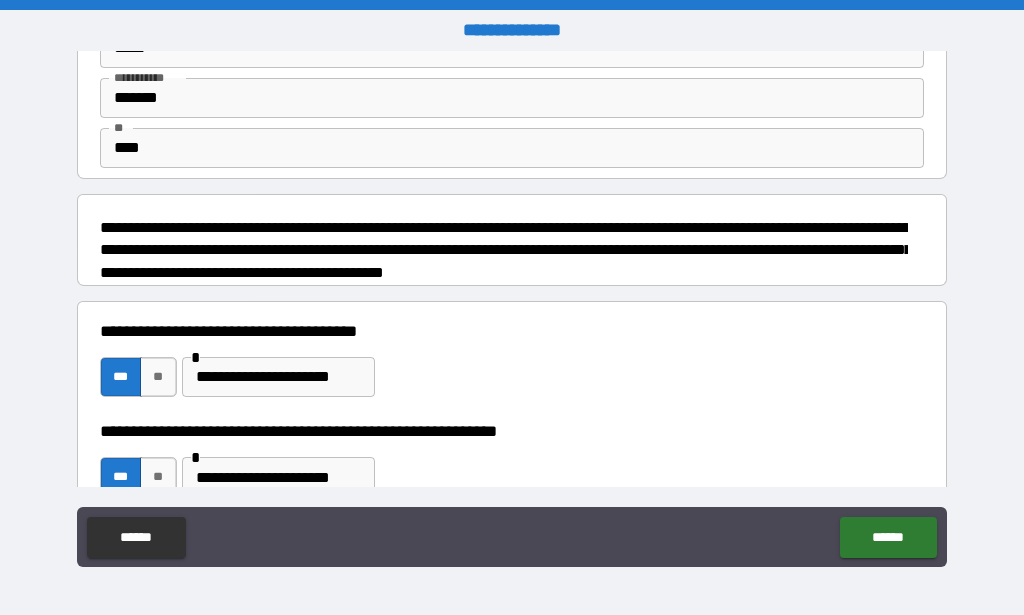 scroll, scrollTop: 136, scrollLeft: 0, axis: vertical 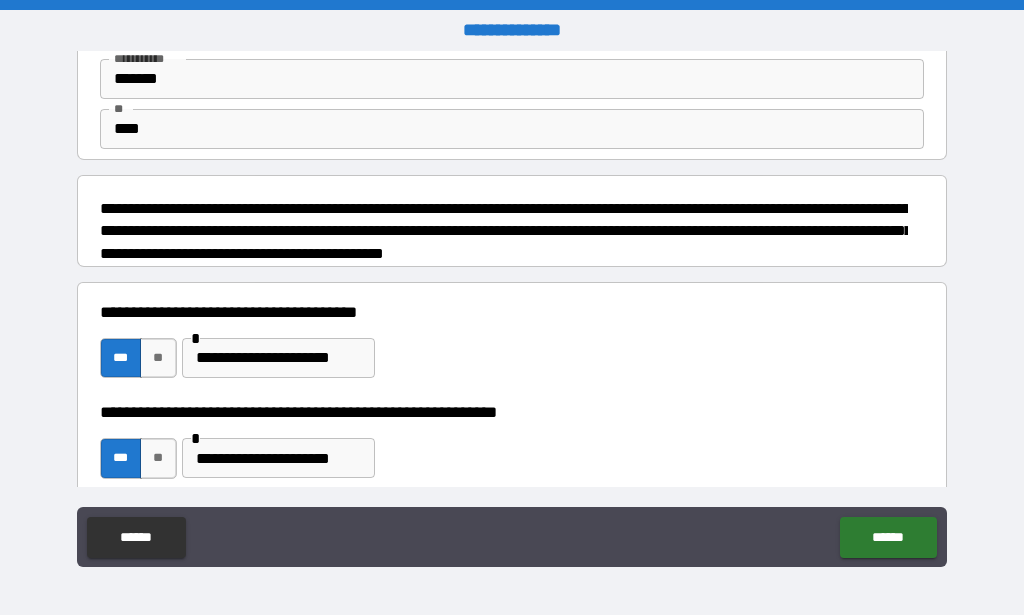 click on "**********" at bounding box center [278, 358] 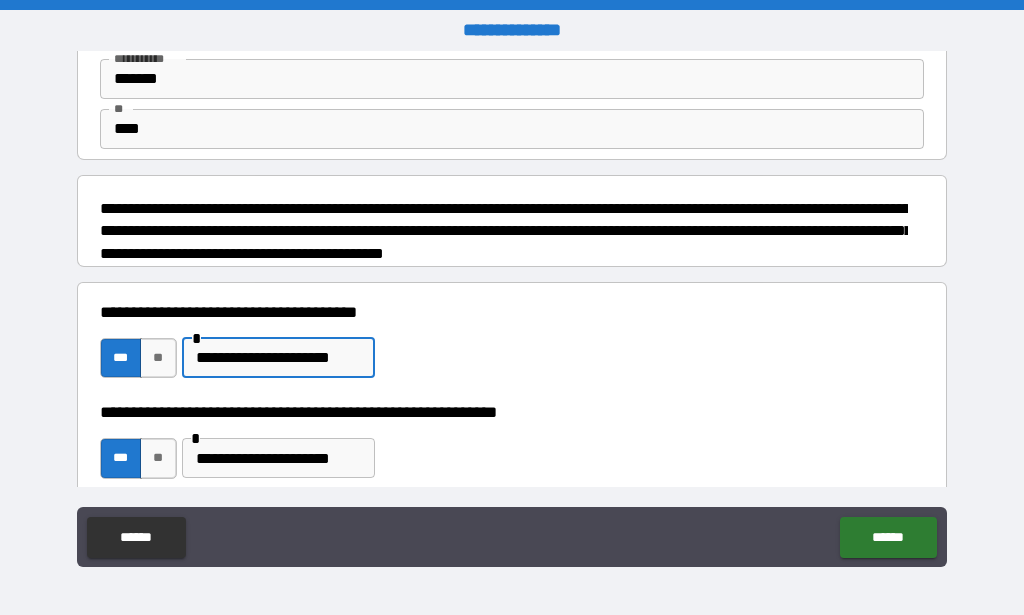 click on "**********" at bounding box center [278, 358] 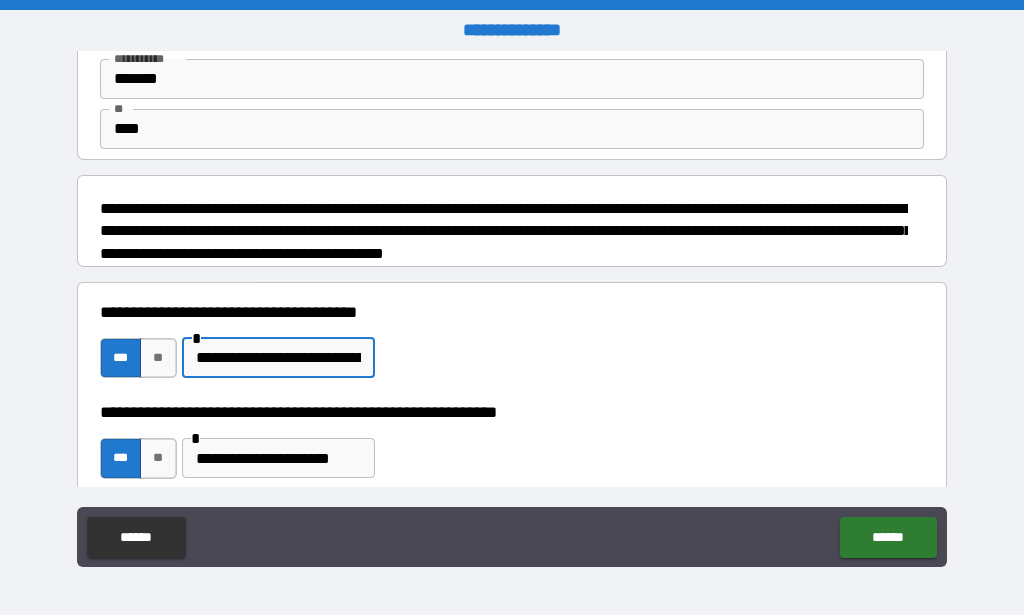 drag, startPoint x: 396, startPoint y: 353, endPoint x: 407, endPoint y: 353, distance: 11 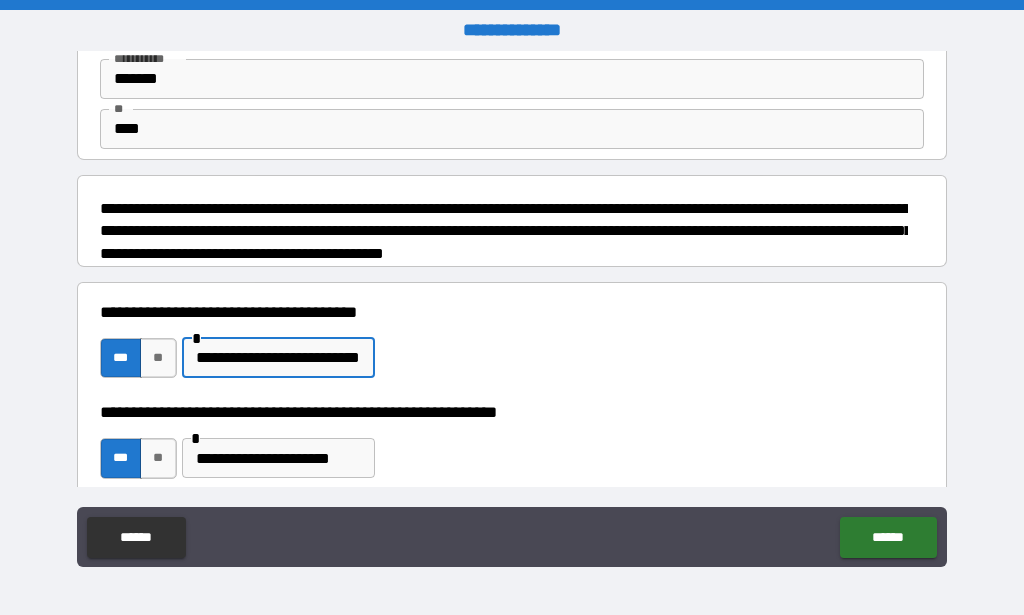 click on "**********" at bounding box center (278, 358) 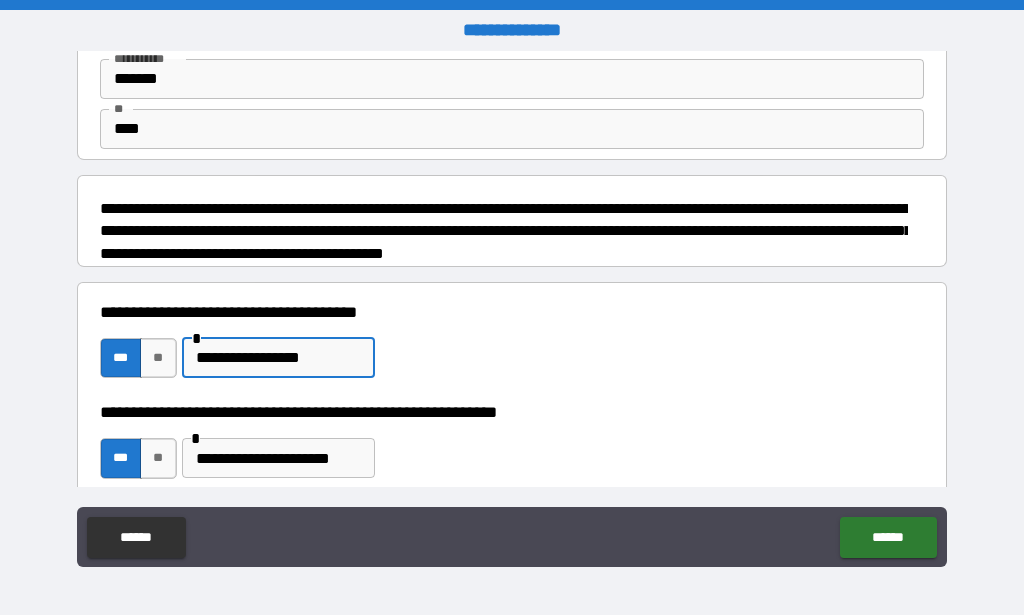 type on "**********" 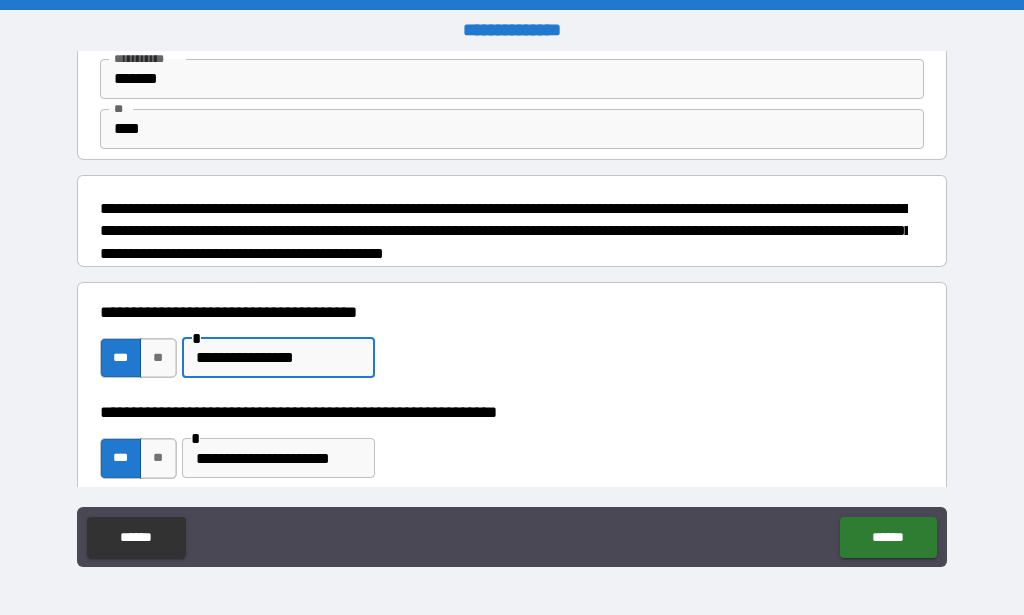 click on "**********" at bounding box center [278, 358] 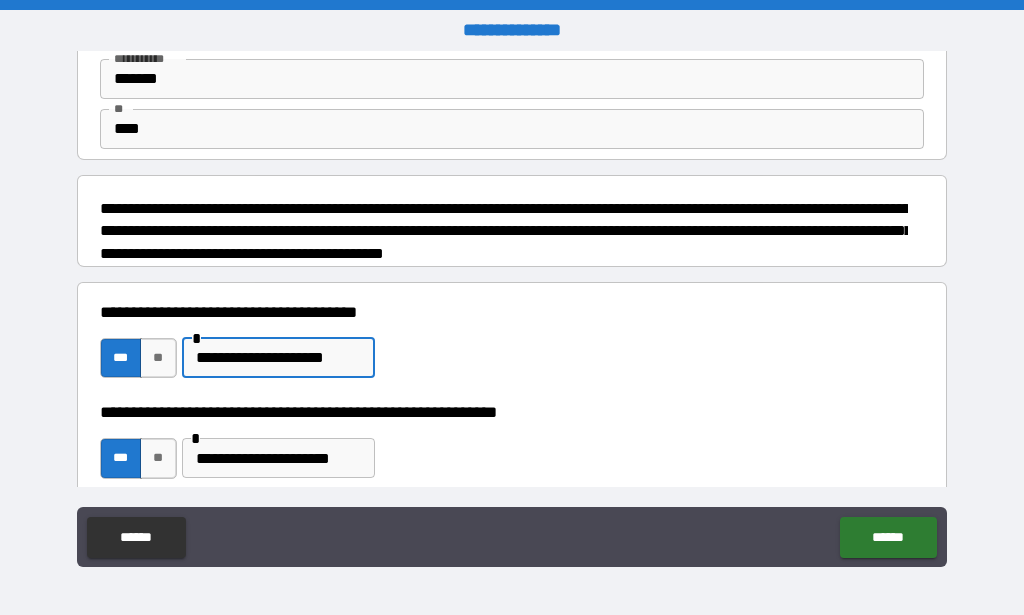 type on "**********" 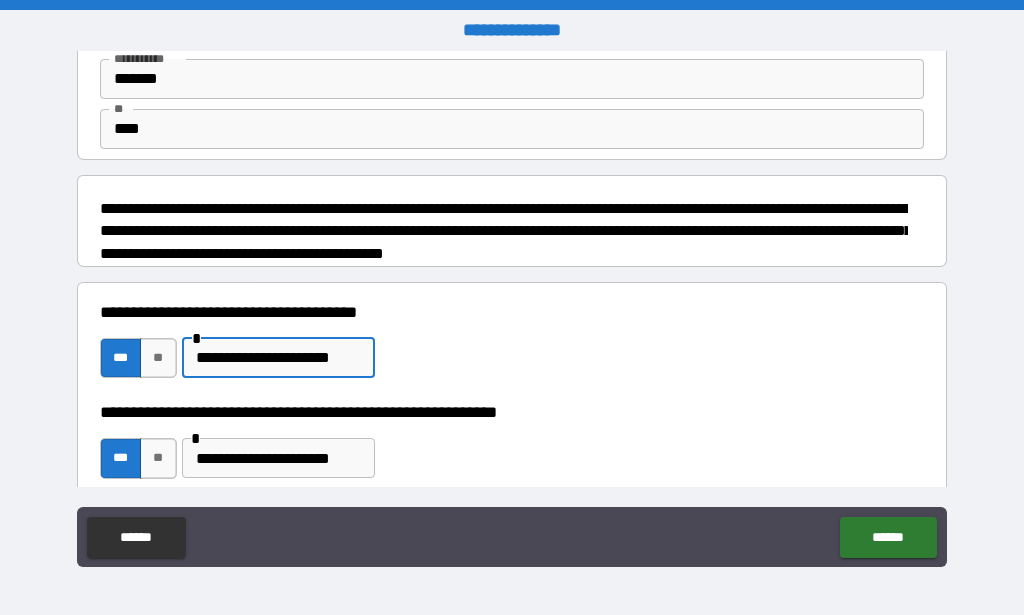 scroll, scrollTop: 193, scrollLeft: 0, axis: vertical 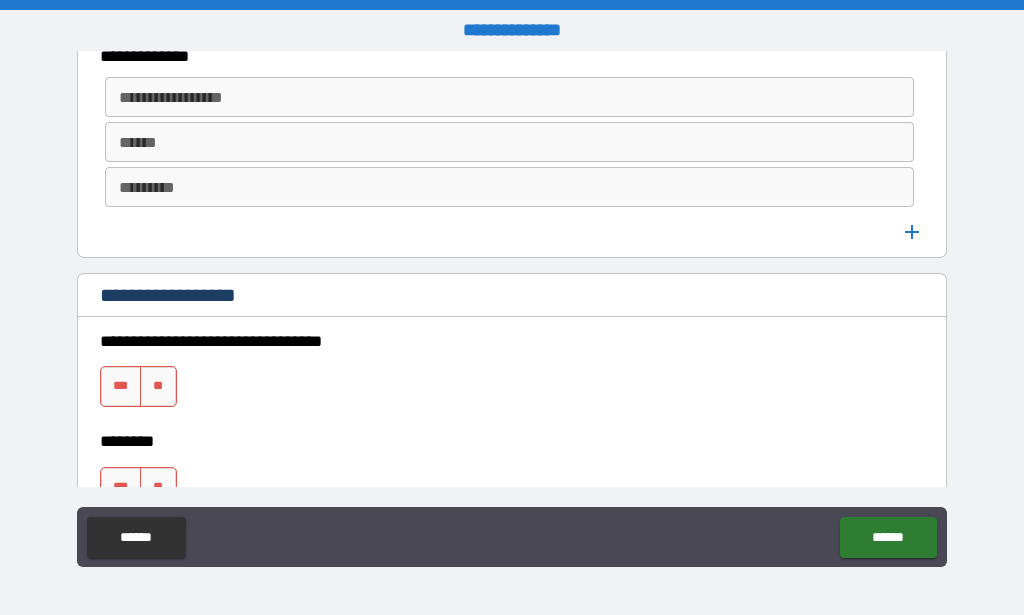click on "**********" at bounding box center [512, 427] 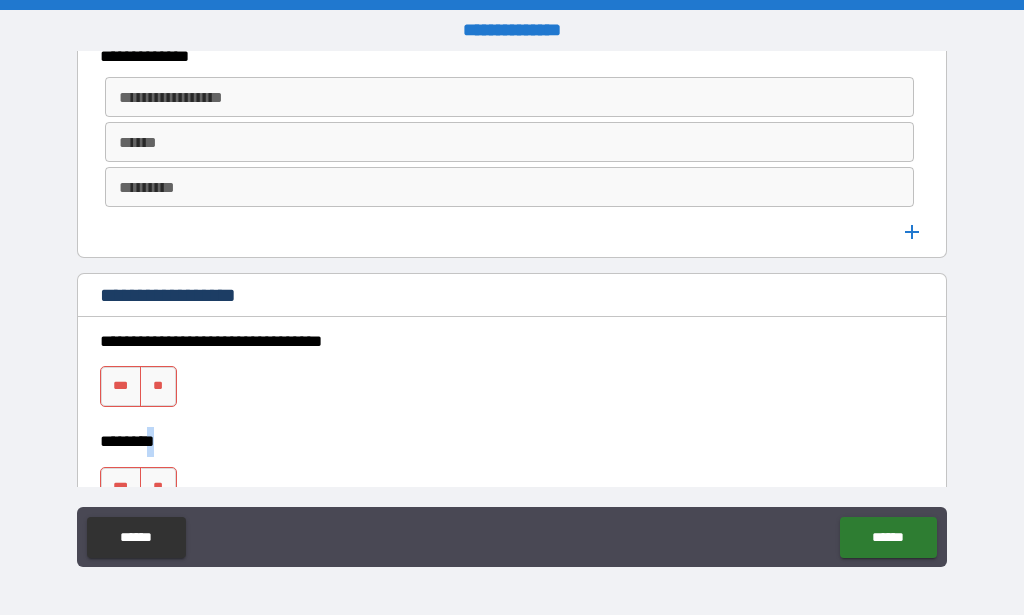 click on "**********" at bounding box center [512, 427] 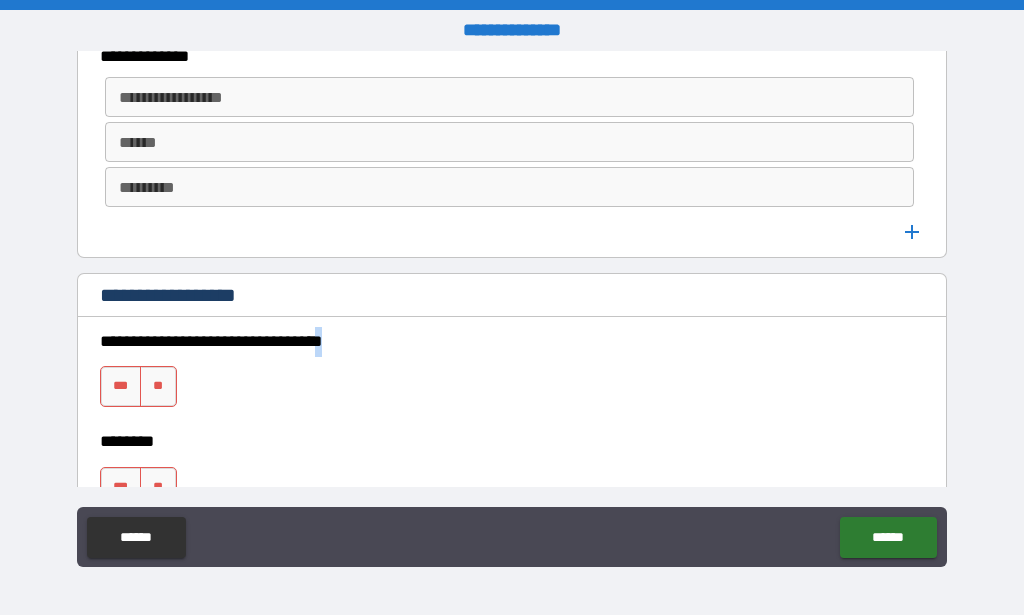 click on "**********" at bounding box center (512, 427) 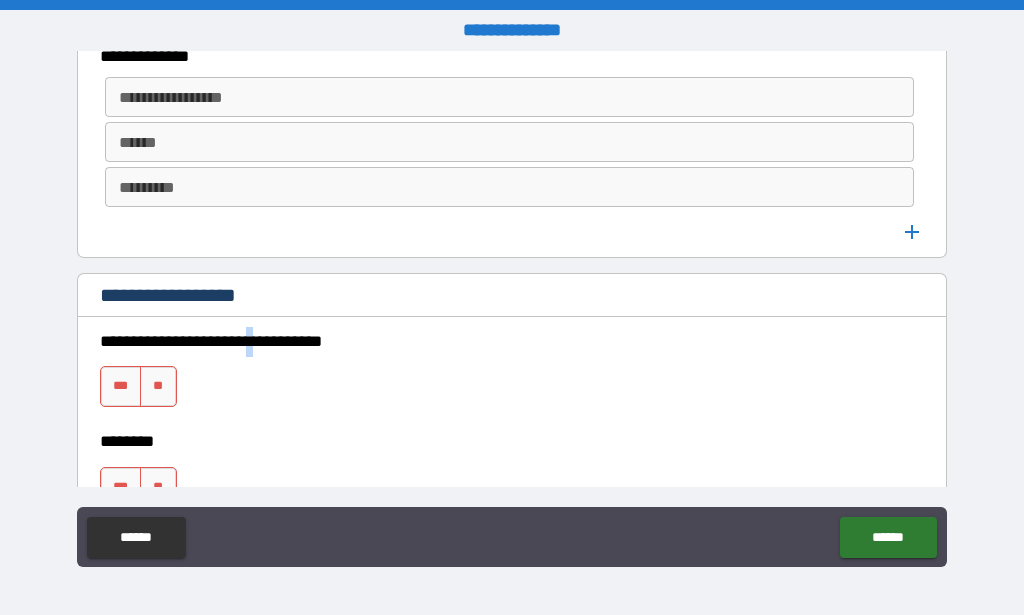 click on "**********" at bounding box center (512, 427) 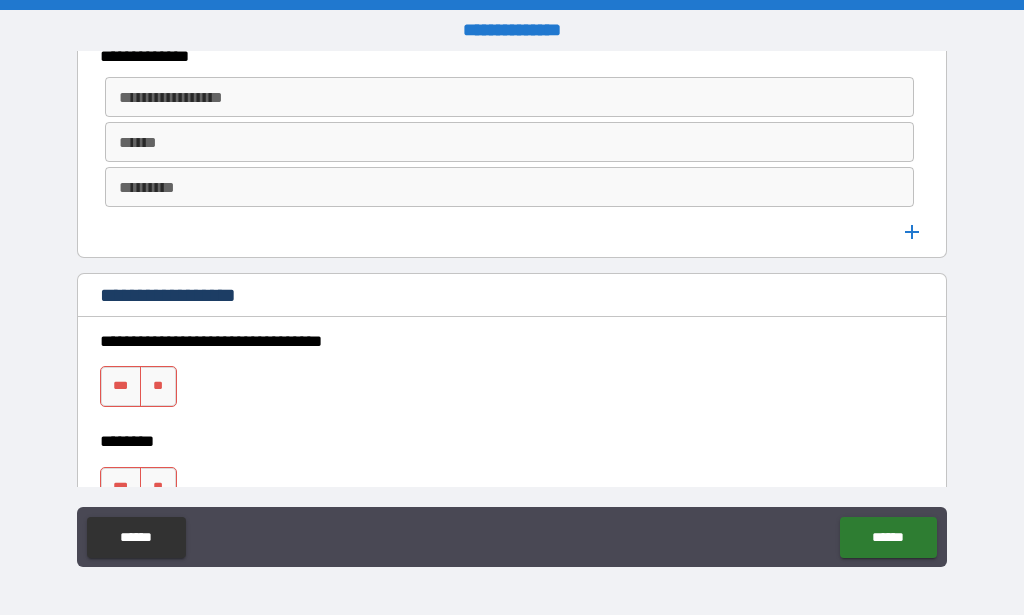 click on "**********" at bounding box center (512, 427) 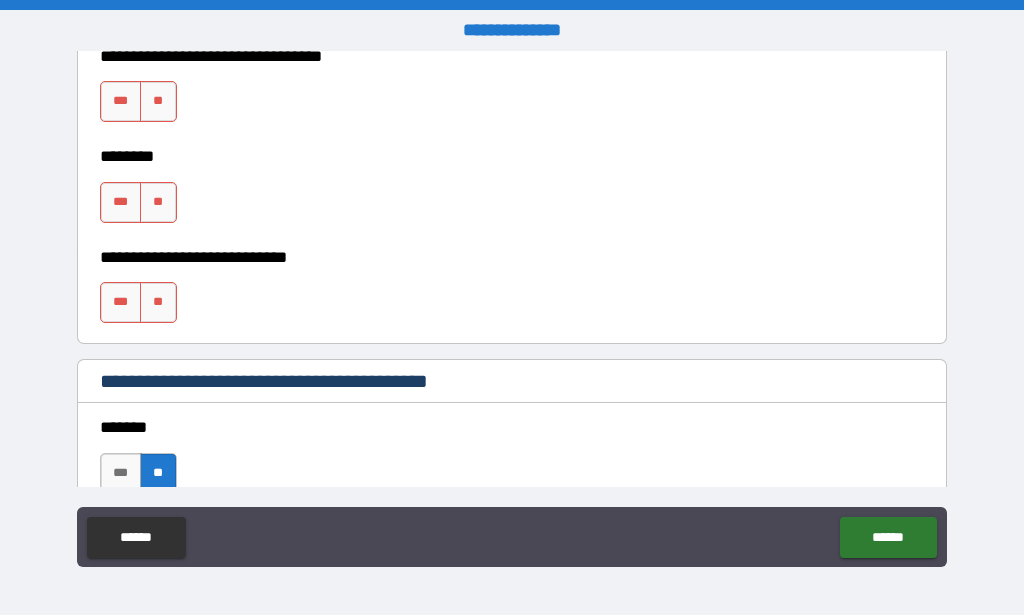 scroll, scrollTop: 1618, scrollLeft: 0, axis: vertical 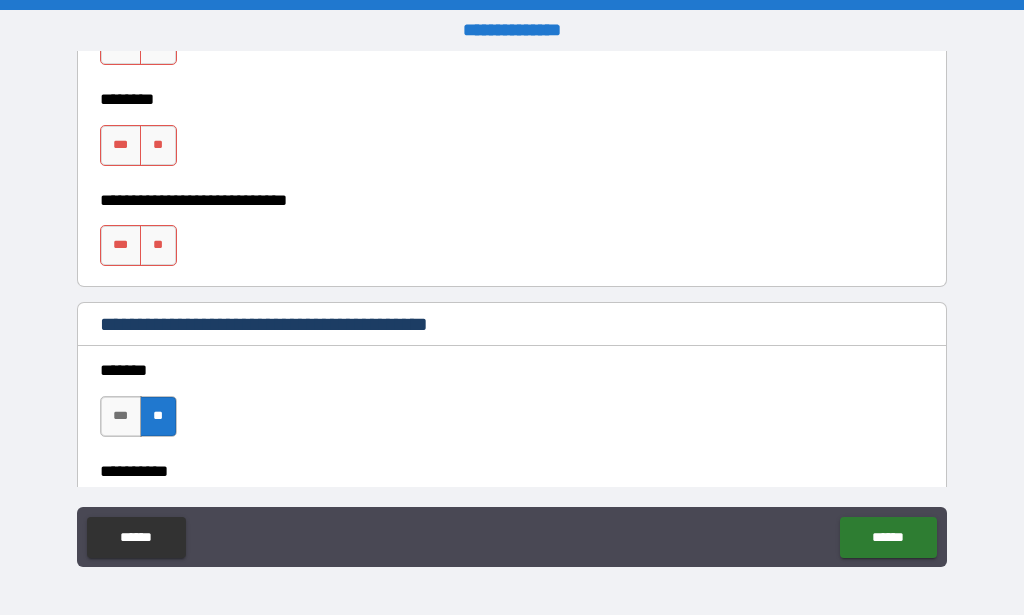 click on "**********" at bounding box center [504, 201] 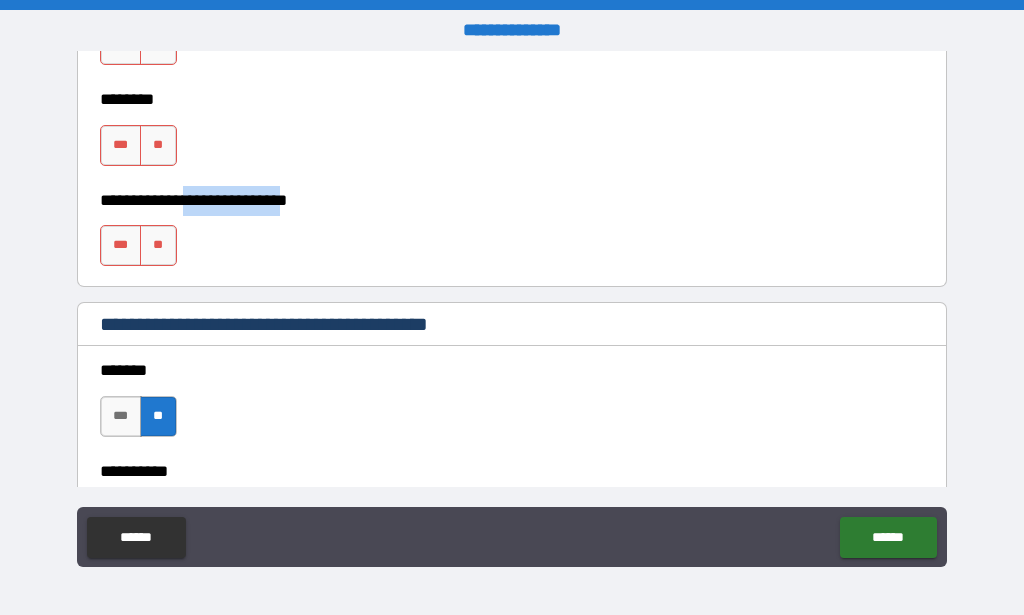 click on "**********" at bounding box center (504, 201) 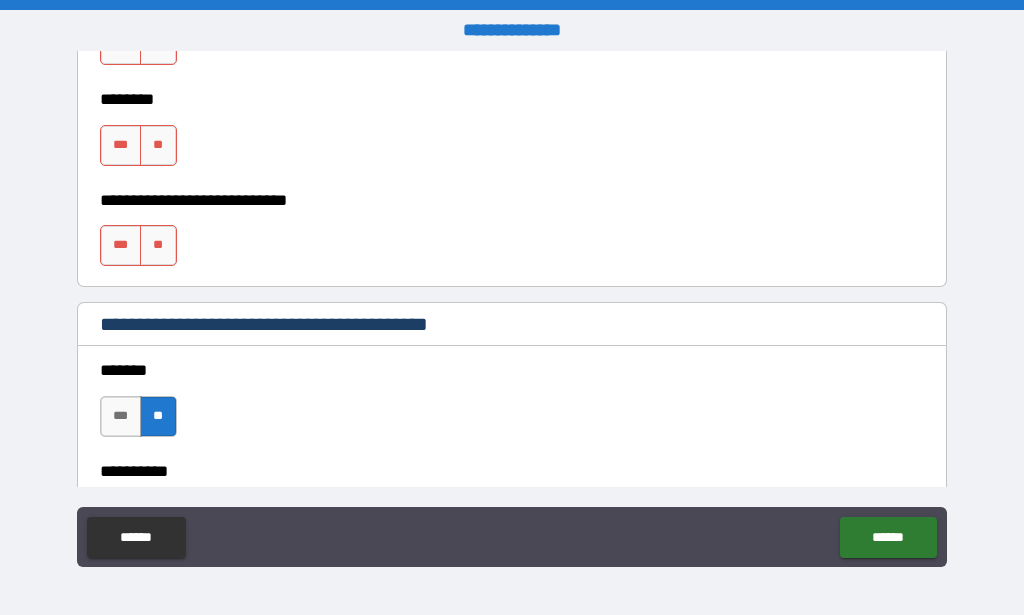 click on "**********" at bounding box center [504, 201] 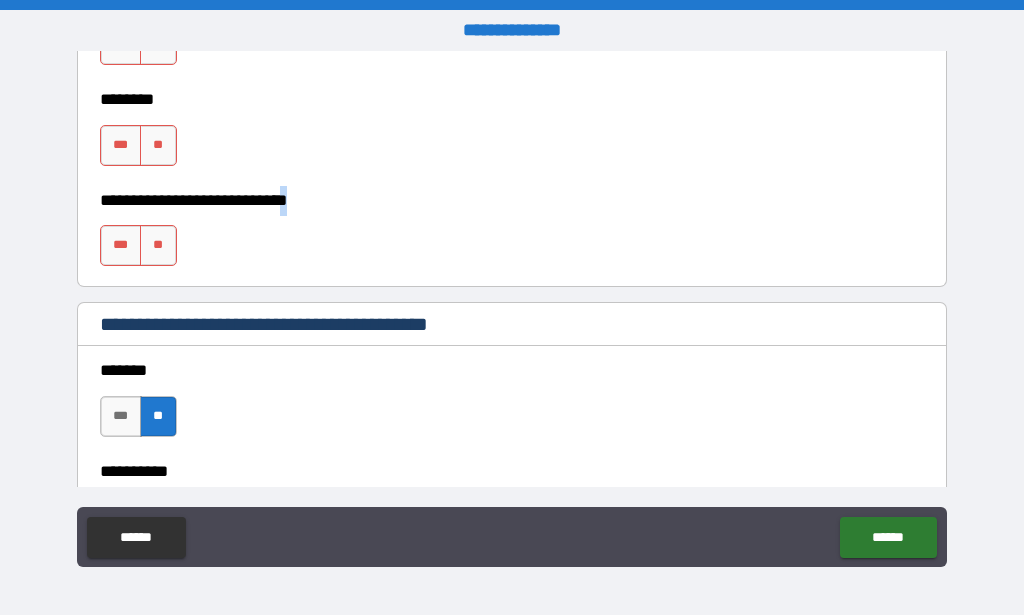 click on "**********" at bounding box center [504, 201] 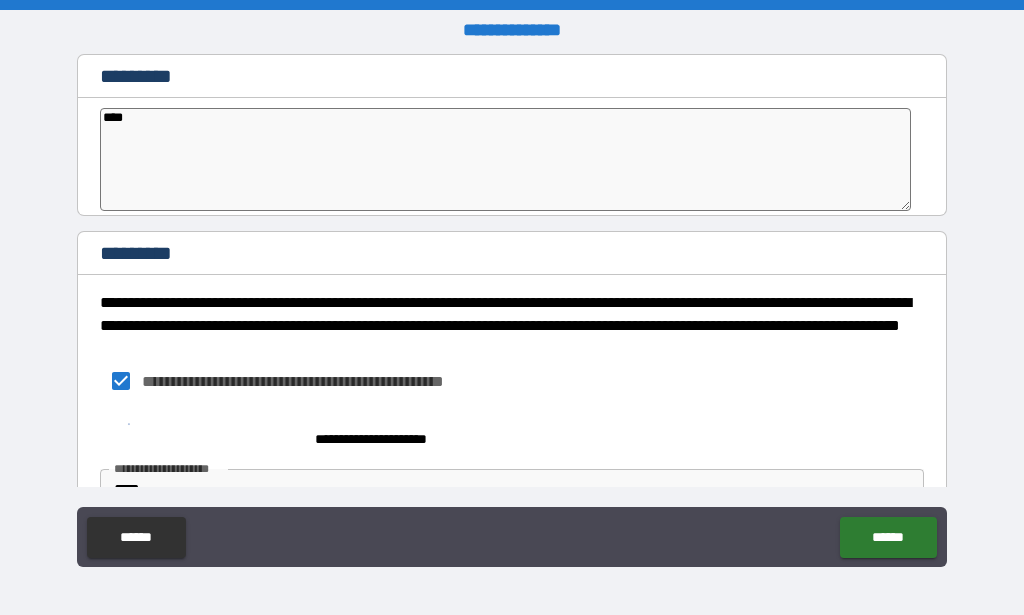 scroll, scrollTop: 10979, scrollLeft: 0, axis: vertical 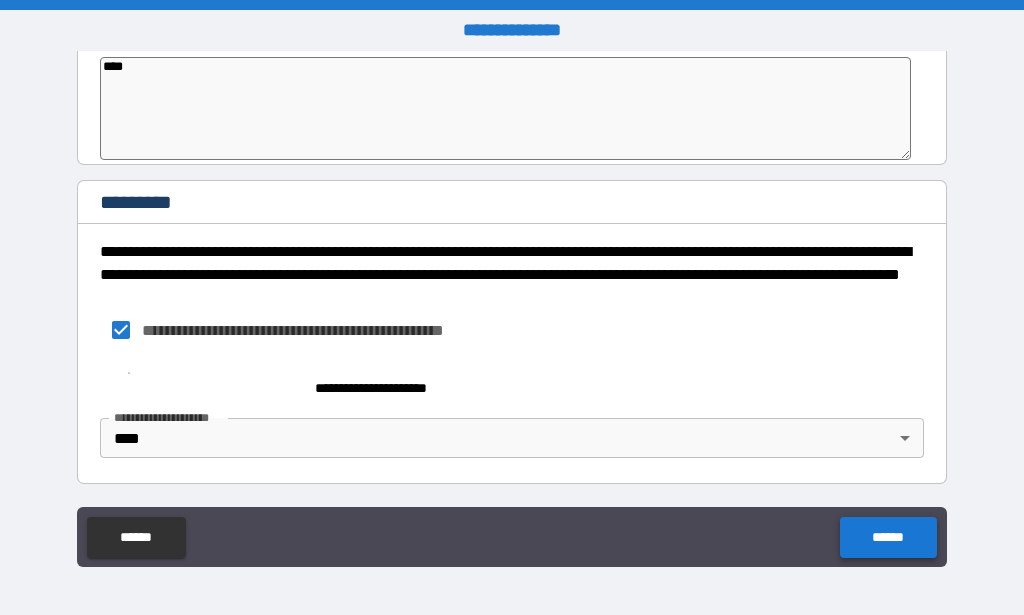 click on "******" at bounding box center [888, 537] 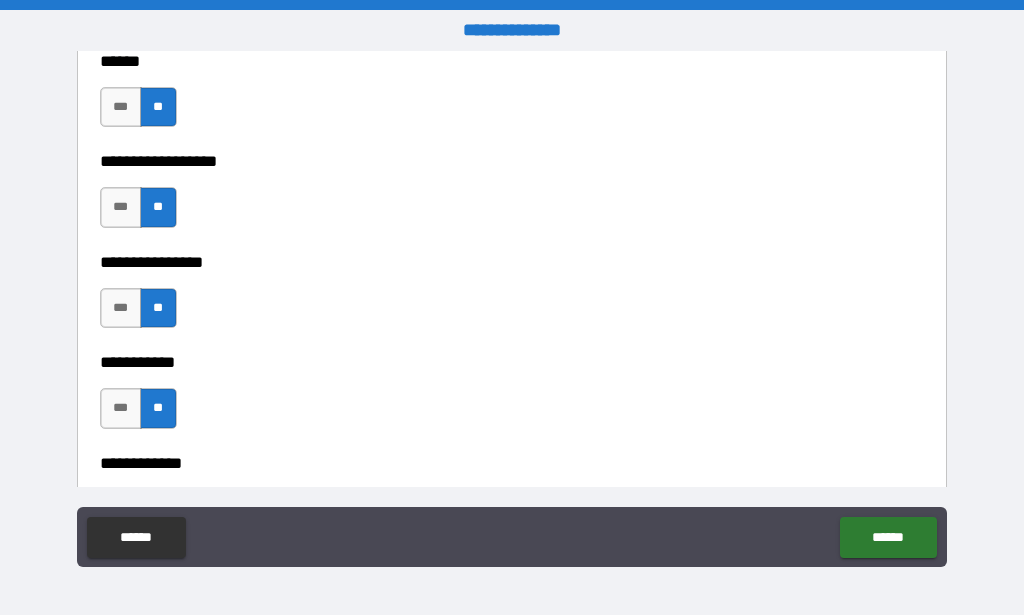 scroll, scrollTop: 9785, scrollLeft: 0, axis: vertical 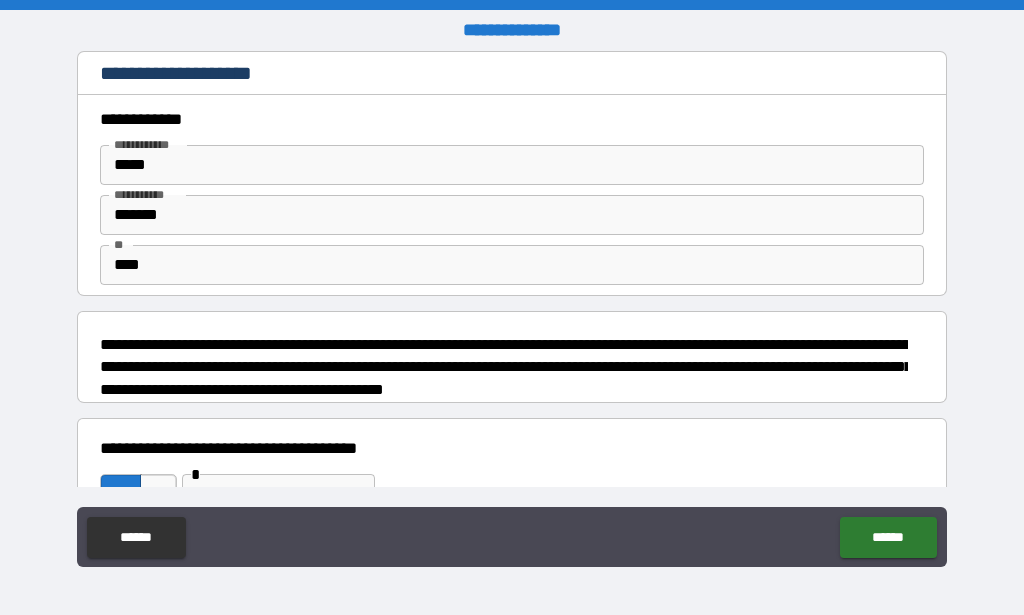 click on "**********" at bounding box center (512, 310) 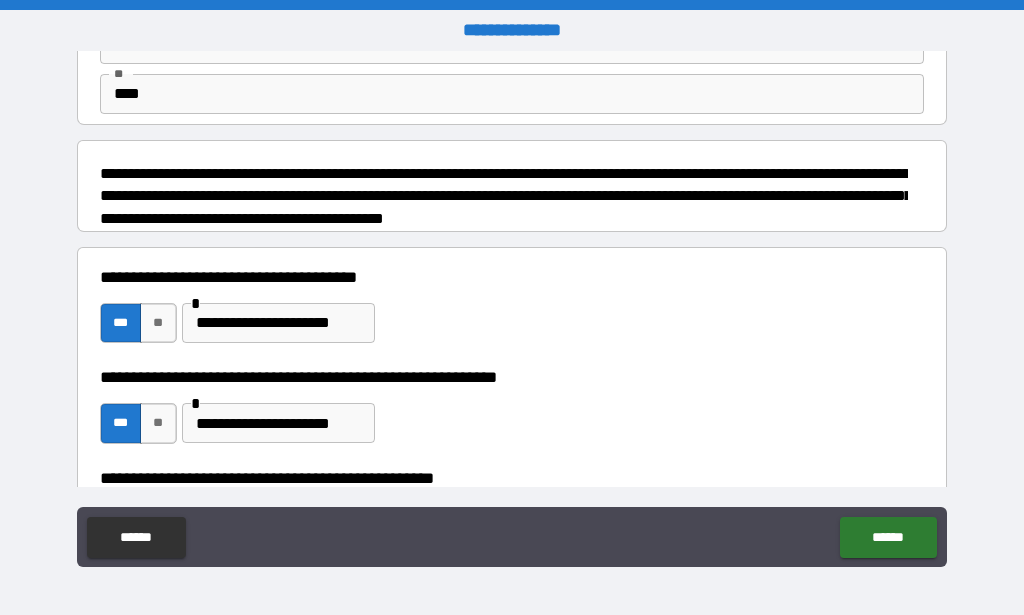 click on "**********" at bounding box center [512, 310] 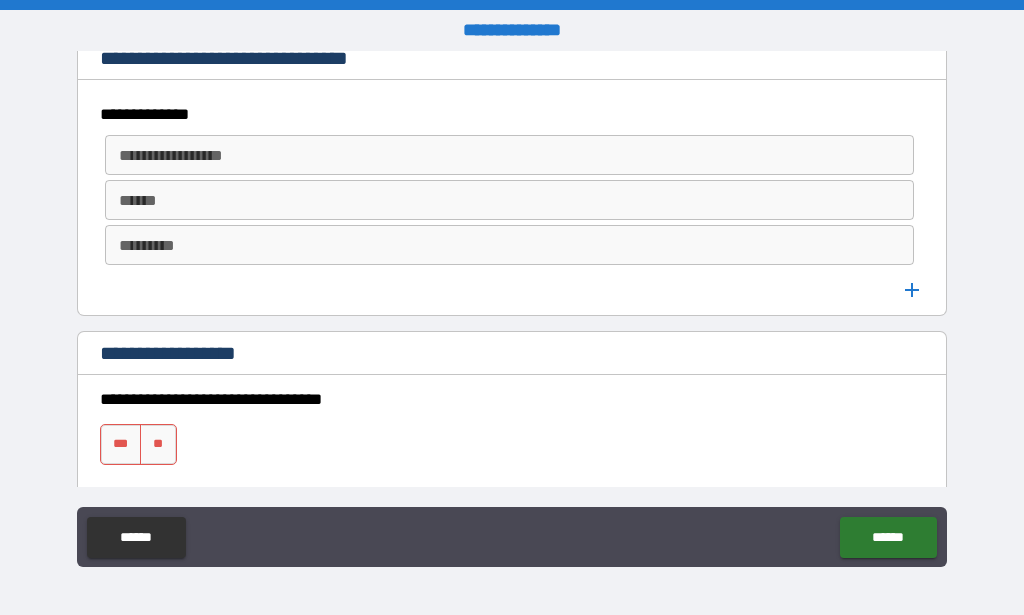 scroll, scrollTop: 1235, scrollLeft: 0, axis: vertical 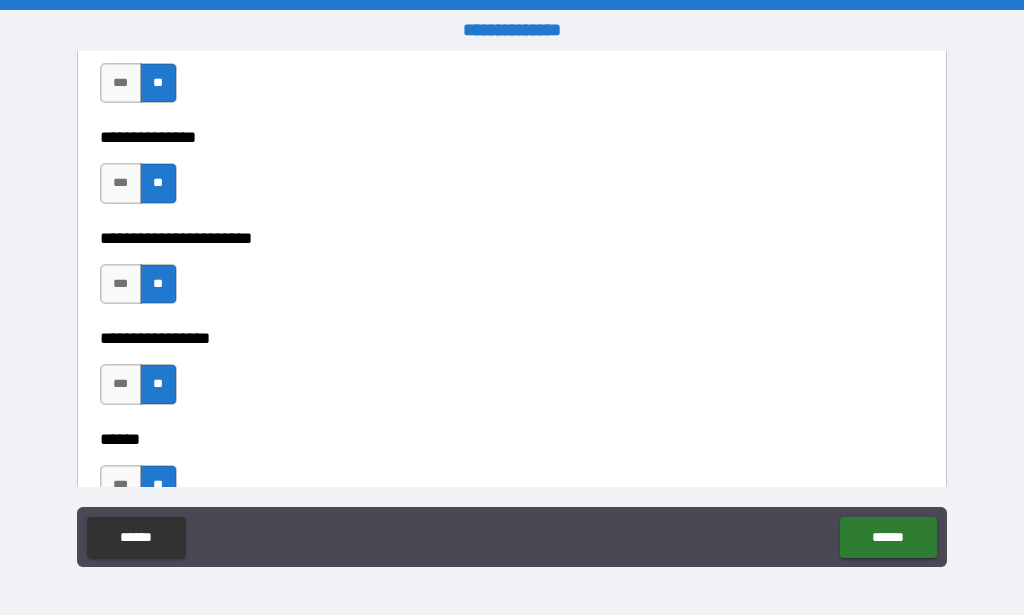 drag, startPoint x: 948, startPoint y: 273, endPoint x: 947, endPoint y: 317, distance: 44.011364 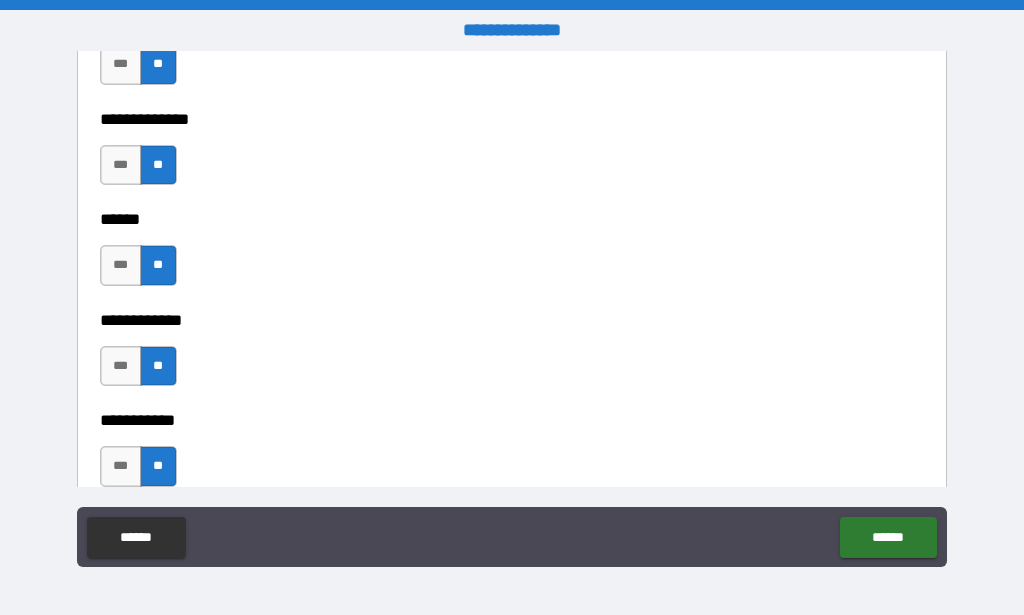 scroll, scrollTop: 4191, scrollLeft: 0, axis: vertical 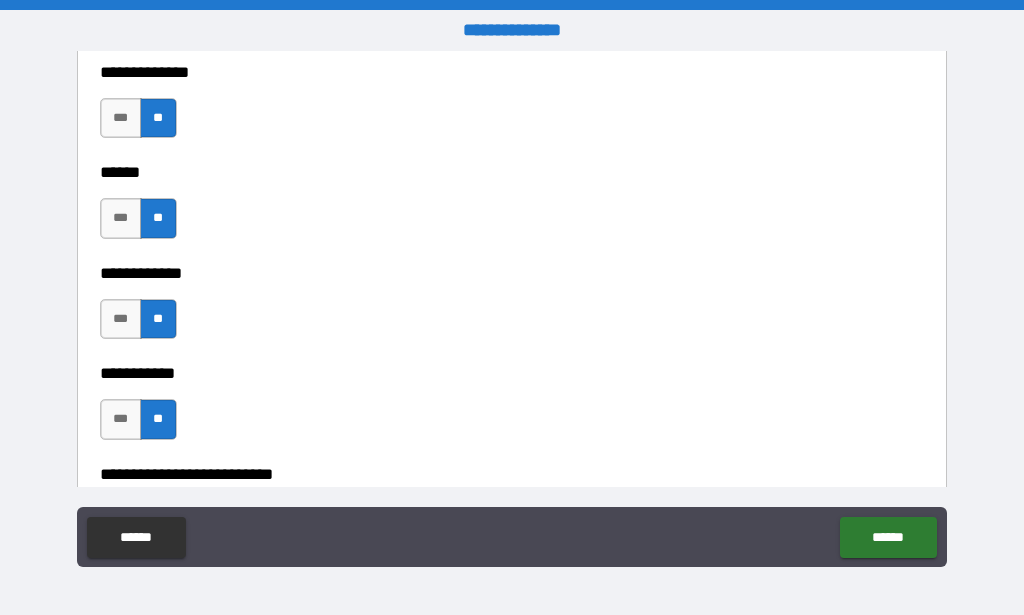 drag, startPoint x: 926, startPoint y: 251, endPoint x: 923, endPoint y: 241, distance: 10.440307 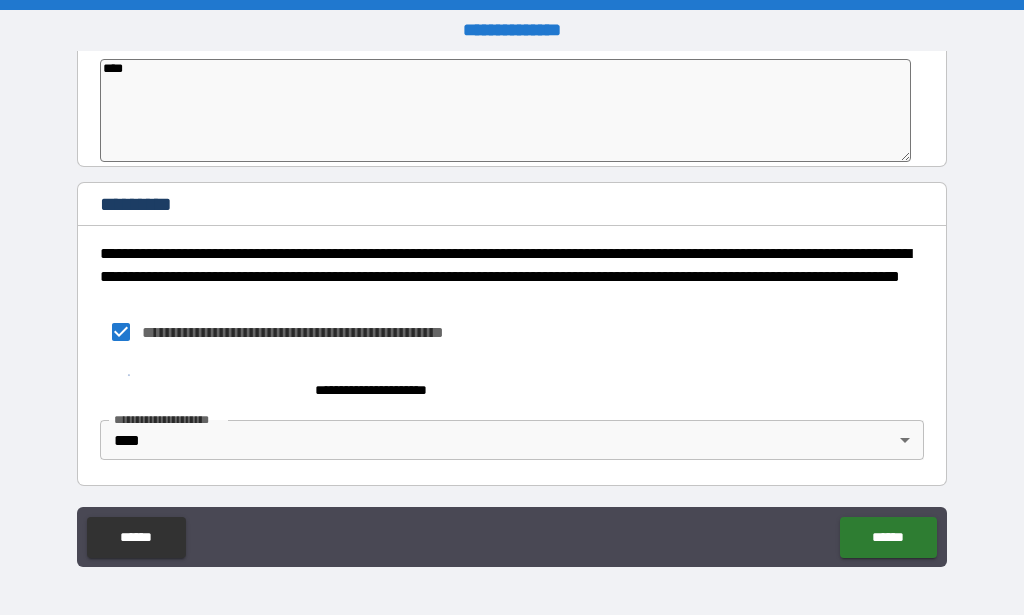 scroll, scrollTop: 10979, scrollLeft: 0, axis: vertical 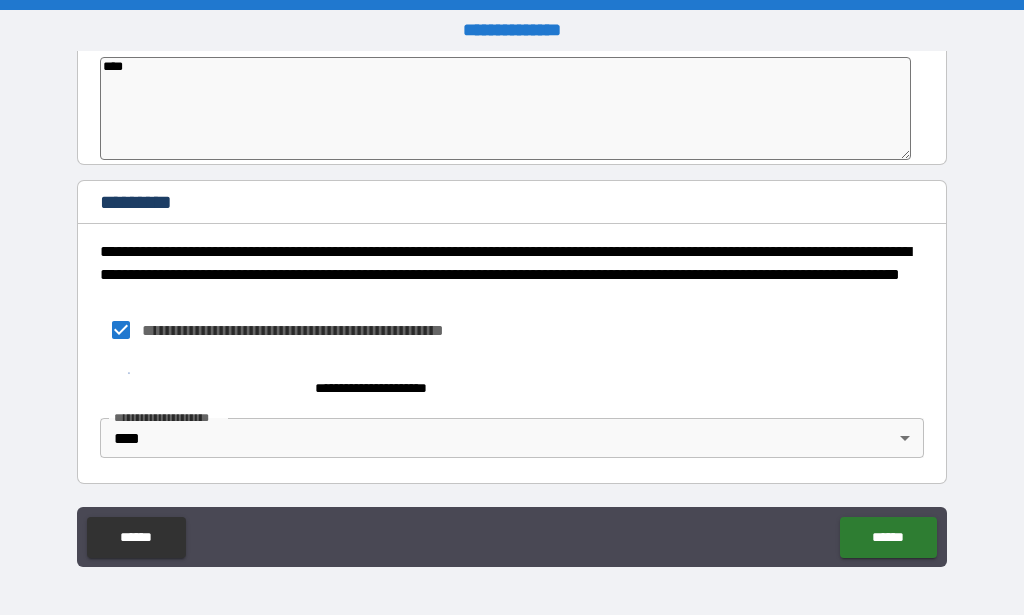 type on "*" 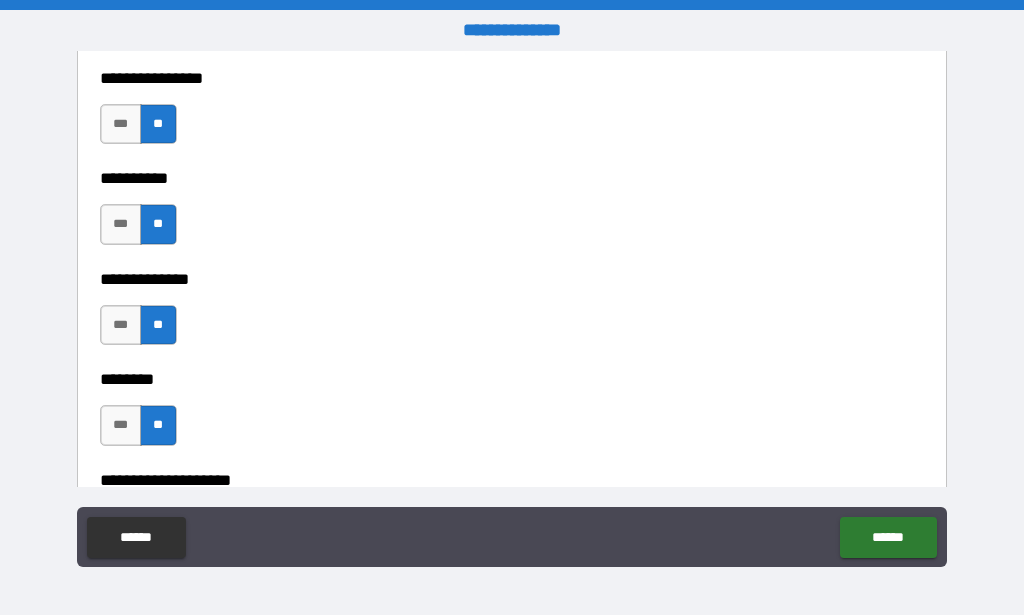 scroll, scrollTop: 8960, scrollLeft: 0, axis: vertical 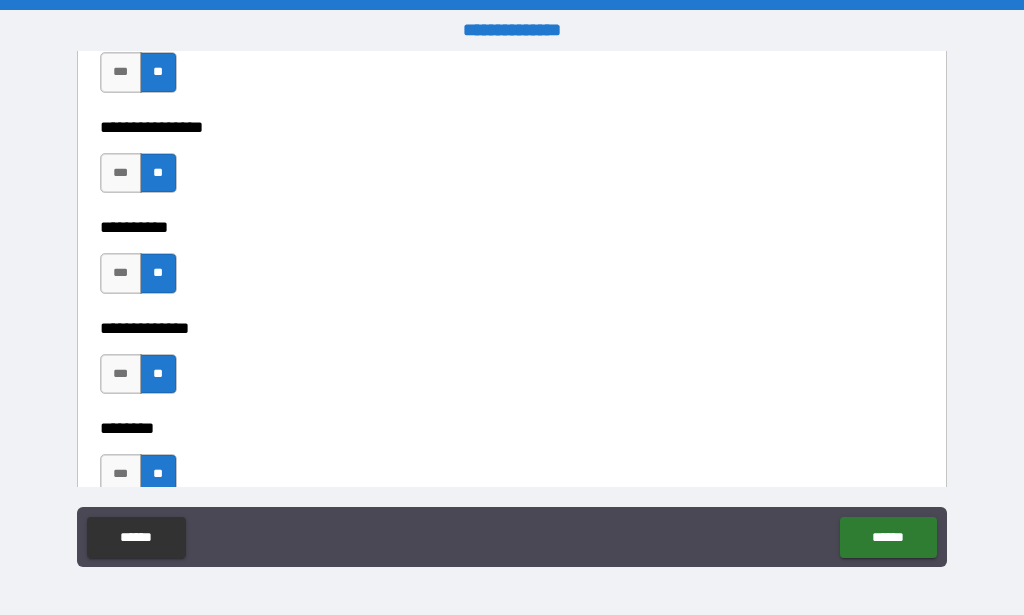 click on "**********" at bounding box center (512, 213) 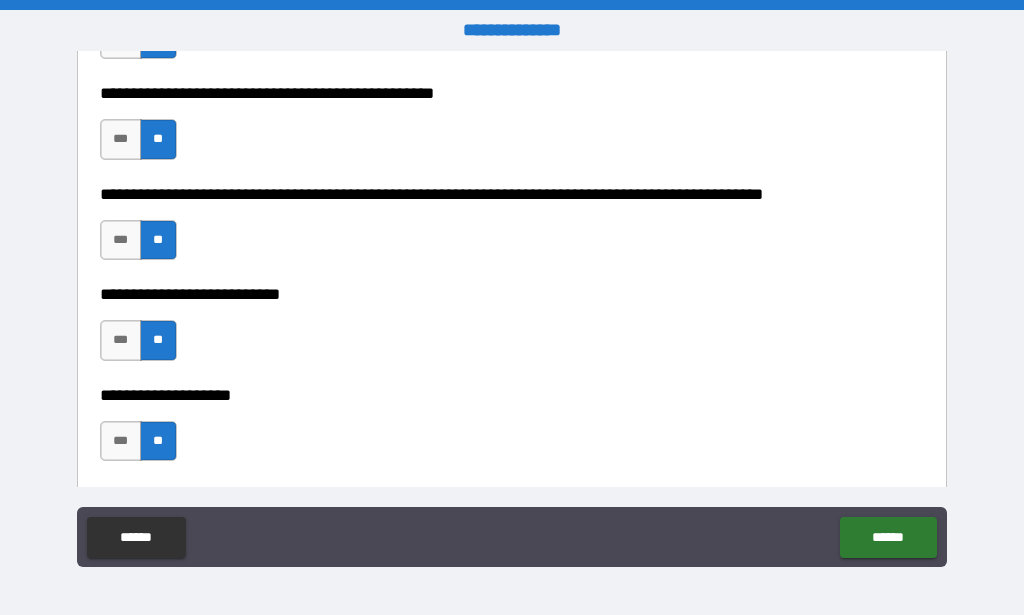 scroll, scrollTop: 0, scrollLeft: 0, axis: both 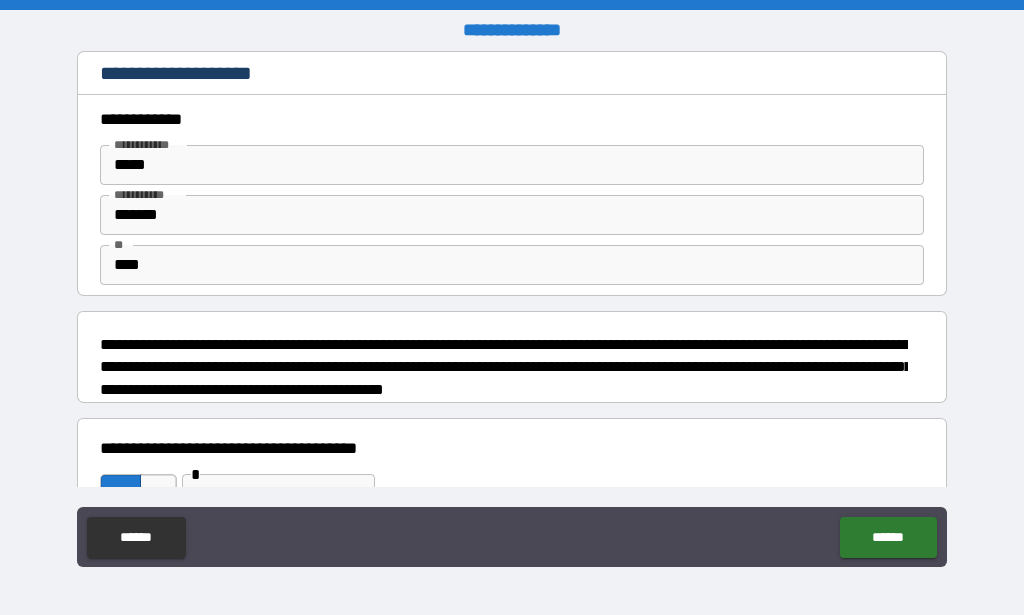 click on "**********" at bounding box center (512, 301) 